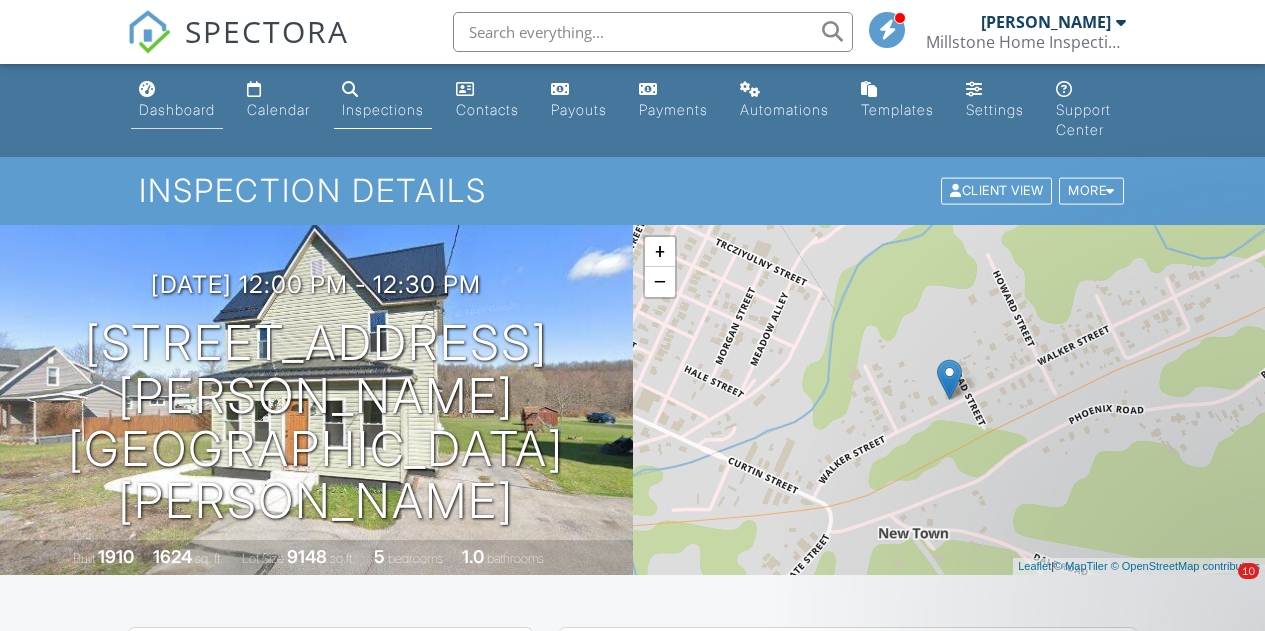 scroll, scrollTop: 0, scrollLeft: 0, axis: both 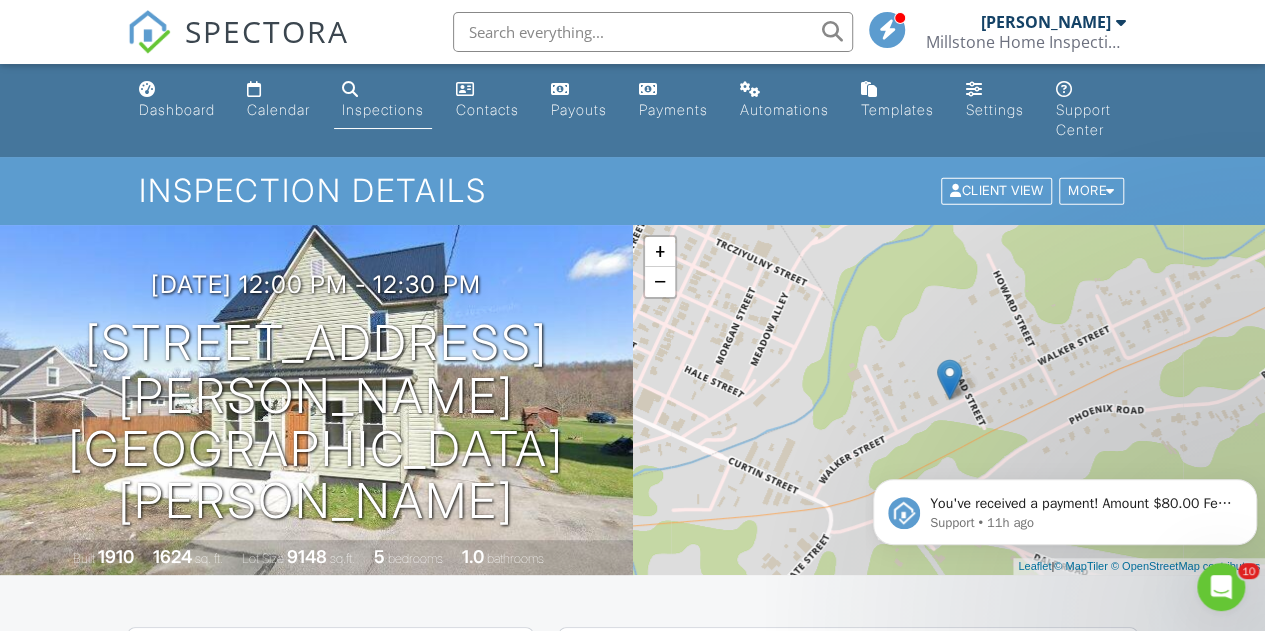 click on "Dashboard" at bounding box center (177, 109) 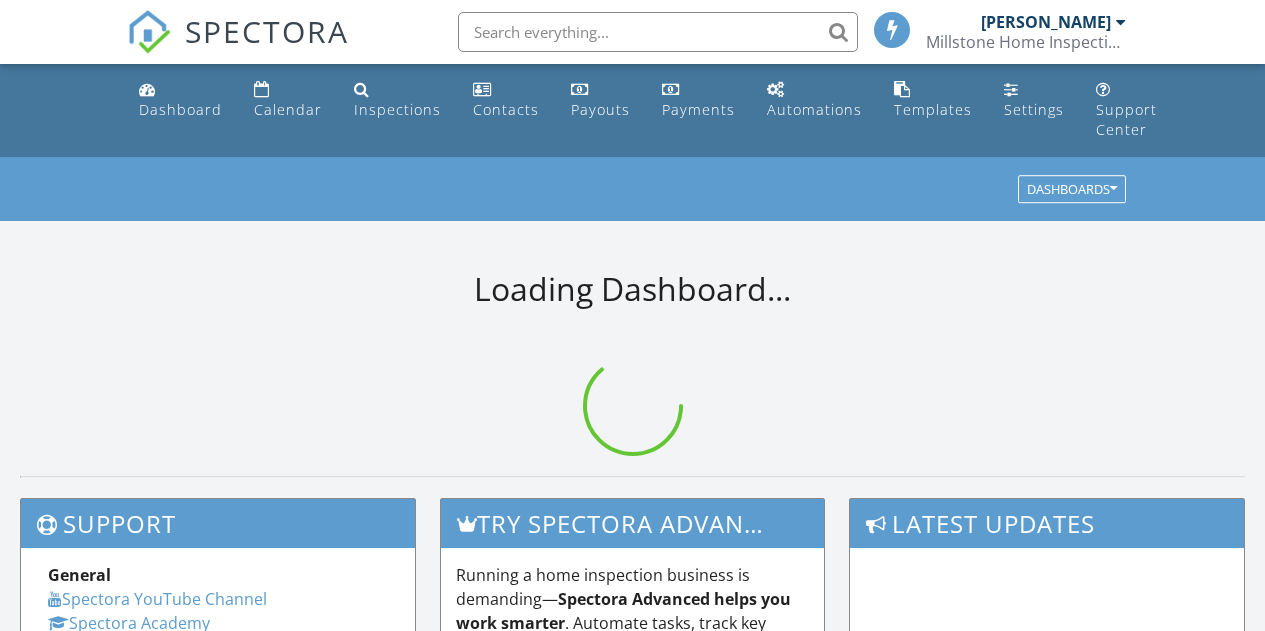 scroll, scrollTop: 0, scrollLeft: 0, axis: both 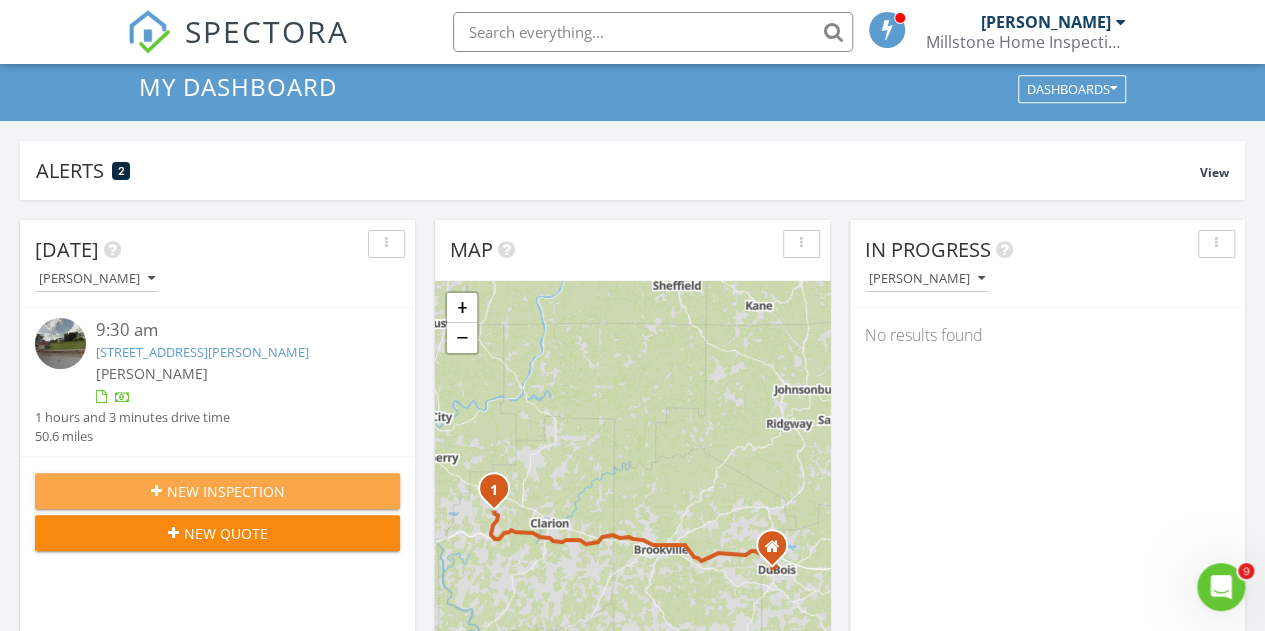 click on "New Inspection" at bounding box center [217, 491] 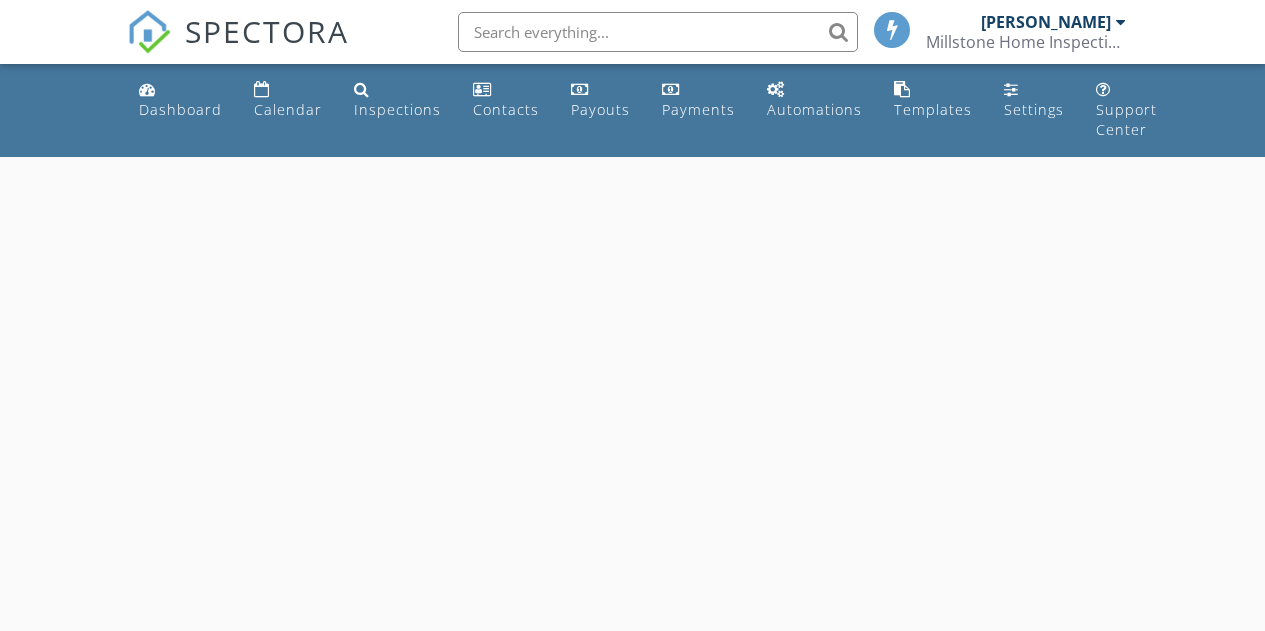 scroll, scrollTop: 0, scrollLeft: 0, axis: both 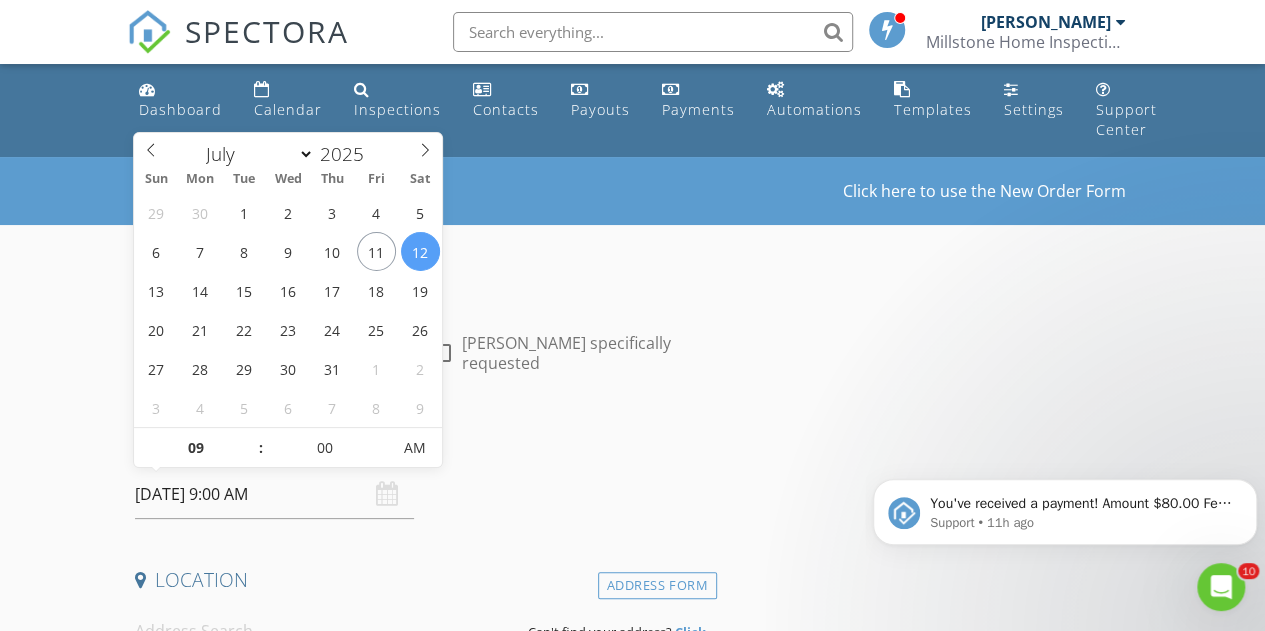 click on "07/12/2025 9:00 AM" at bounding box center [274, 494] 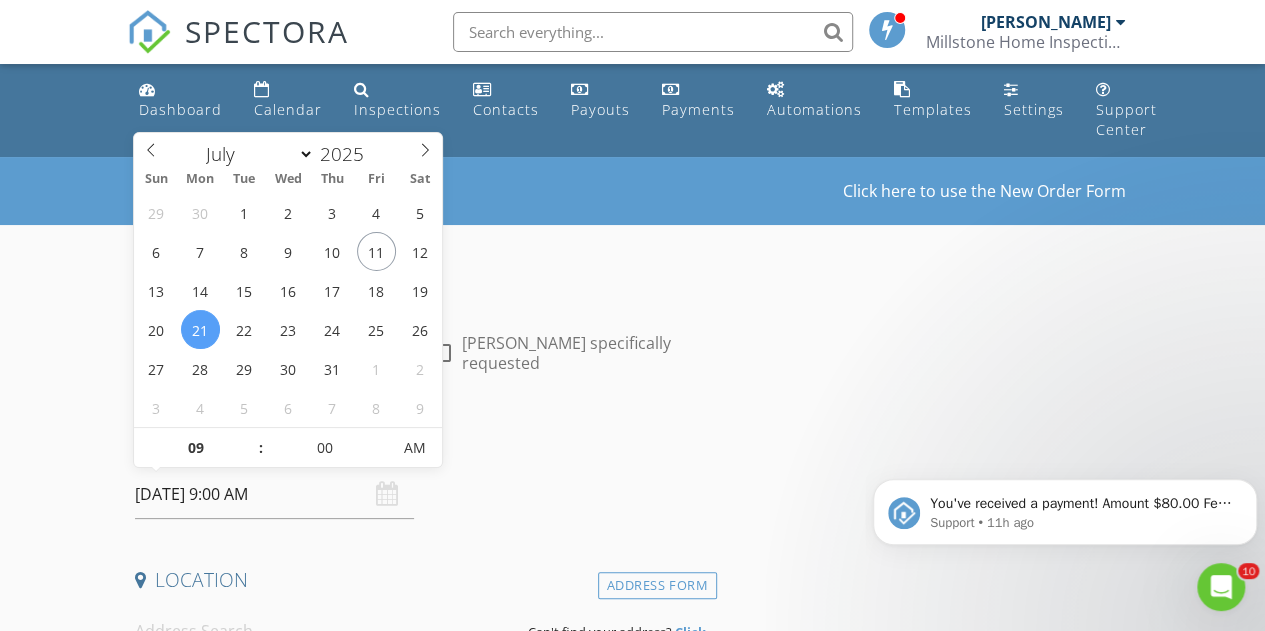click on "INSPECTOR(S)
check_box   Troy Baughman   PRIMARY   Troy Baughman arrow_drop_down   check_box_outline_blank Troy Baughman specifically requested
Date/Time
07/21/2025 9:00 AM
Location
Address Form       Can't find your address?   Click here.
client
check_box Enable Client CC email for this inspection   Client Search     check_box_outline_blank Client is a Company/Organization     First Name   Last Name   Email   CC Email   Phone           Notes   Private Notes
ADD ADDITIONAL client
SERVICES
check_box_outline_blank   Home Inspection   check_box_outline_blank   Wood Destroying Pest Inspection   check_box_outline_blank   General Home Inspection (Over 2600 sq. ft.)   check_box_outline_blank   Radon Testing   check_box_outline_blank   Mold Air-quality Testing - One Sample" at bounding box center (633, 1742) 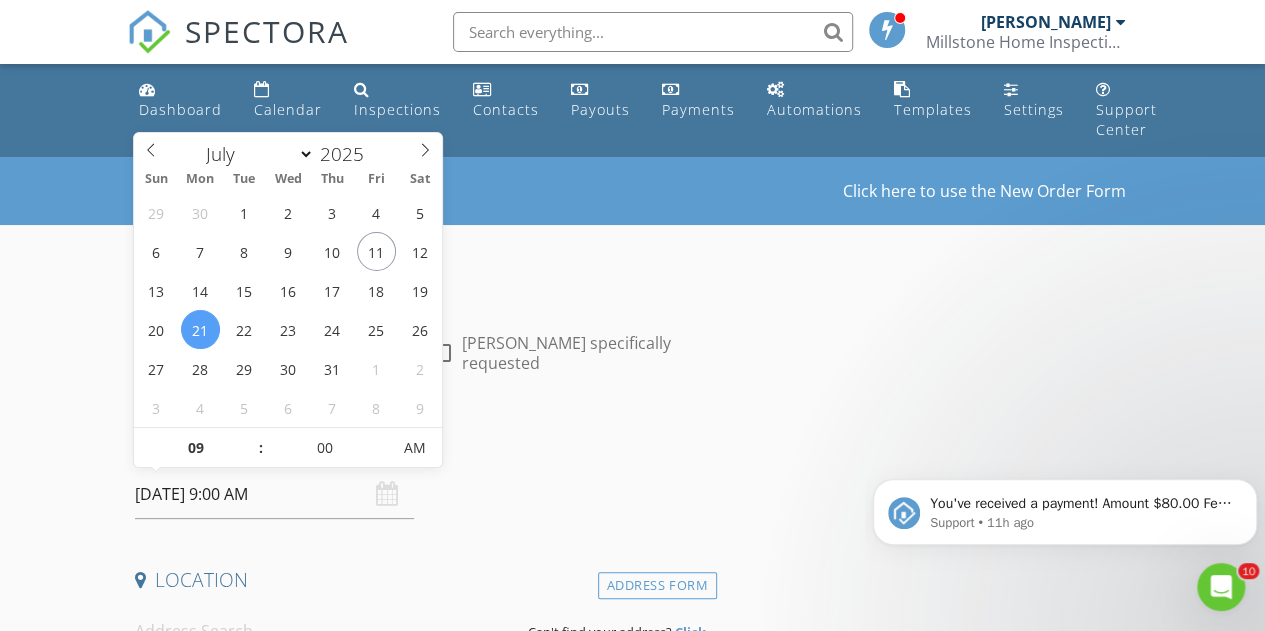 click on "07/21/2025 9:00 AM" at bounding box center [274, 494] 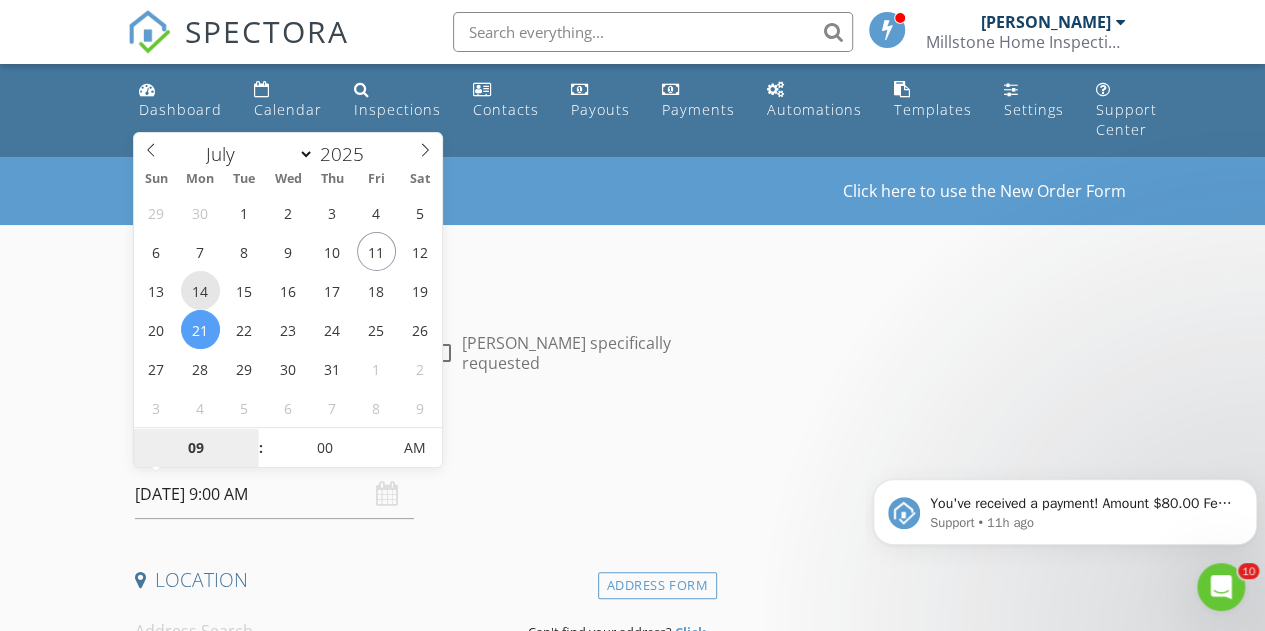 type on "07/14/2025 9:00 AM" 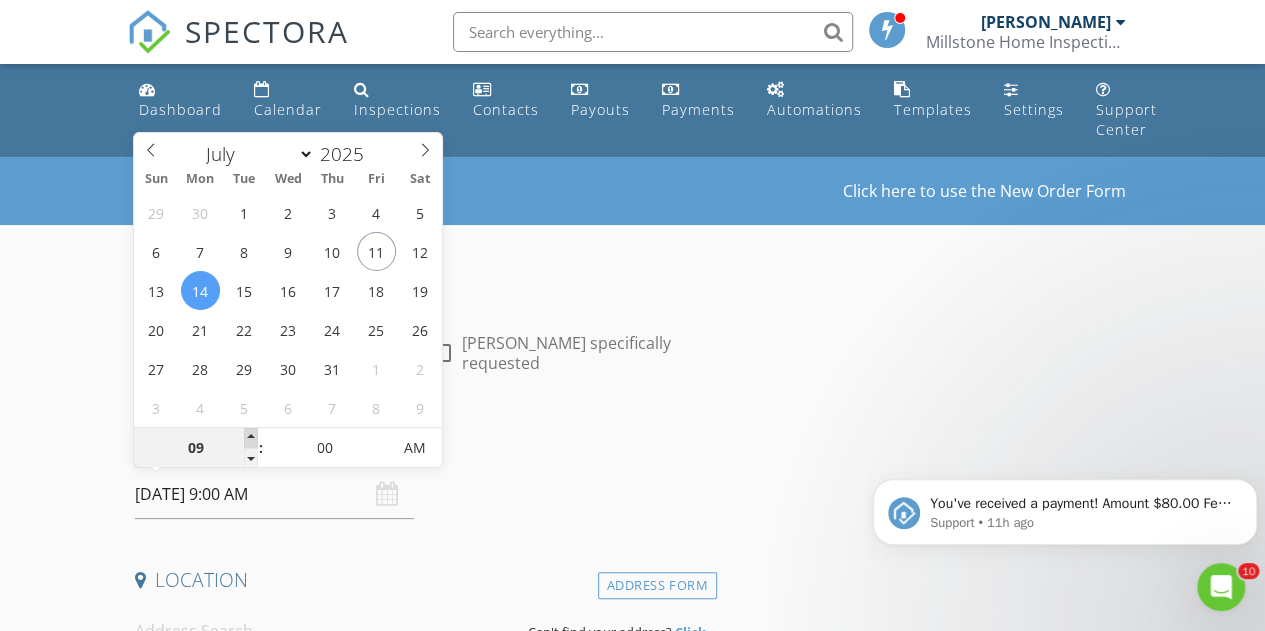 type on "10" 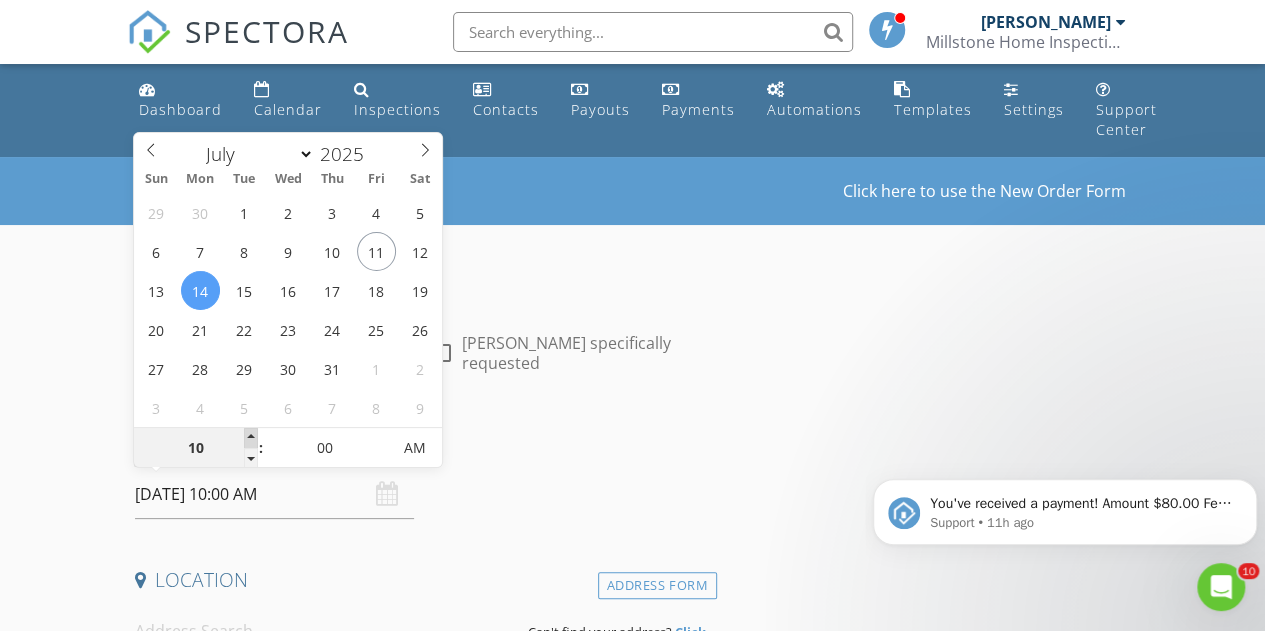 click at bounding box center [251, 438] 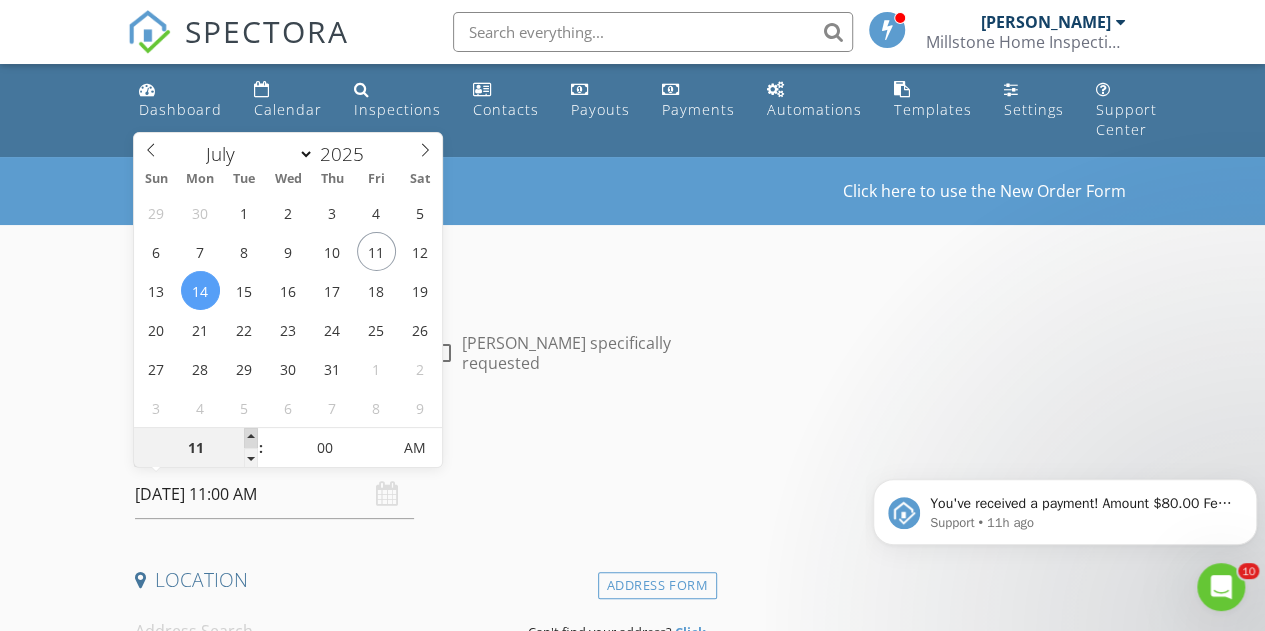 click at bounding box center (251, 438) 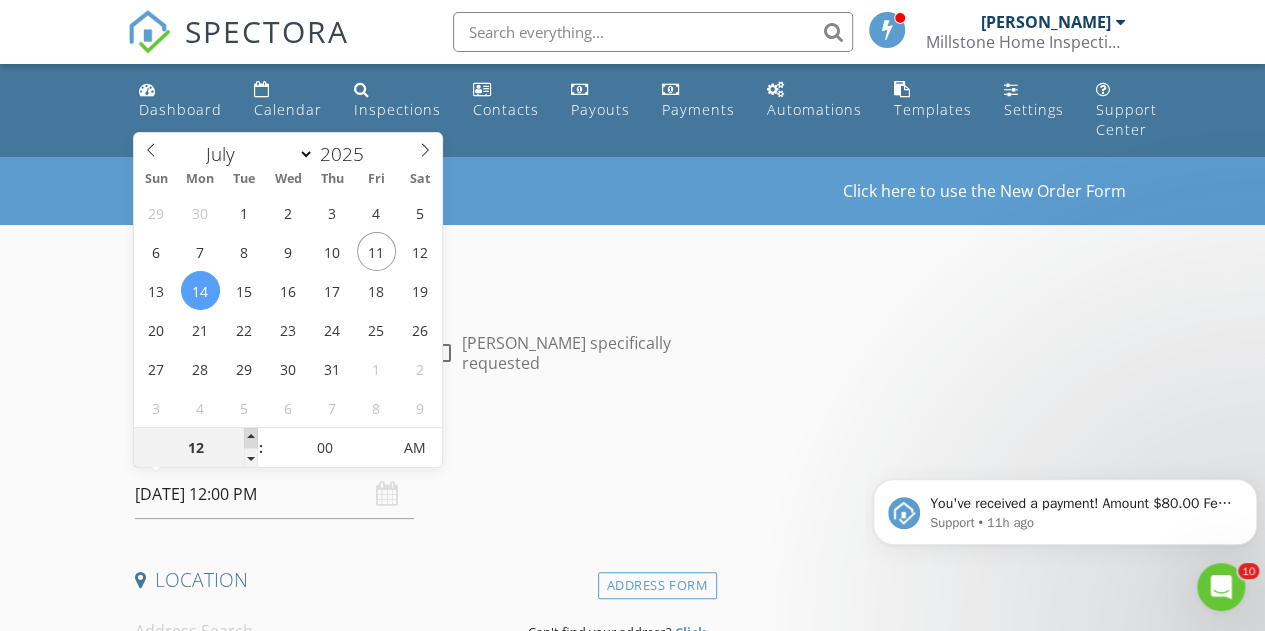 click at bounding box center [251, 438] 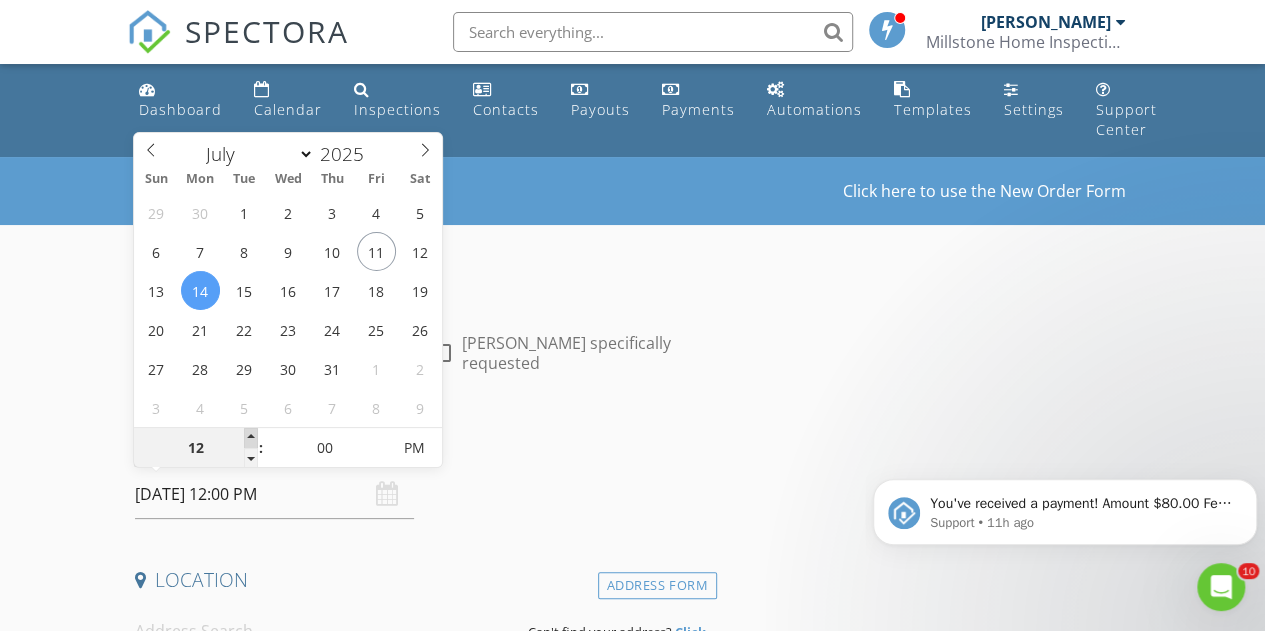 type on "01" 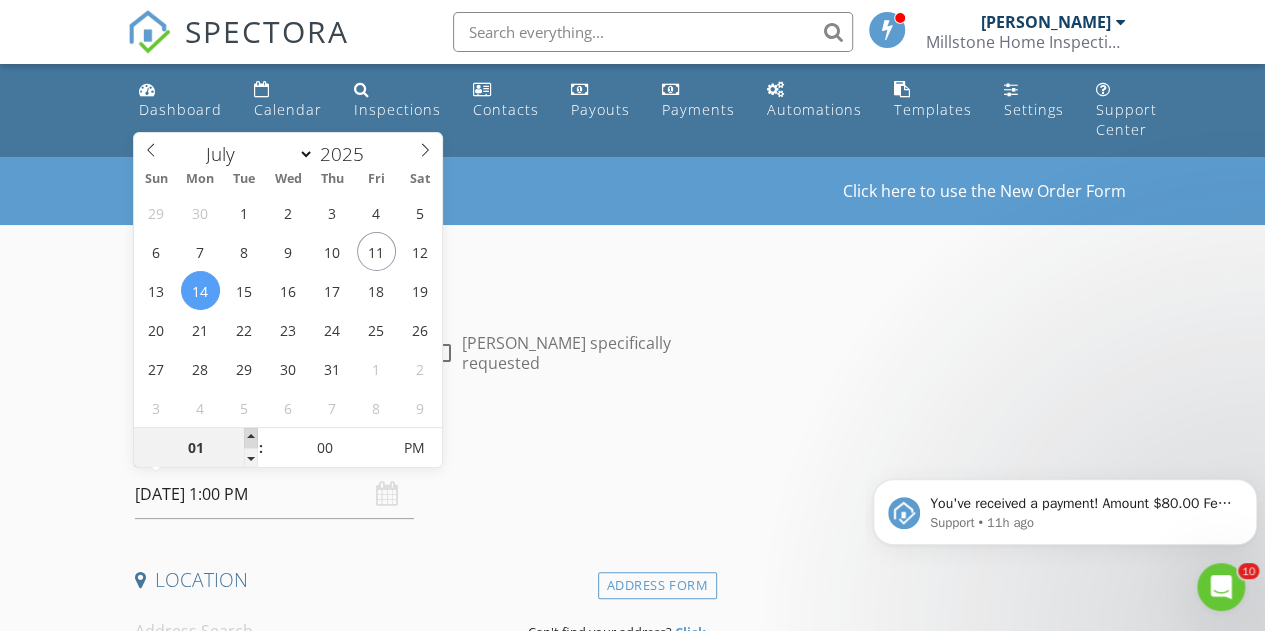 click at bounding box center [251, 438] 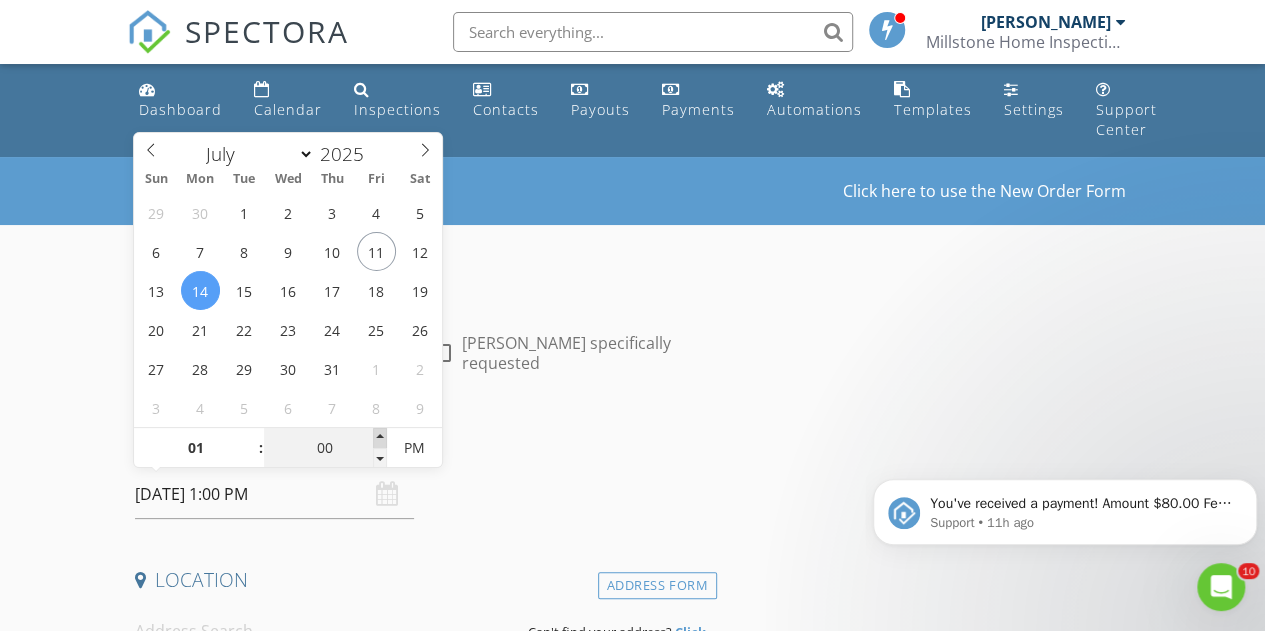 type on "05" 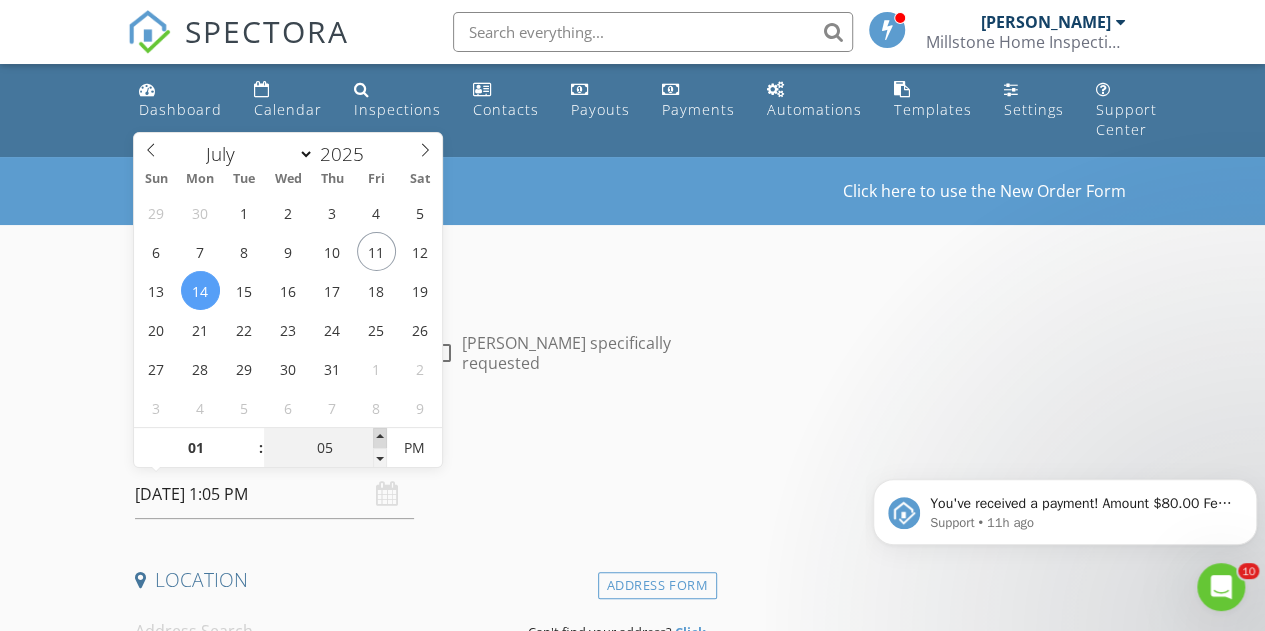 click at bounding box center (380, 438) 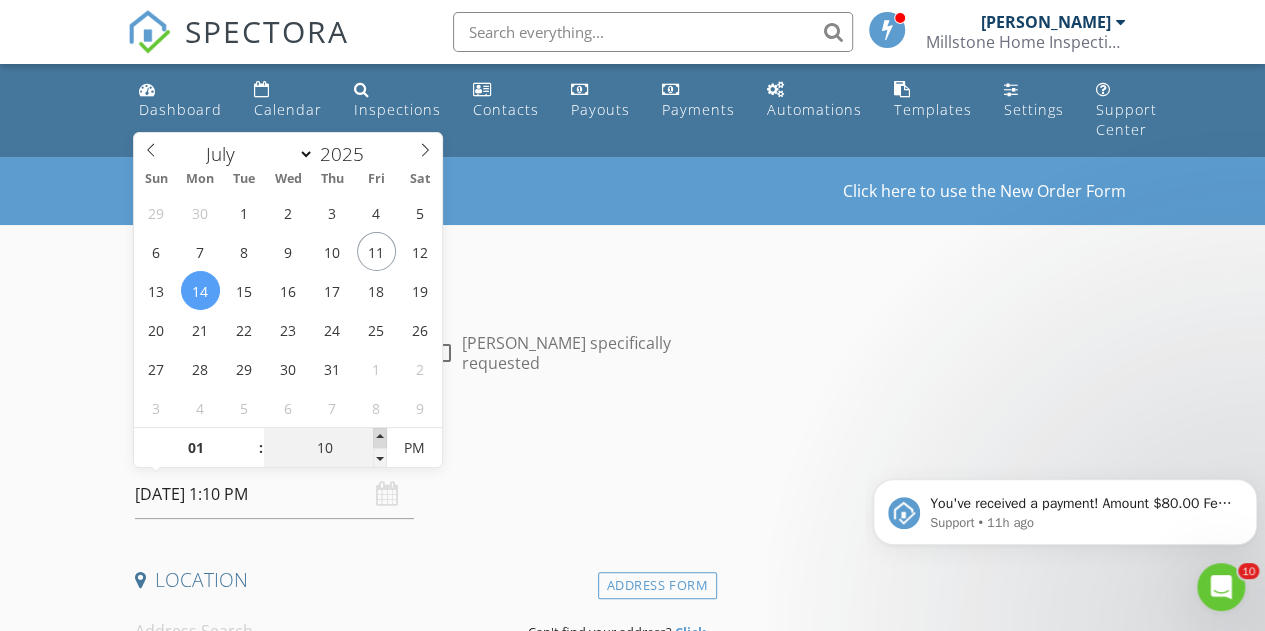click at bounding box center (380, 438) 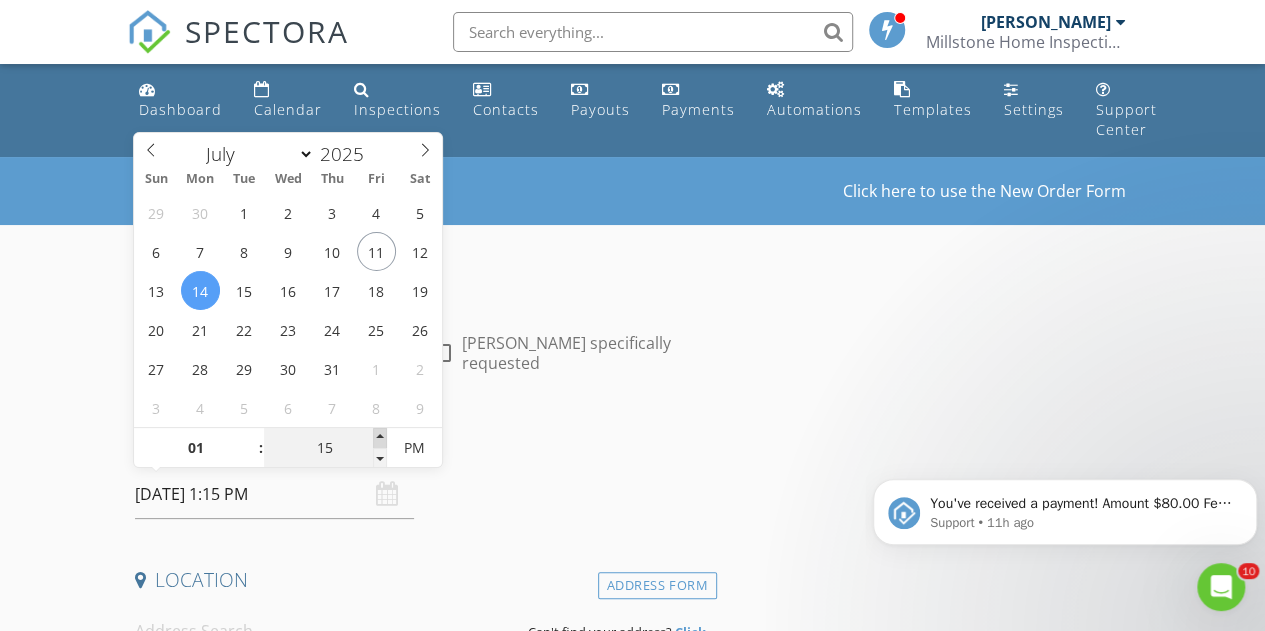 click at bounding box center [380, 438] 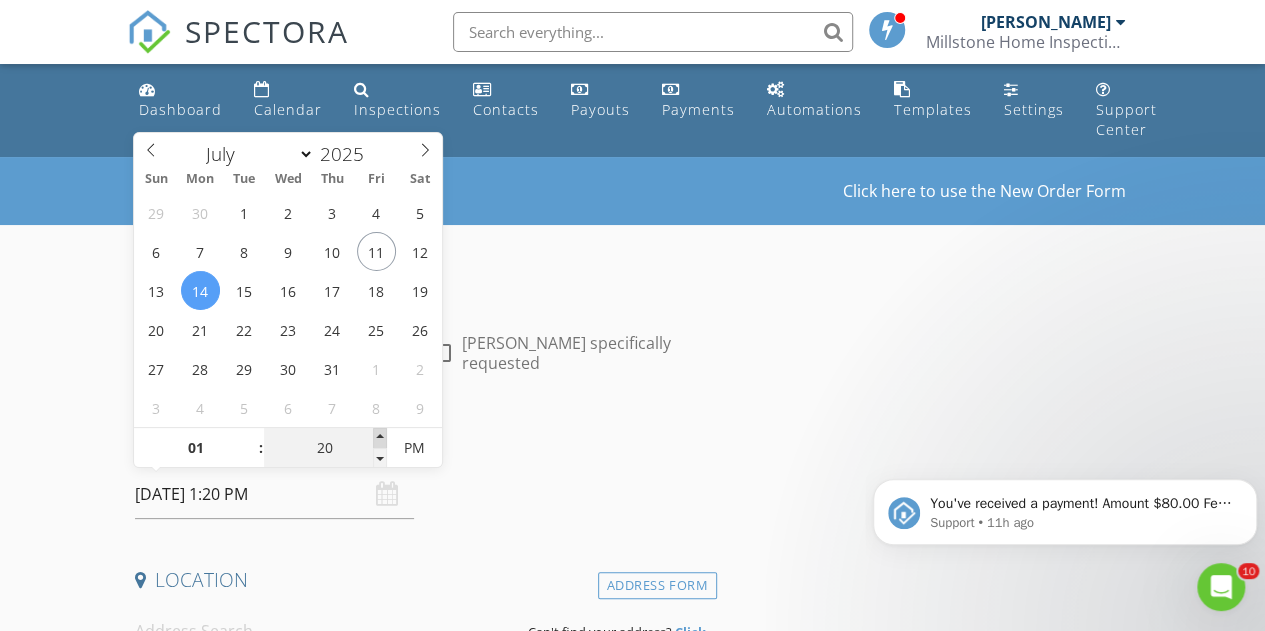 click at bounding box center [380, 438] 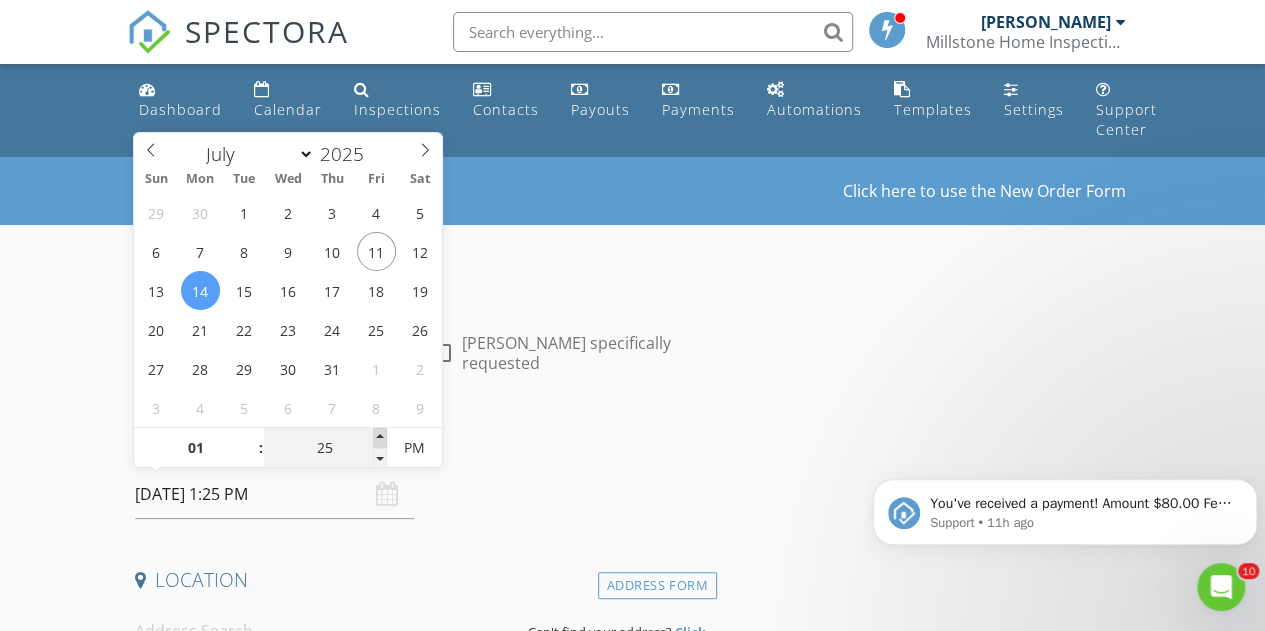 click at bounding box center [380, 438] 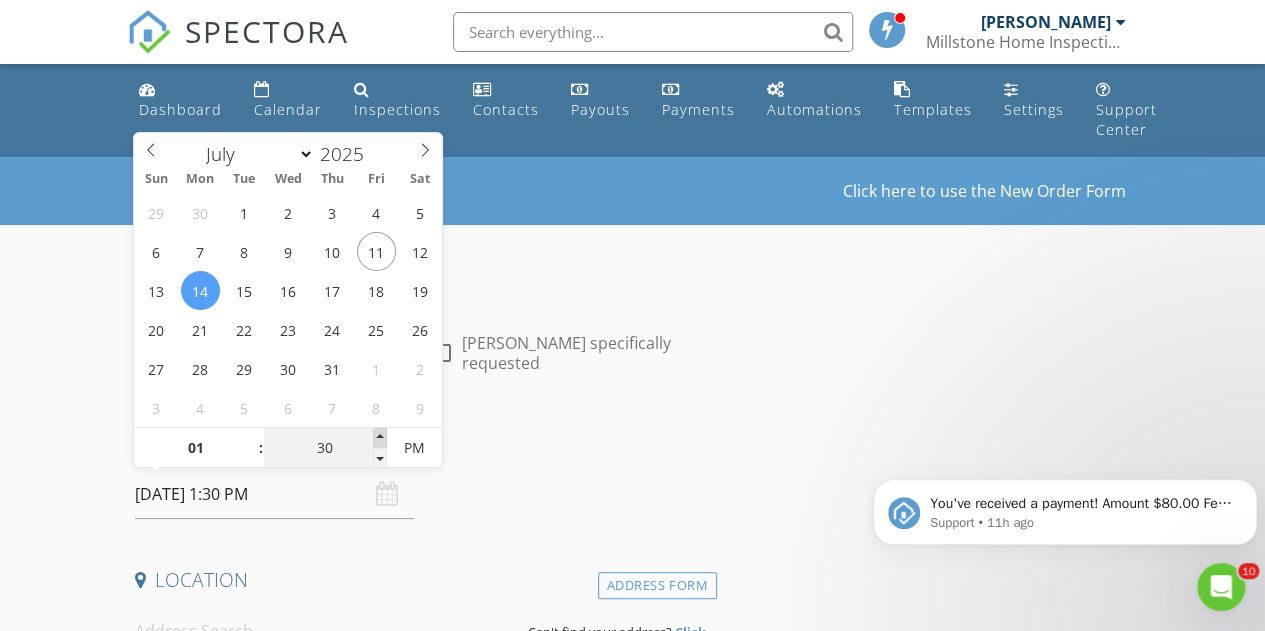 click at bounding box center (380, 438) 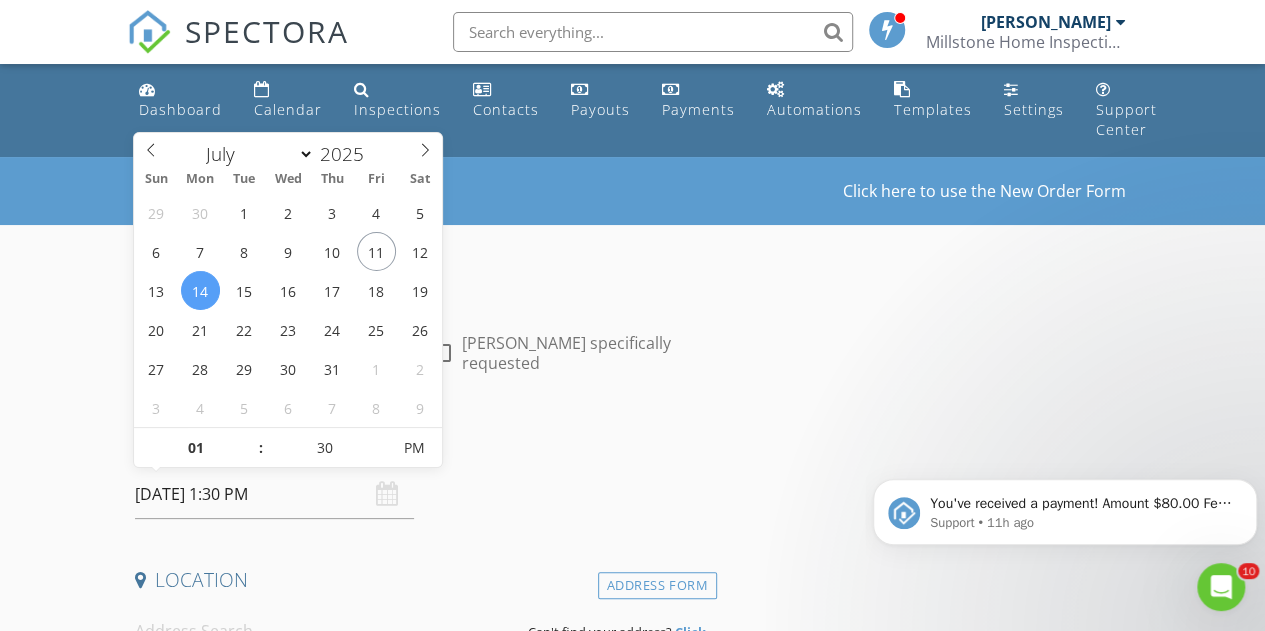 click on "Date/Time
07/14/2025 1:30 PM" at bounding box center [422, 474] 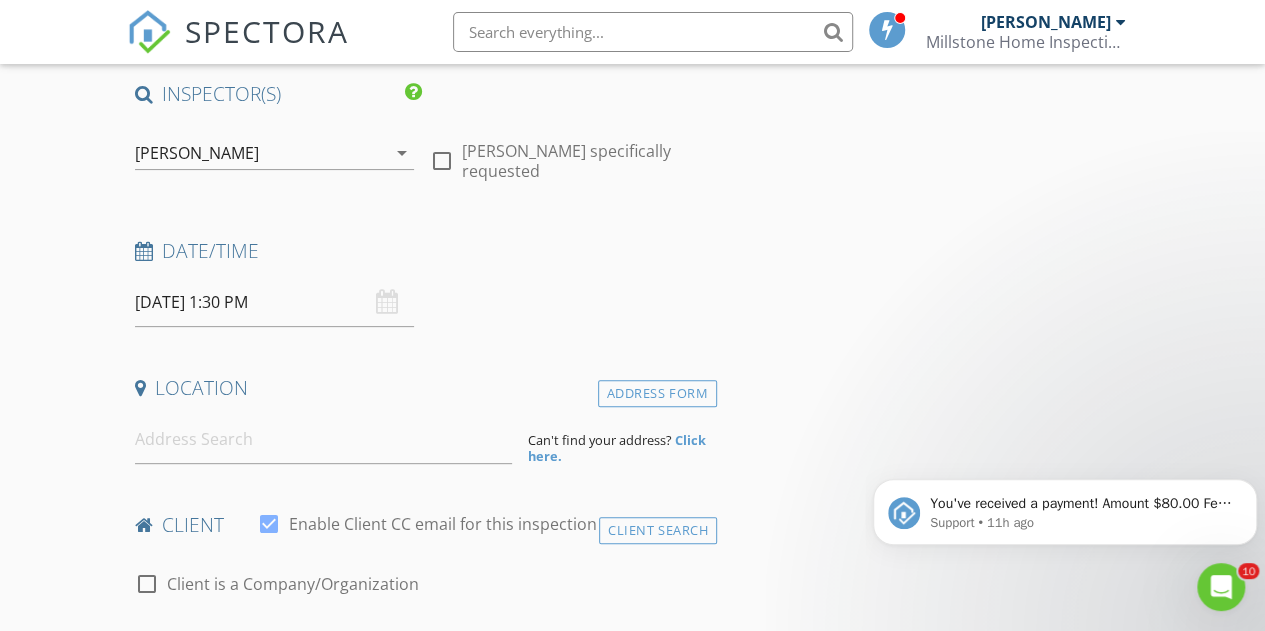 scroll, scrollTop: 200, scrollLeft: 0, axis: vertical 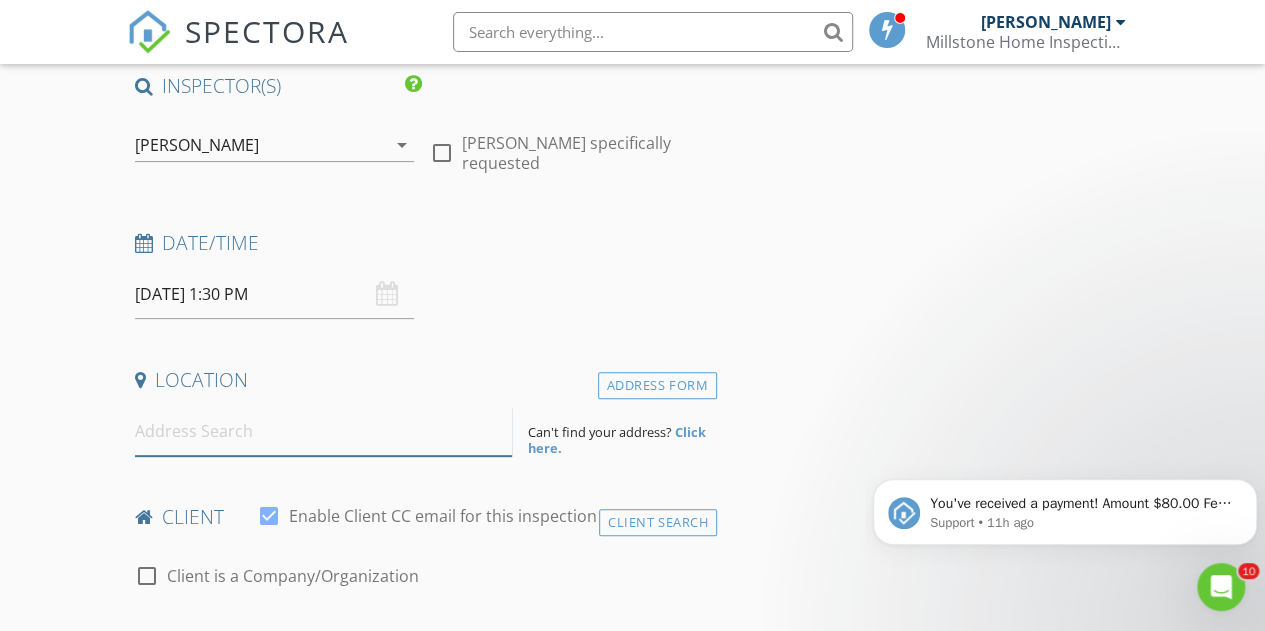click at bounding box center [324, 431] 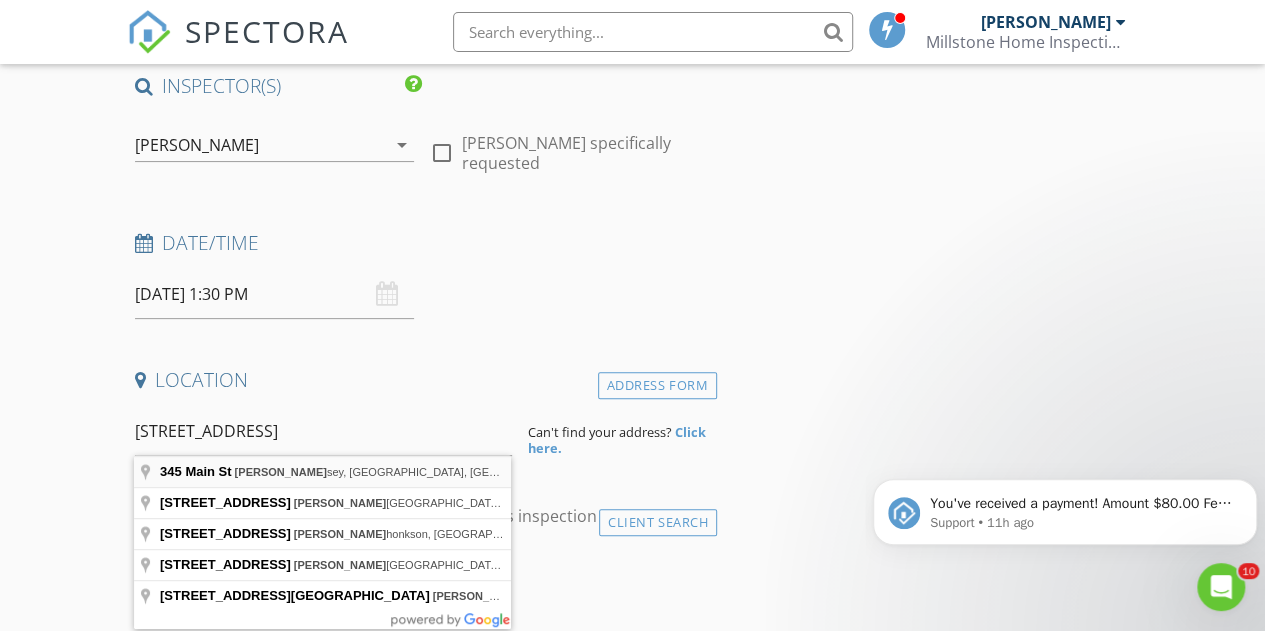 type on "345 Main St, Kersey, PA, USA" 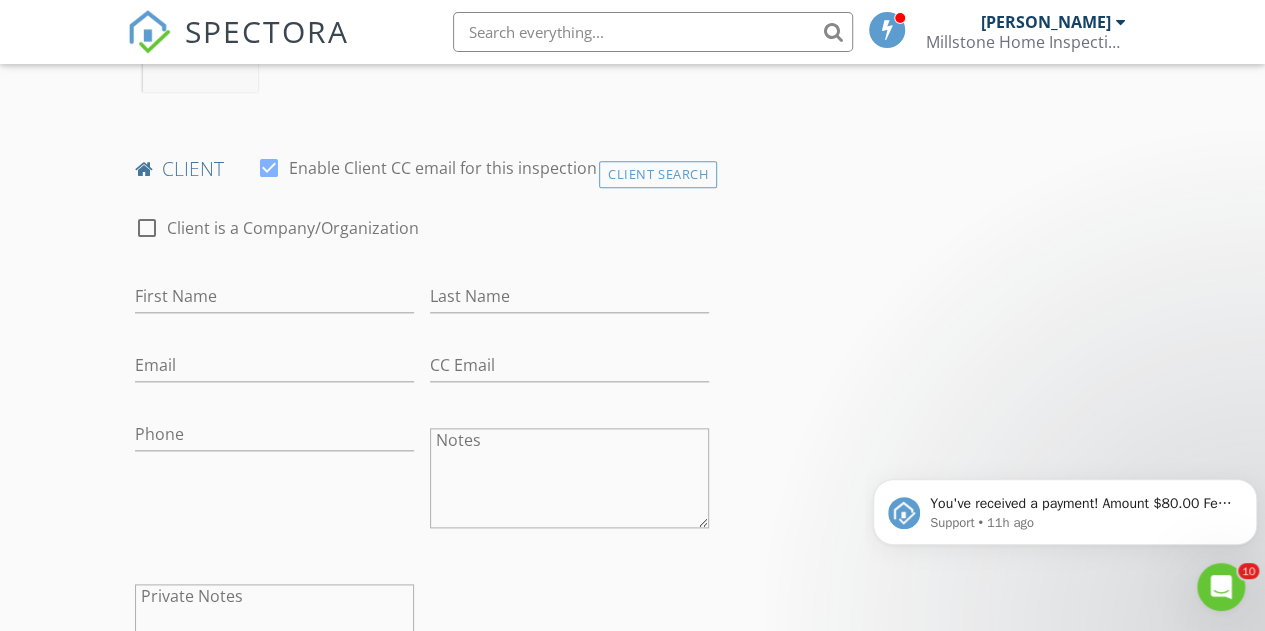 scroll, scrollTop: 1000, scrollLeft: 0, axis: vertical 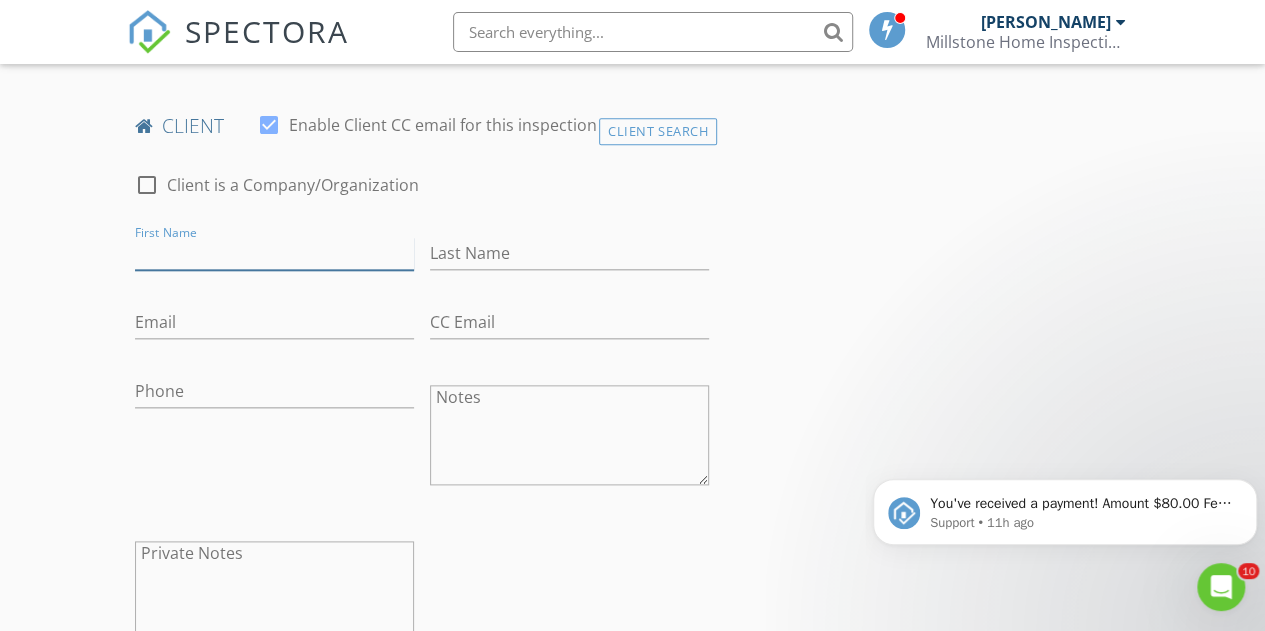 click on "First Name" at bounding box center [274, 253] 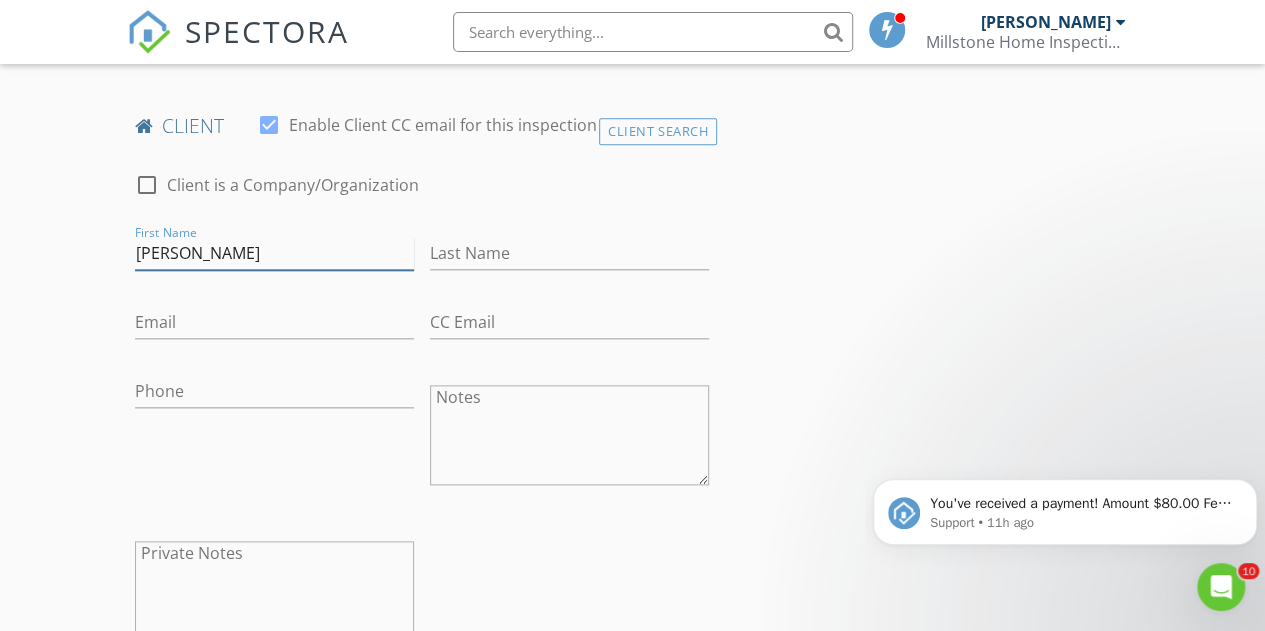 type on "Amanda" 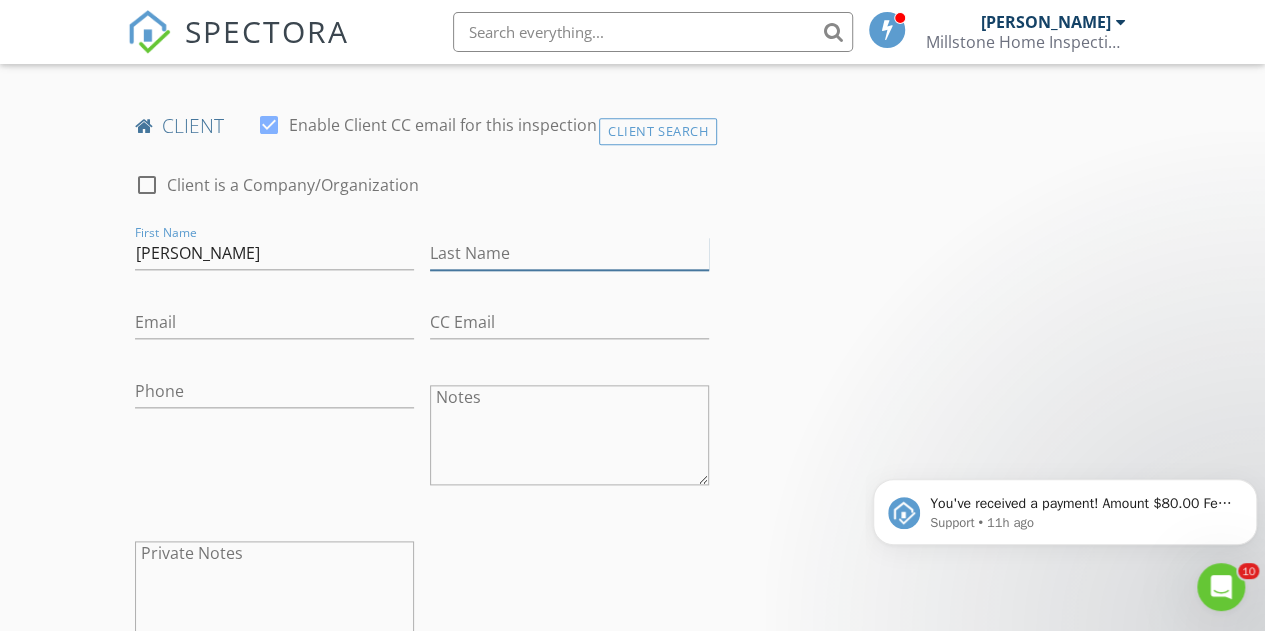 click on "Last Name" at bounding box center (569, 253) 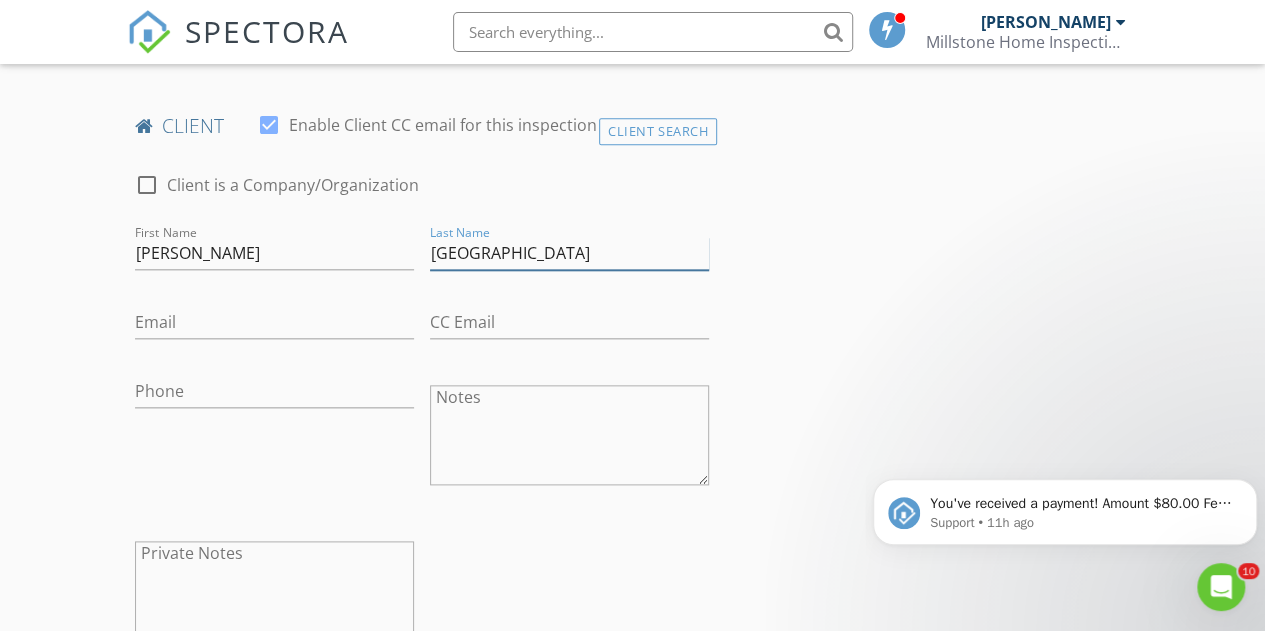 type on "Dresbach" 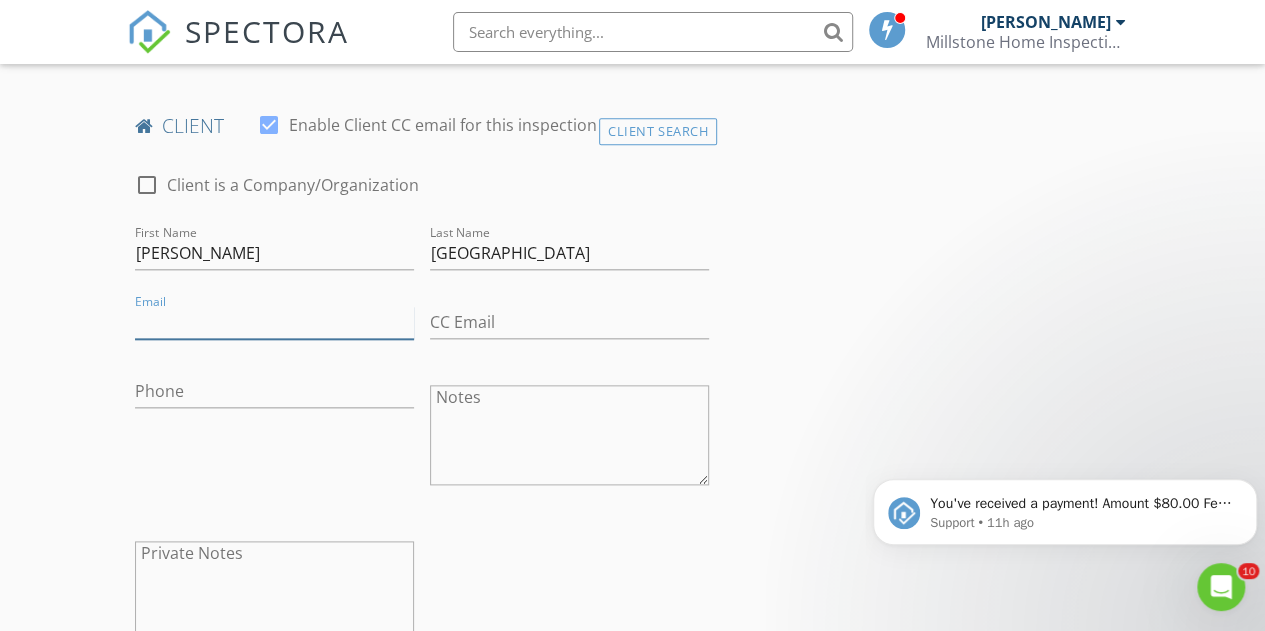 click on "Email" at bounding box center (274, 322) 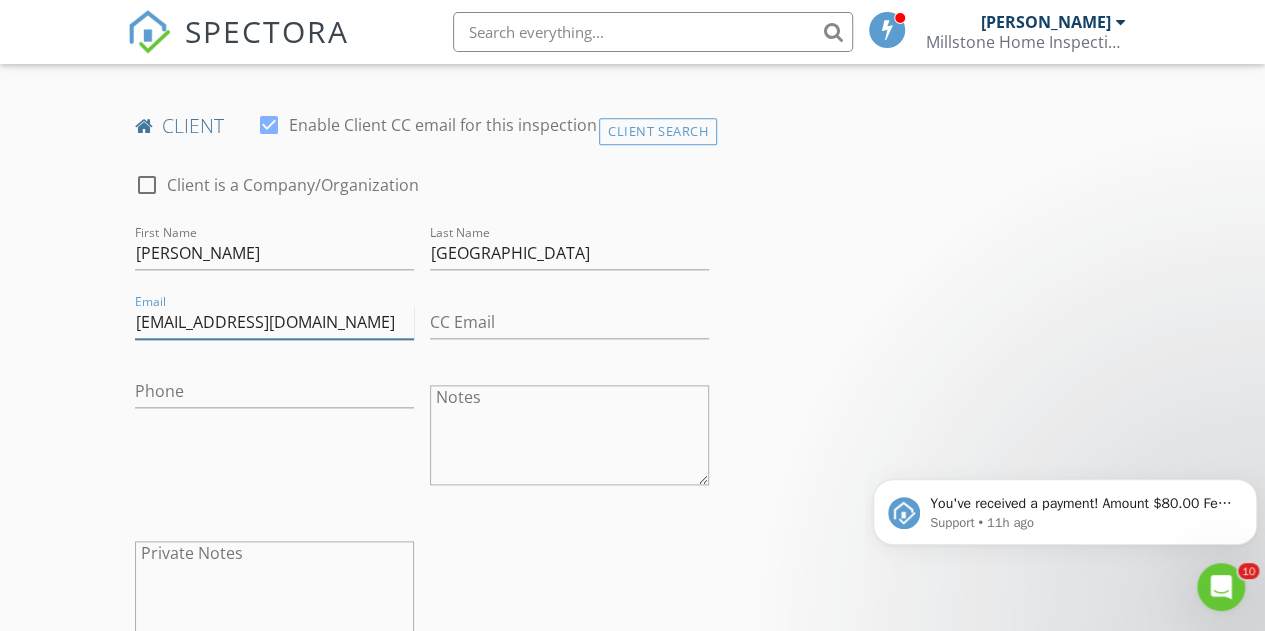 click on "amandaadresbach@gmail.com" at bounding box center [274, 322] 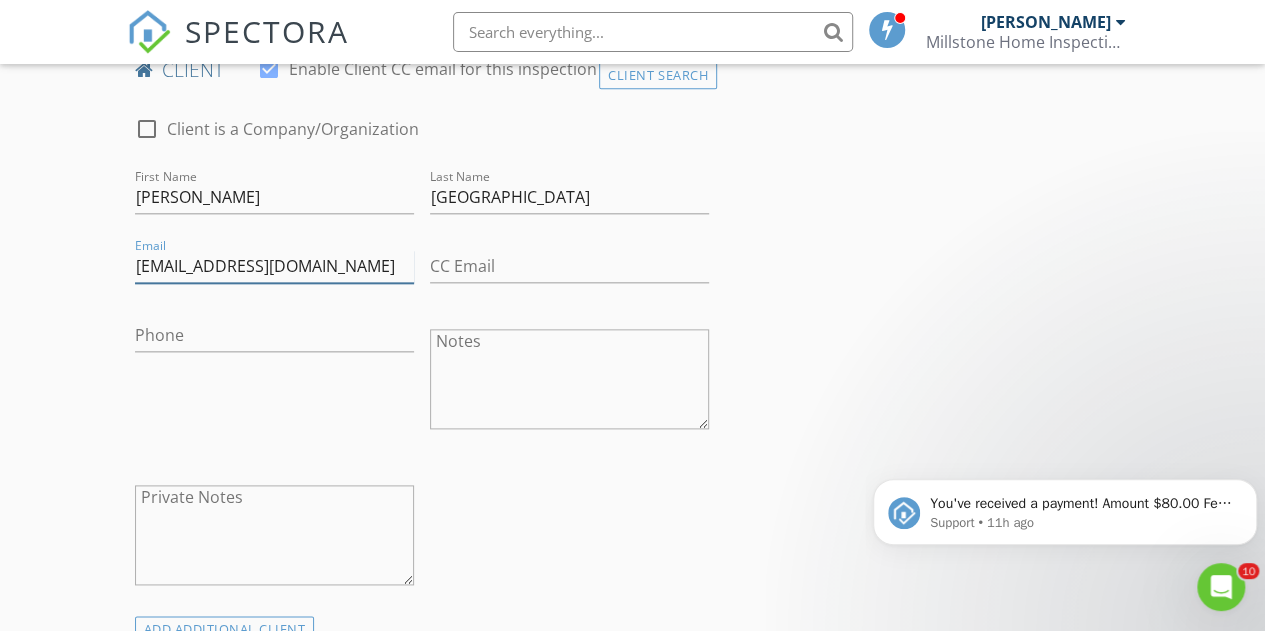 scroll, scrollTop: 1100, scrollLeft: 0, axis: vertical 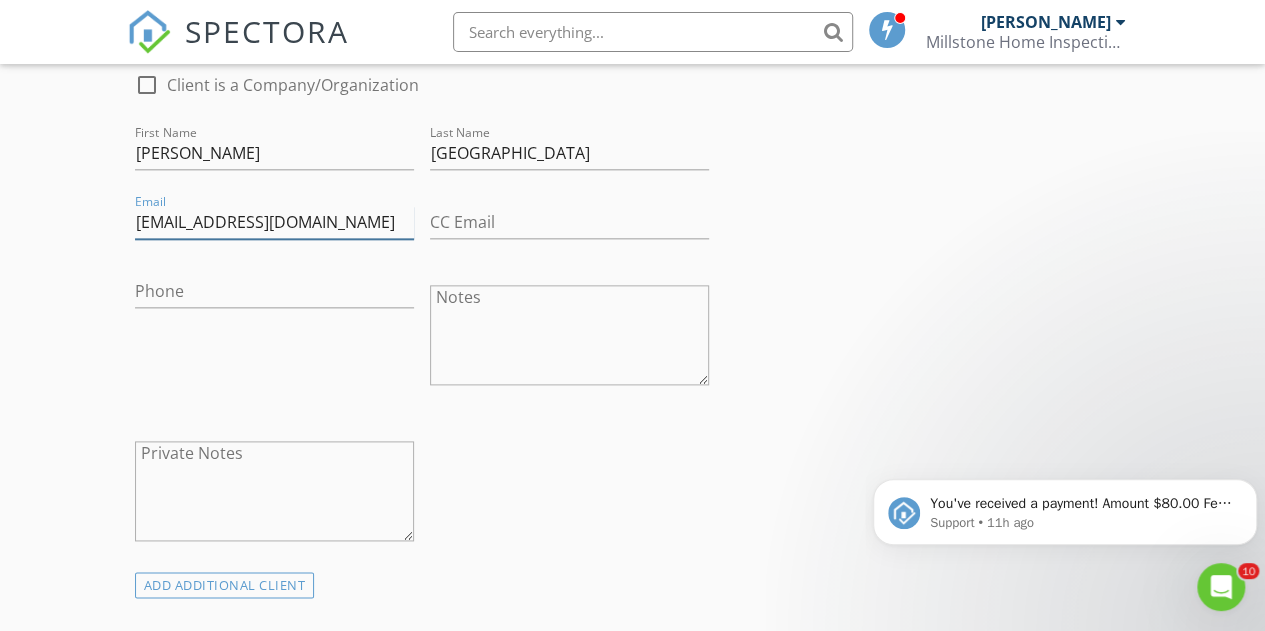 type on "amandadresbach@gmail.com" 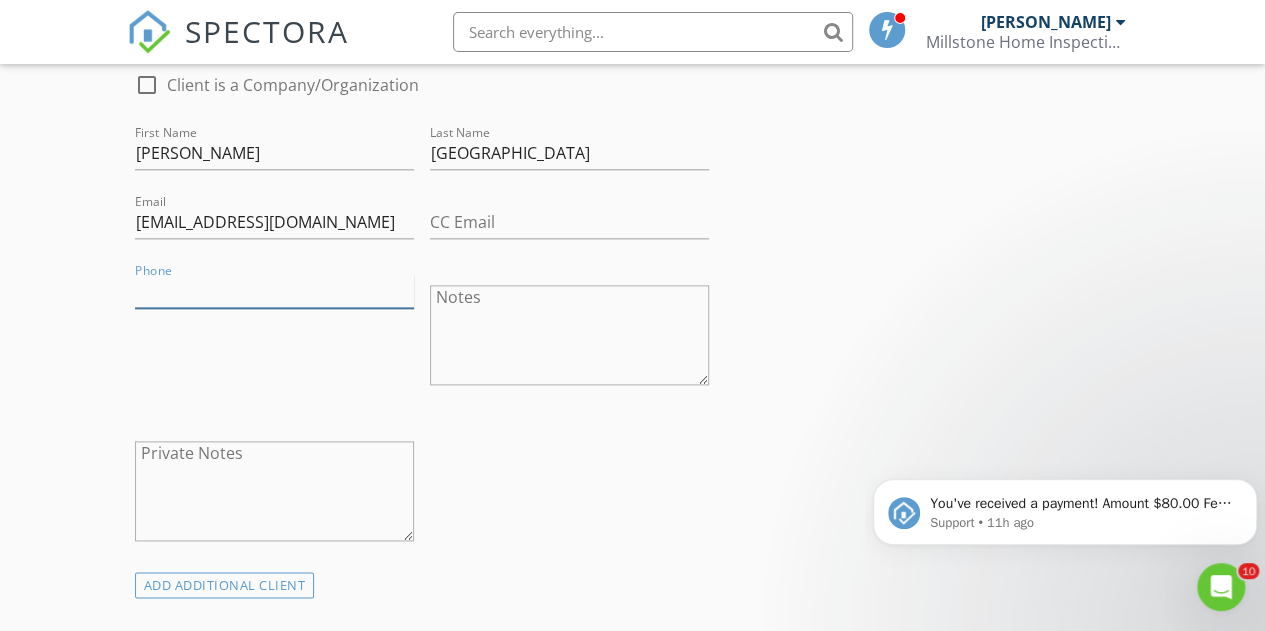 click on "Phone" at bounding box center (274, 291) 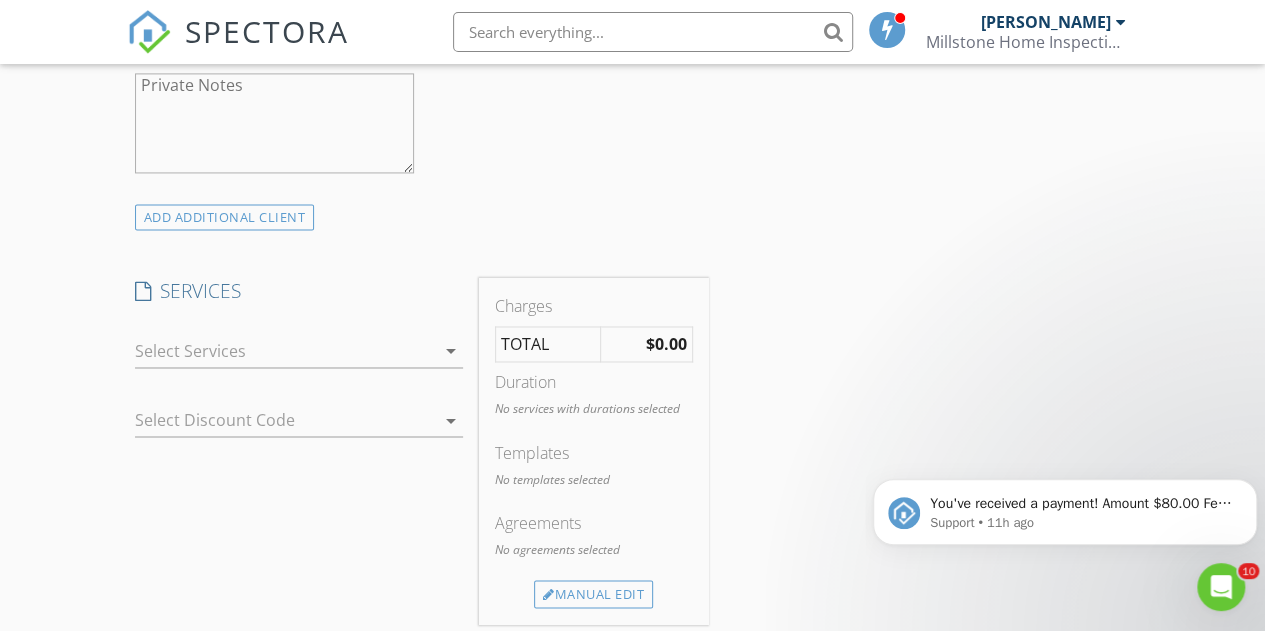 scroll, scrollTop: 1500, scrollLeft: 0, axis: vertical 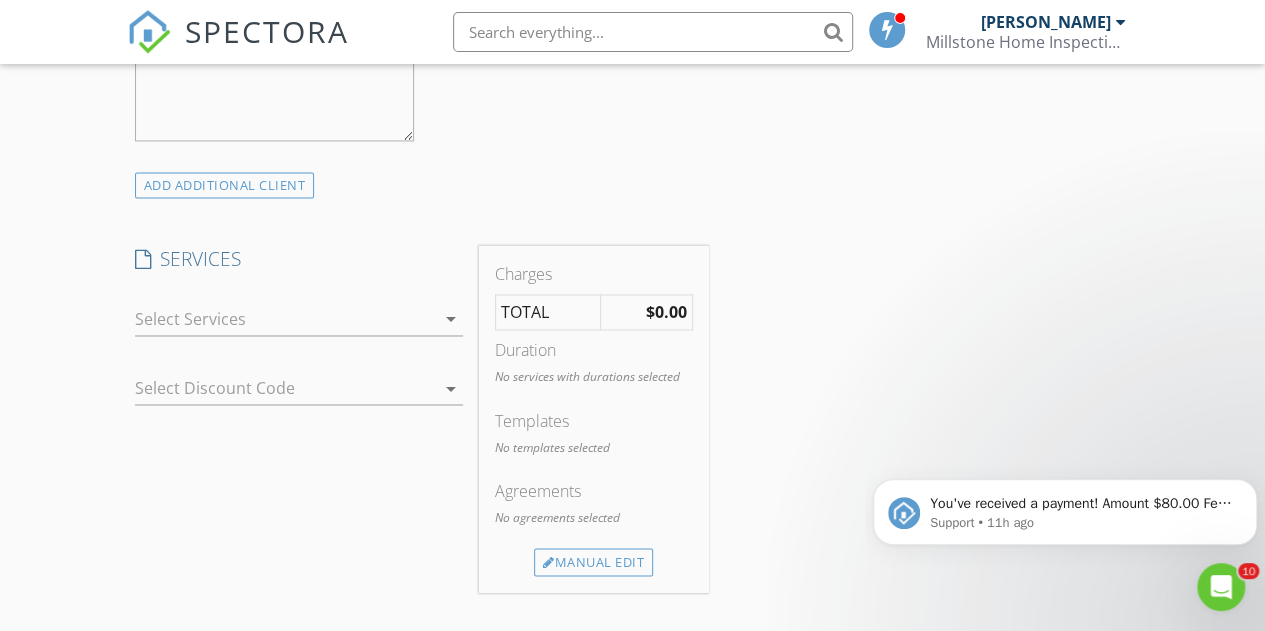 type on "814-428-2016" 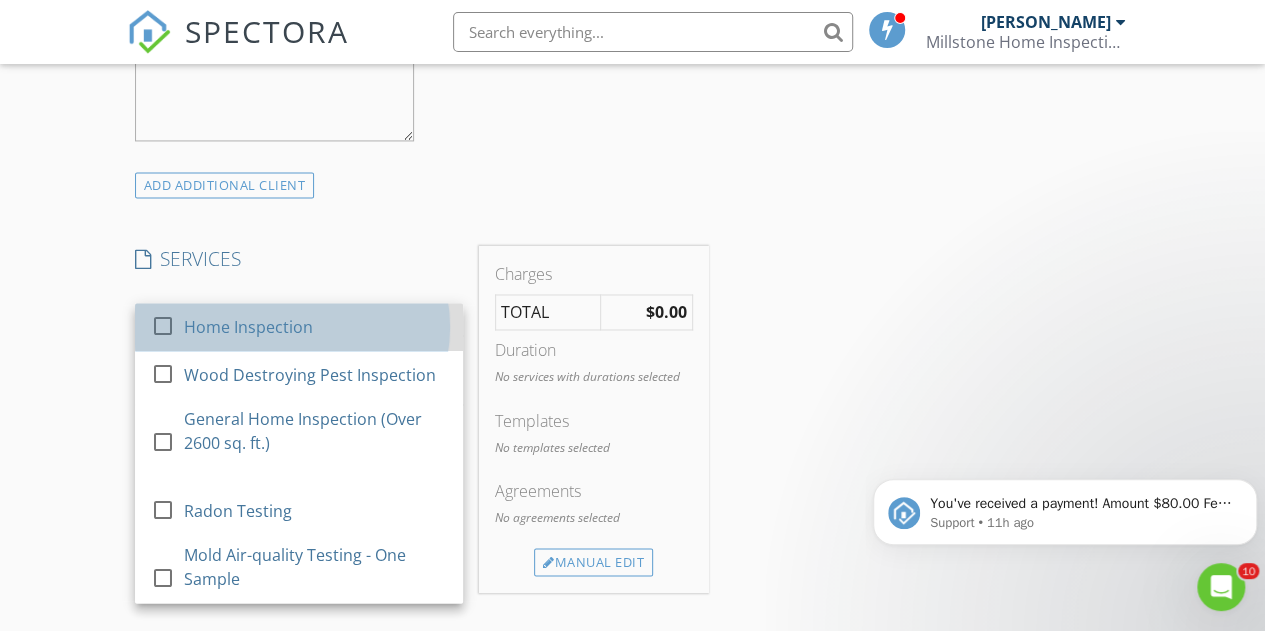 click on "Home Inspection" at bounding box center [314, 327] 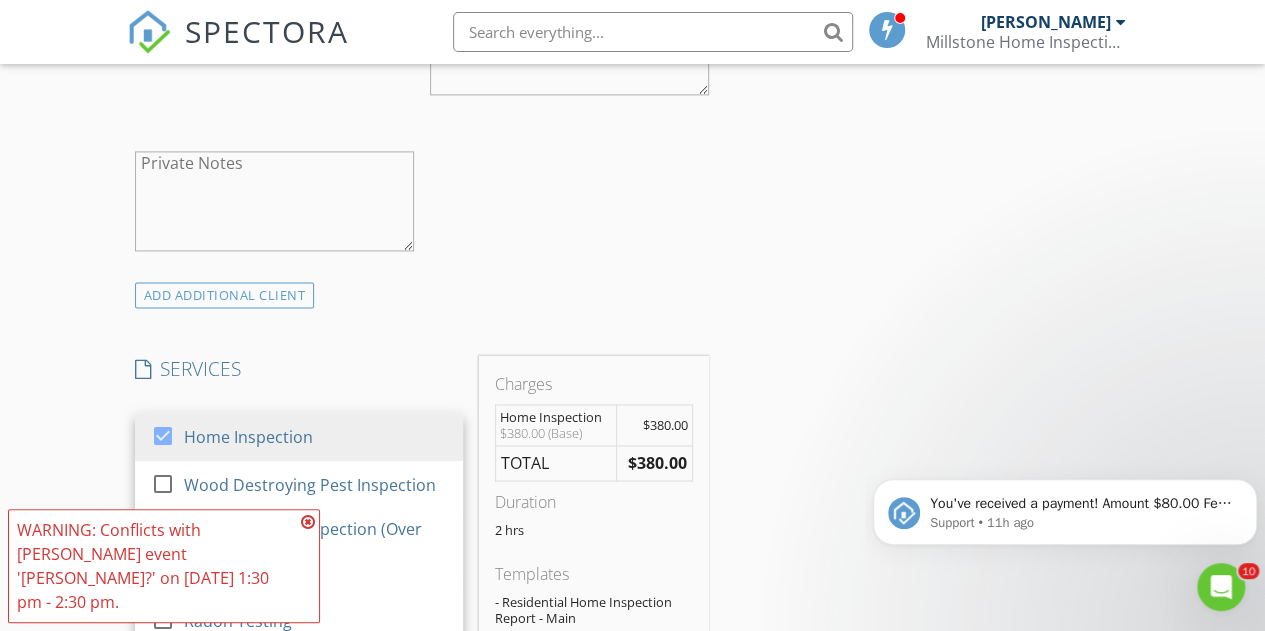 scroll, scrollTop: 1500, scrollLeft: 0, axis: vertical 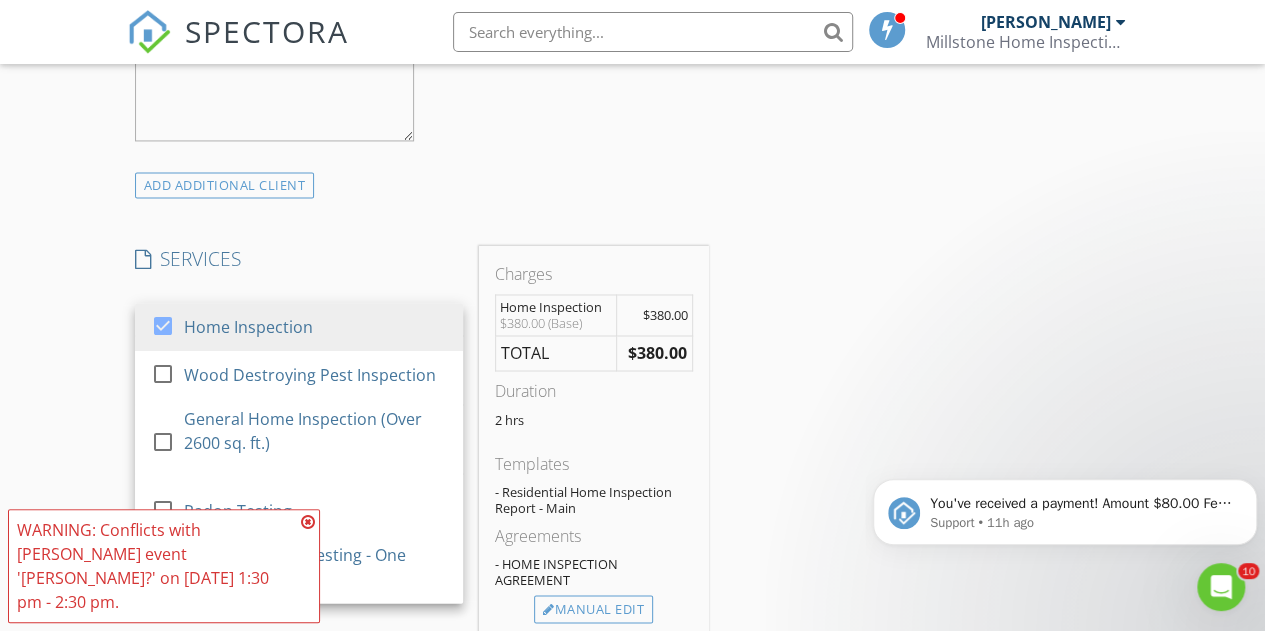 click on "INSPECTOR(S)
check_box   Troy Baughman   PRIMARY   Troy Baughman arrow_drop_down   check_box_outline_blank Troy Baughman specifically requested
Date/Time
07/14/2025 1:30 PM
Location
Address Search       Address 345 Main St   Unit   City Kersey   State PA   Zip 15846   County Elk     Square Feet 0   Year Built   Foundation arrow_drop_down     Troy Baughman     63.1 miles     (2 hours)
client
check_box Enable Client CC email for this inspection   Client Search     check_box_outline_blank Client is a Company/Organization     First Name Amanda   Last Name Dresbach   Email amandadresbach@gmail.com   CC Email   Phone 814-428-2016           Notes   Private Notes
ADD ADDITIONAL client
SERVICES
check_box   Home Inspection   check_box_outline_blank   Wood Destroying Pest Inspection" at bounding box center (633, 470) 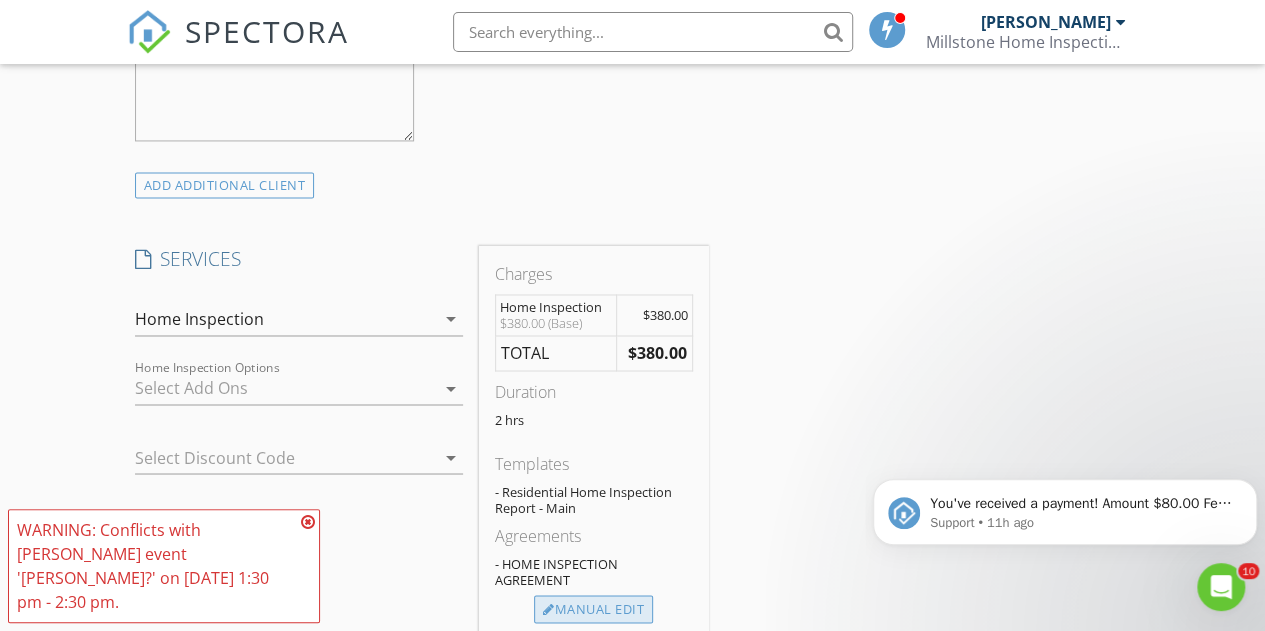 click on "Manual Edit" at bounding box center [593, 609] 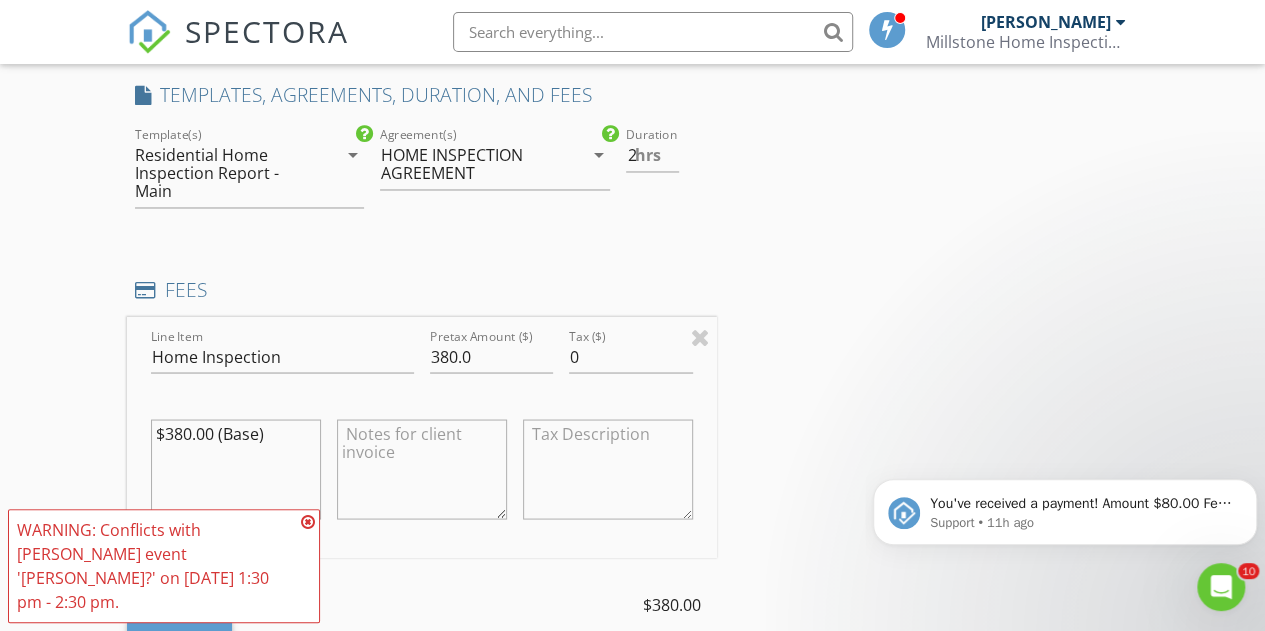 scroll, scrollTop: 1700, scrollLeft: 0, axis: vertical 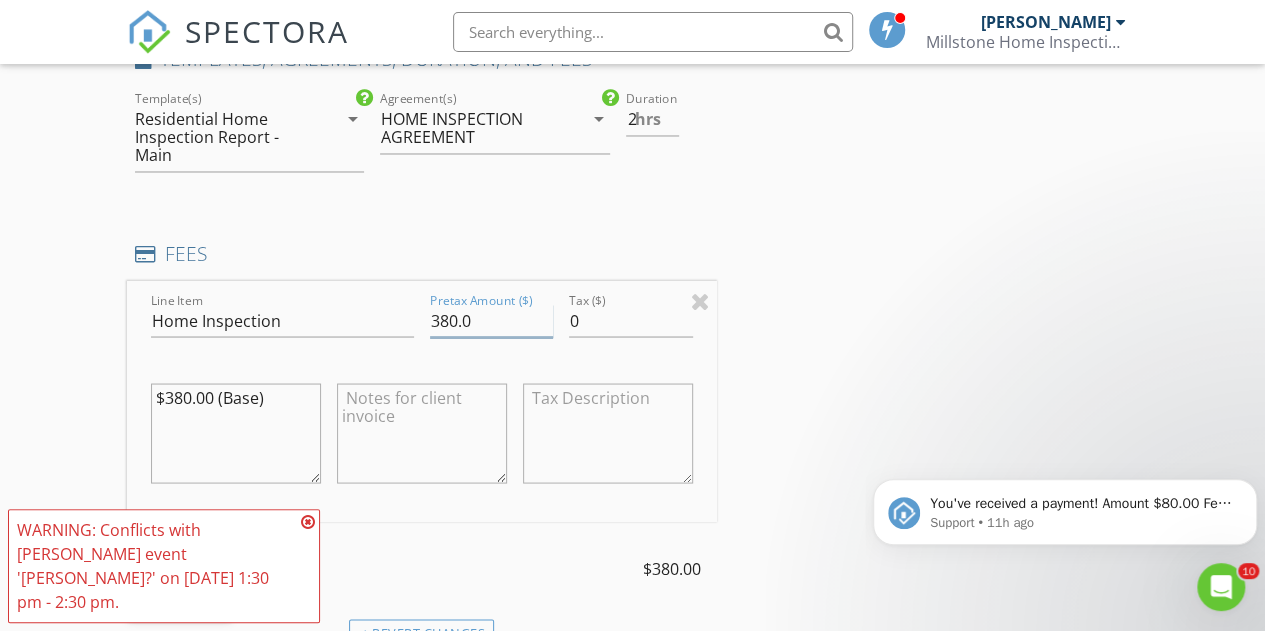 drag, startPoint x: 447, startPoint y: 333, endPoint x: 430, endPoint y: 332, distance: 17.029387 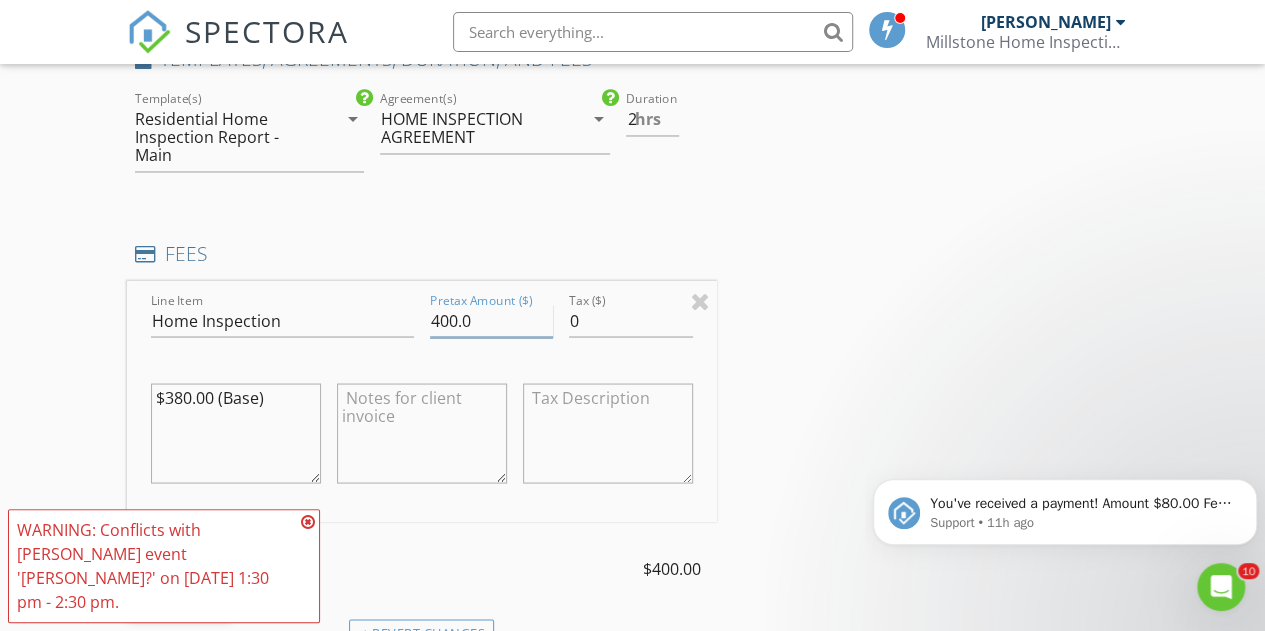 type on "400.0" 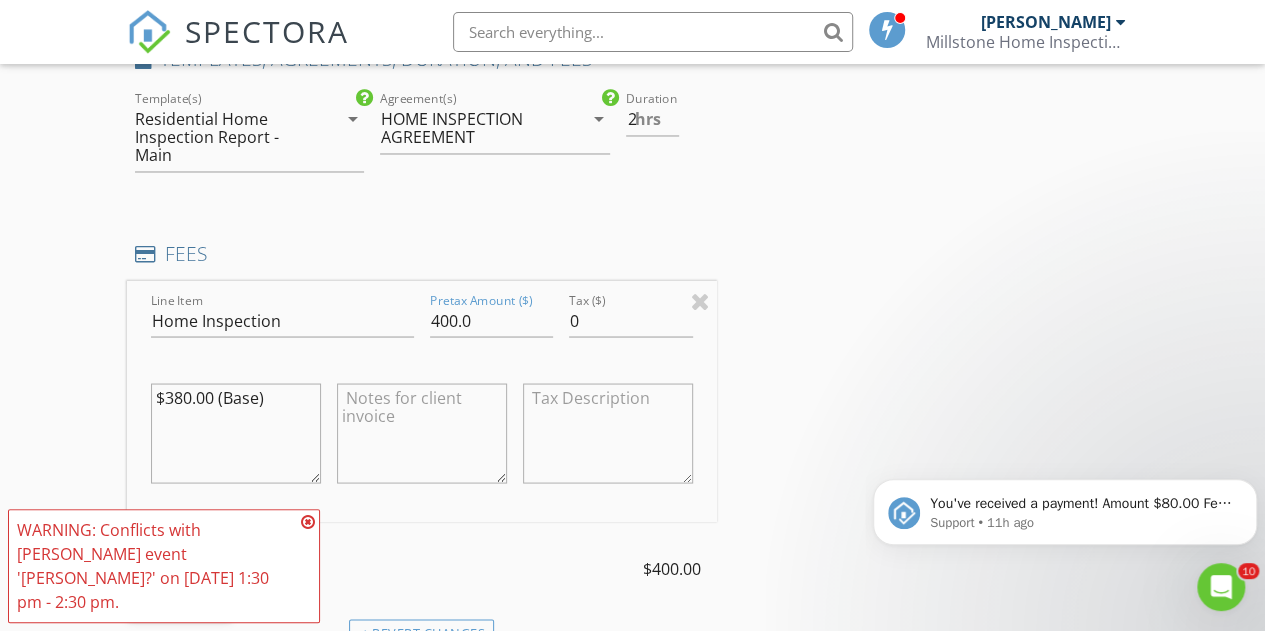 click on "INSPECTOR(S)
check_box   Troy Baughman   PRIMARY   Troy Baughman arrow_drop_down   check_box_outline_blank Troy Baughman specifically requested
Date/Time
07/14/2025 1:30 PM
Location
Address Search       Address 345 Main St   Unit   City Kersey   State PA   Zip 15846   County Elk     Square Feet 0   Year Built   Foundation arrow_drop_down     Troy Baughman     63.1 miles     (2 hours)
client
check_box Enable Client CC email for this inspection   Client Search     check_box_outline_blank Client is a Company/Organization     First Name Amanda   Last Name Dresbach   Email amandadresbach@gmail.com   CC Email   Phone 814-428-2016           Notes   Private Notes
ADD ADDITIONAL client
SERVICES
check_box   Home Inspection   check_box_outline_blank   Wood Destroying Pest Inspection" at bounding box center [633, 374] 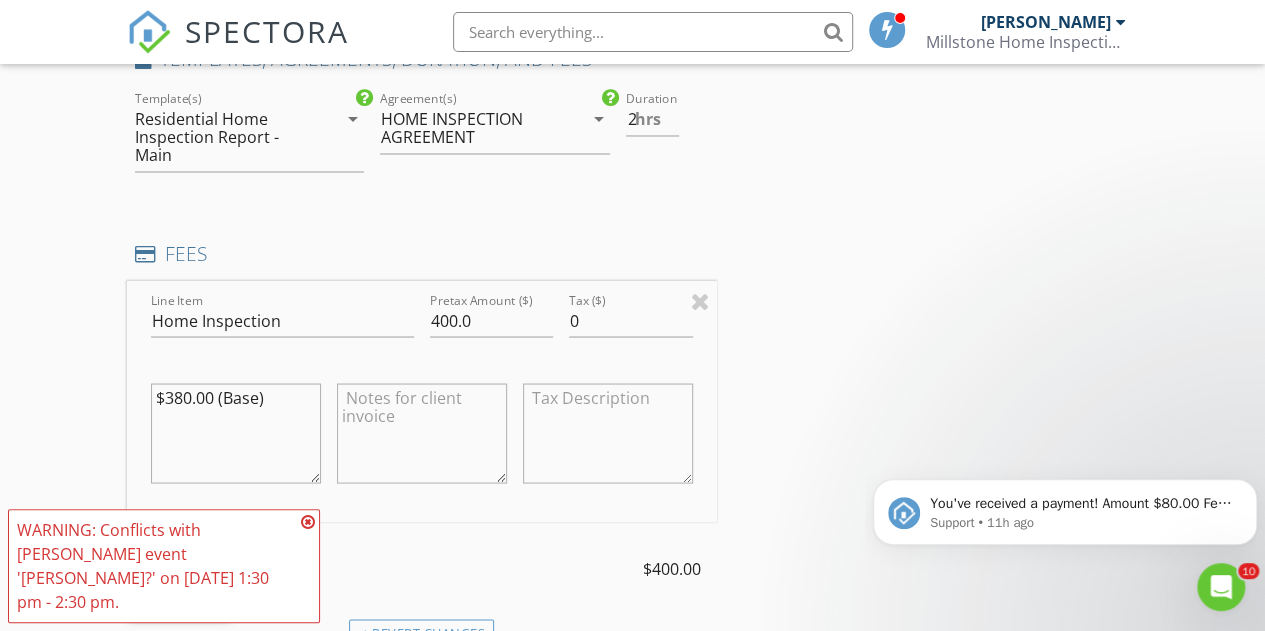 click at bounding box center (422, 433) 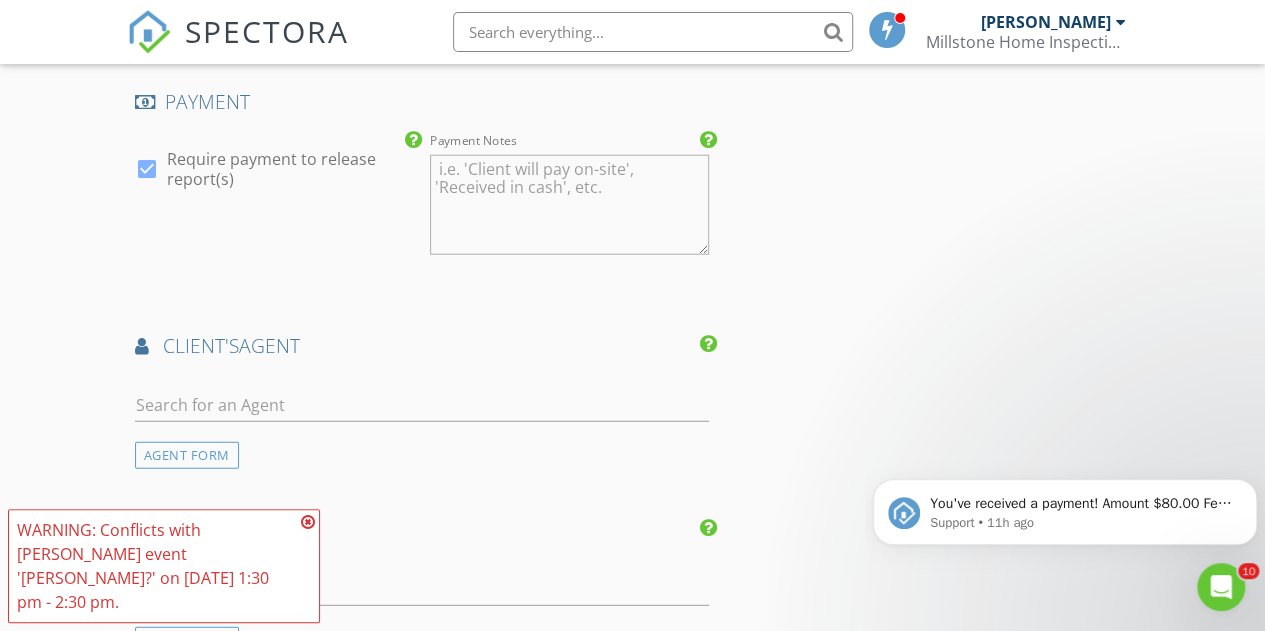 scroll, scrollTop: 2500, scrollLeft: 0, axis: vertical 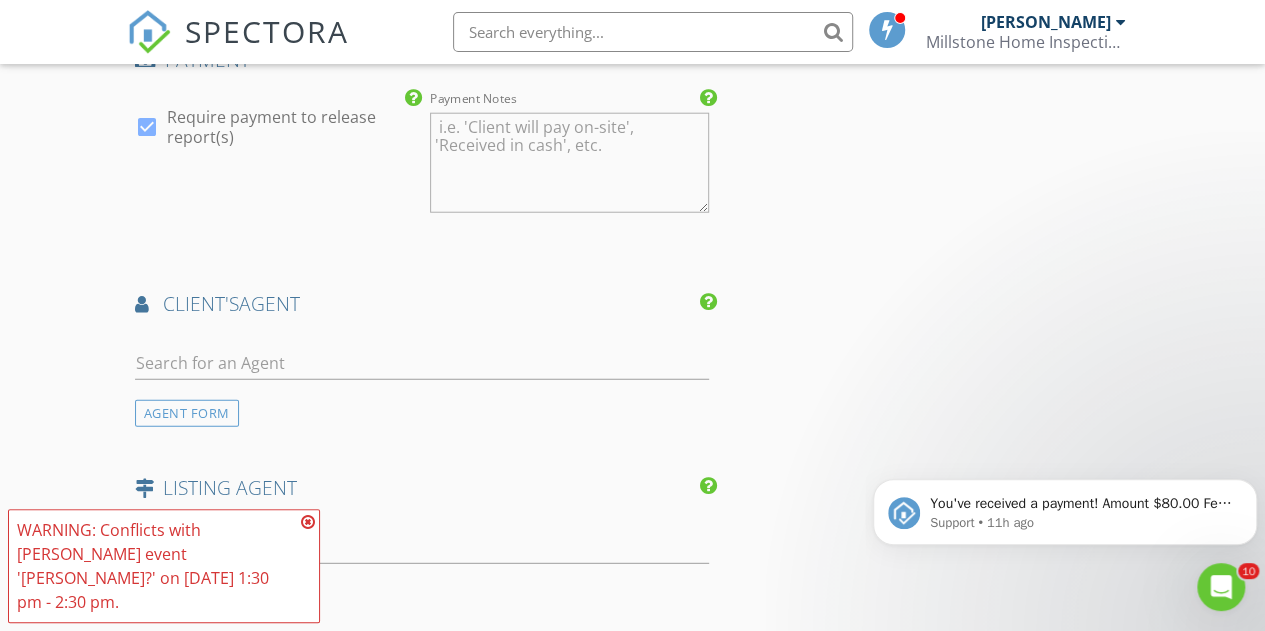 type on "2300 sqft home" 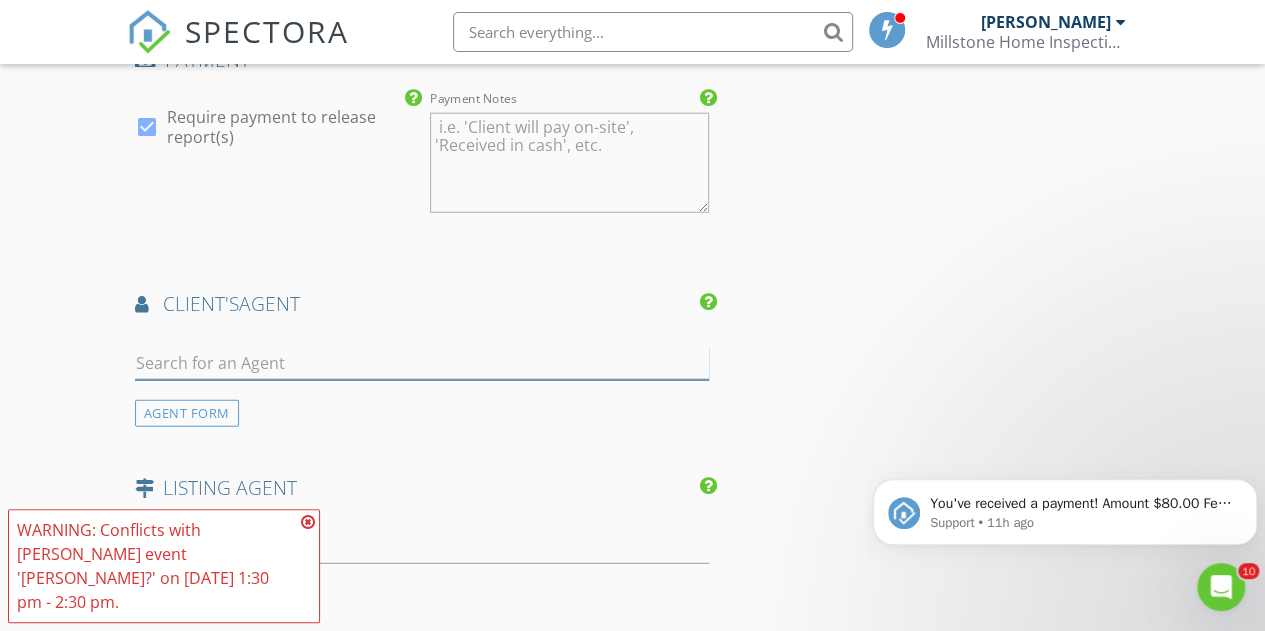 click at bounding box center [422, 363] 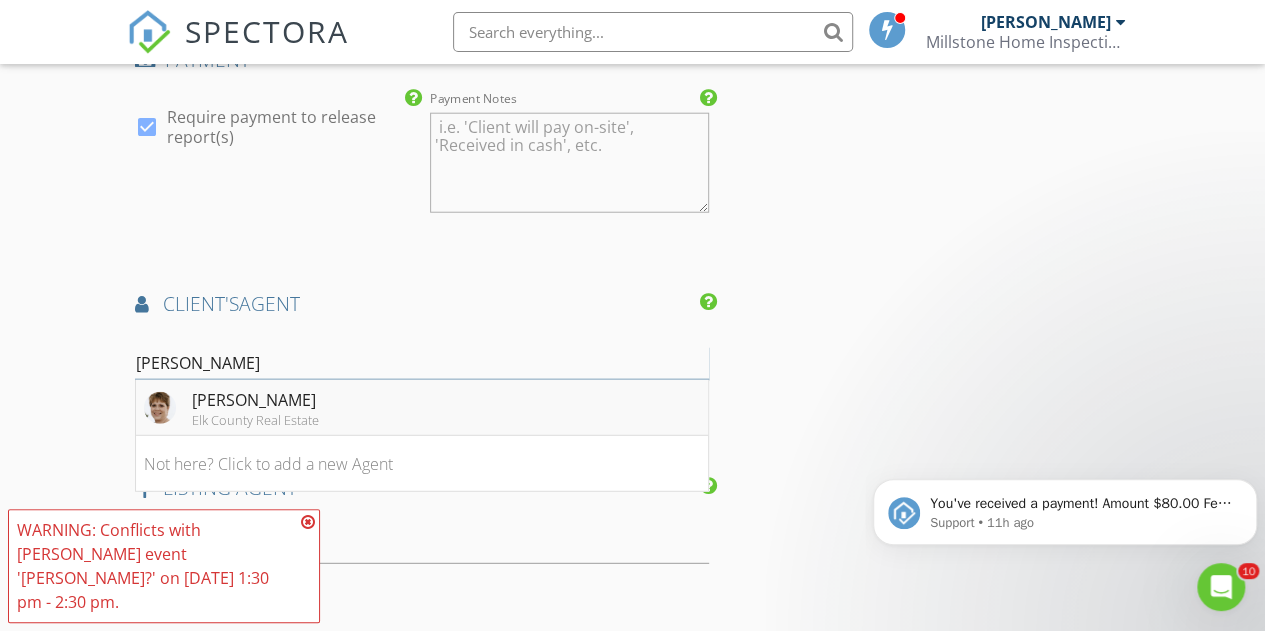 type on "gale" 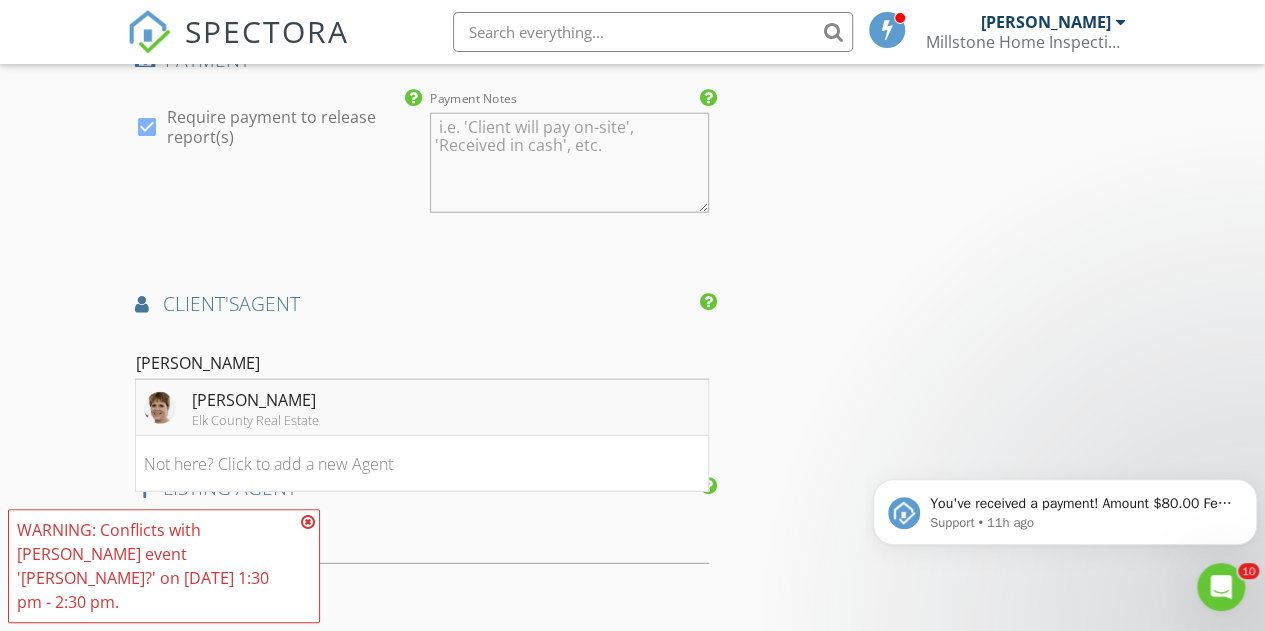 click on "[PERSON_NAME]" at bounding box center (255, 400) 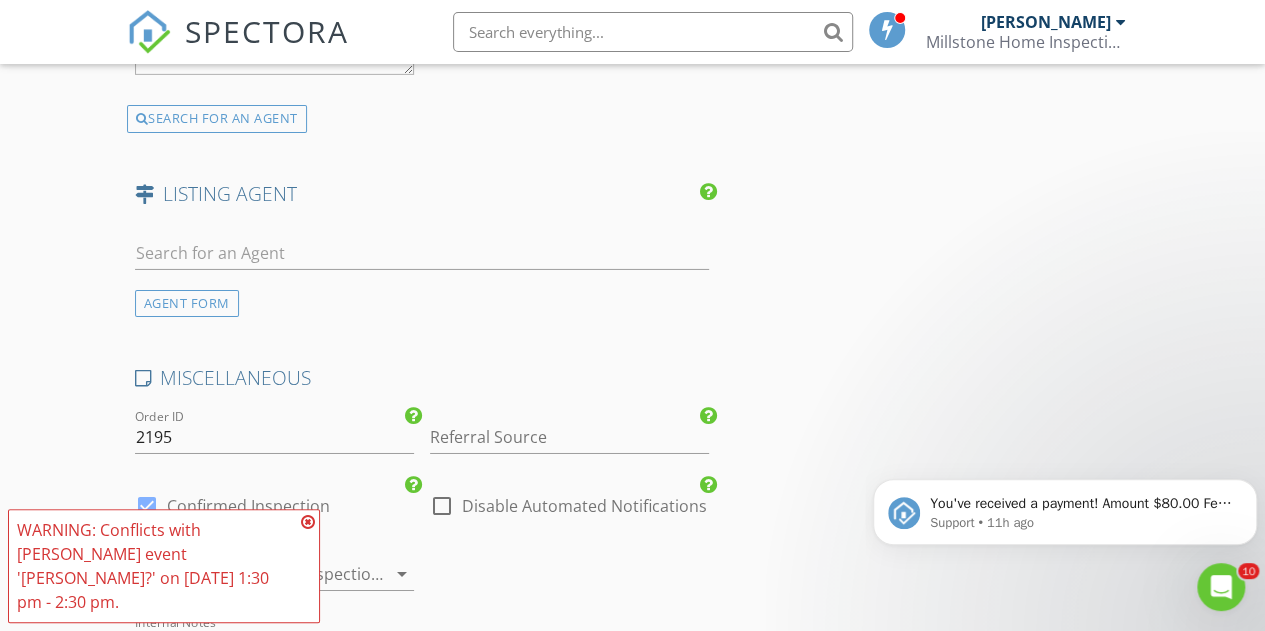 scroll, scrollTop: 3300, scrollLeft: 0, axis: vertical 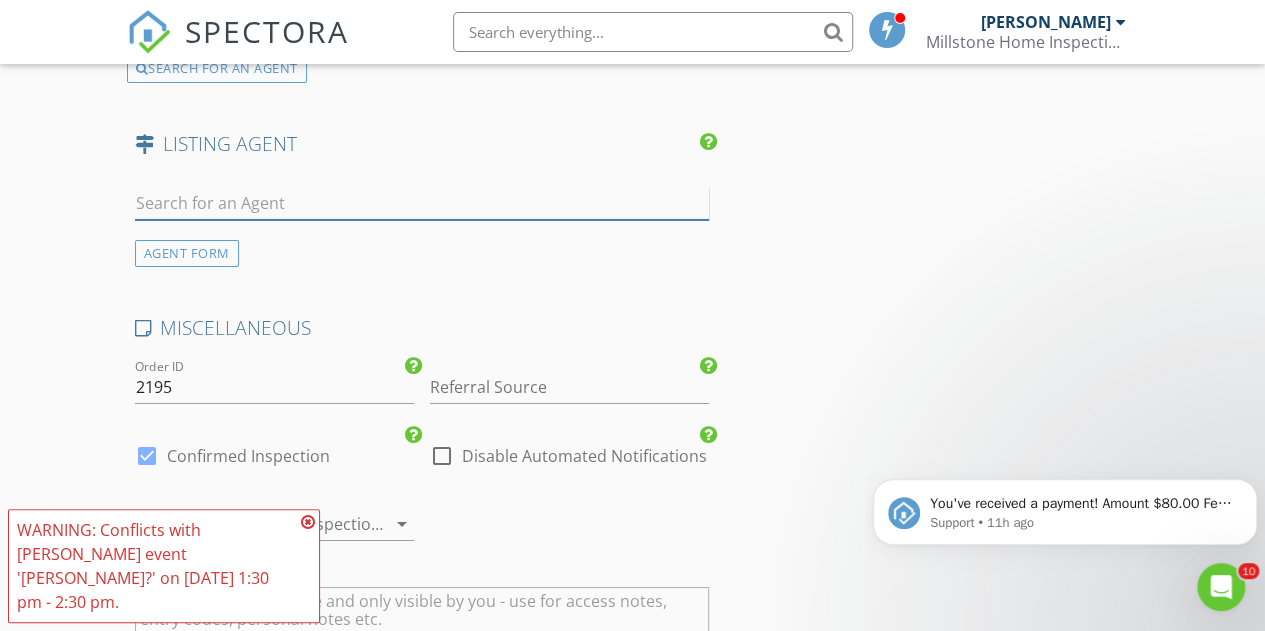 click at bounding box center [422, 203] 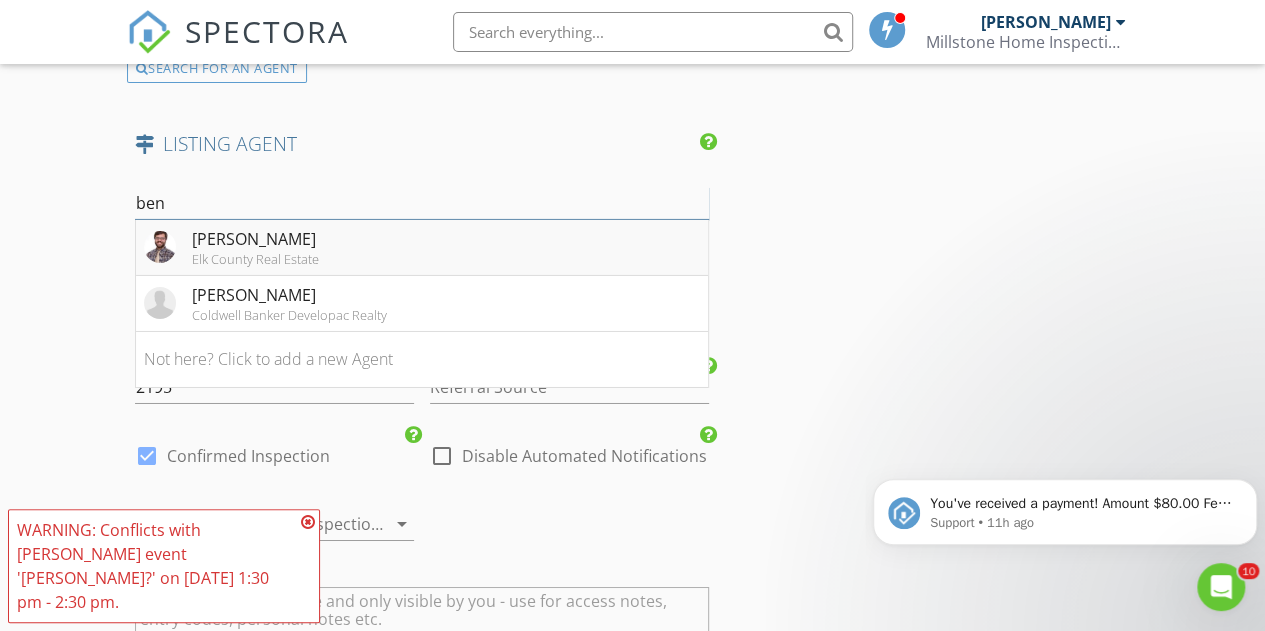 type on "ben" 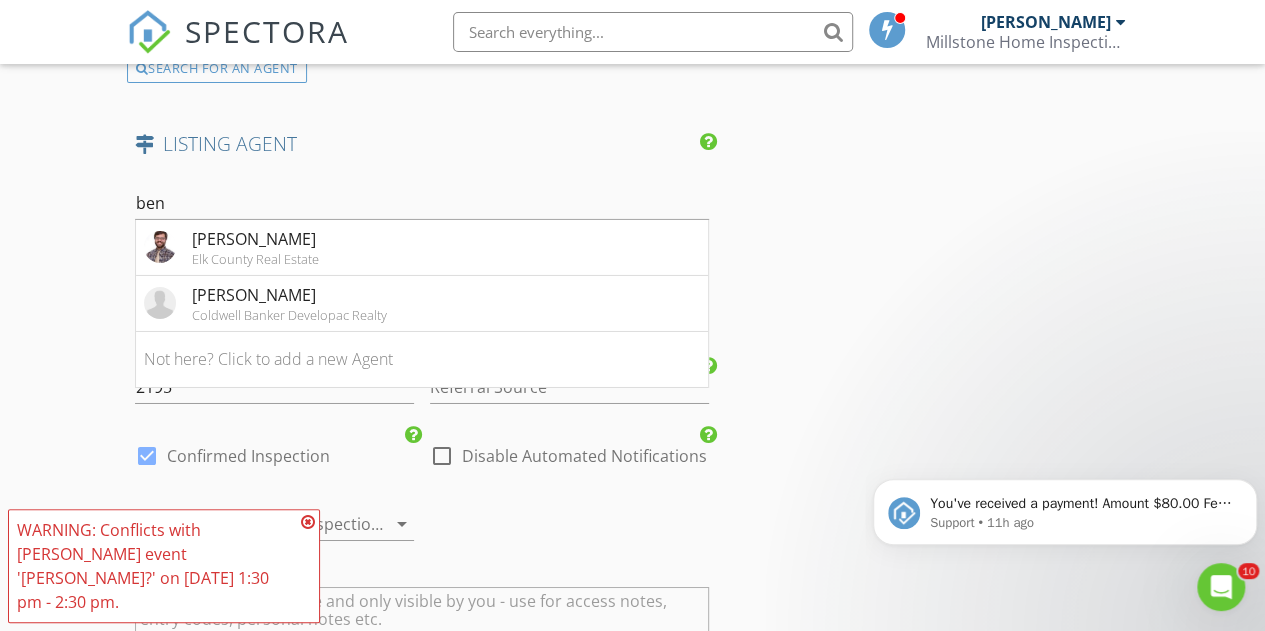 click on "[PERSON_NAME]" at bounding box center (255, 239) 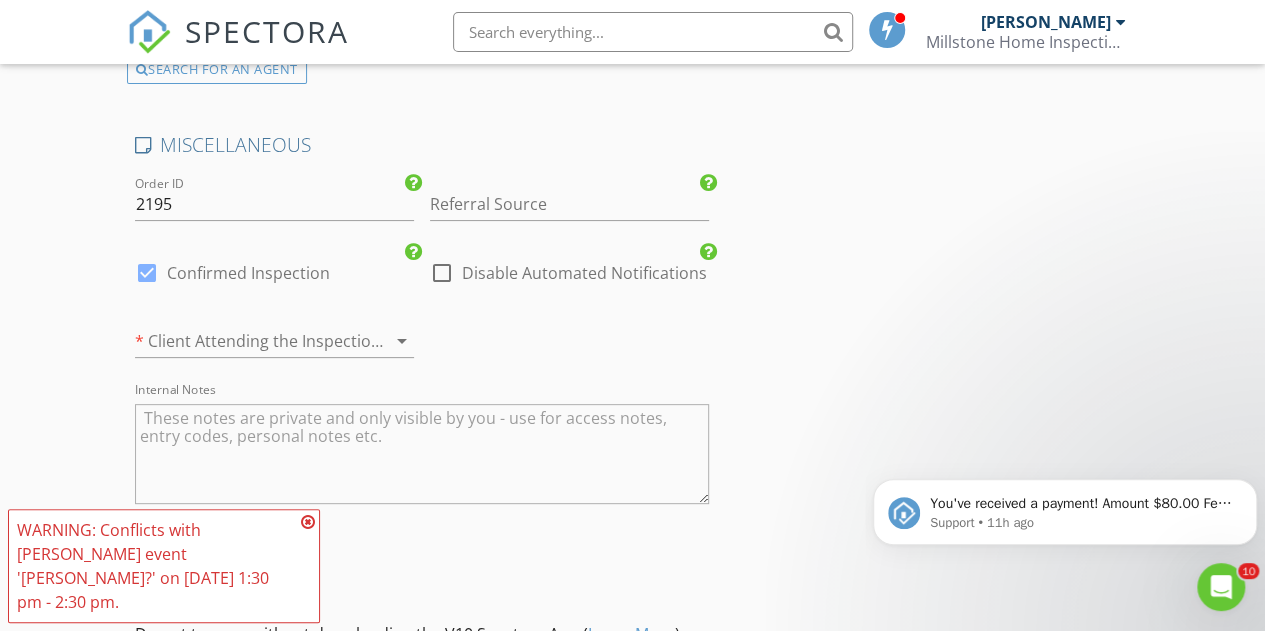 scroll, scrollTop: 4000, scrollLeft: 0, axis: vertical 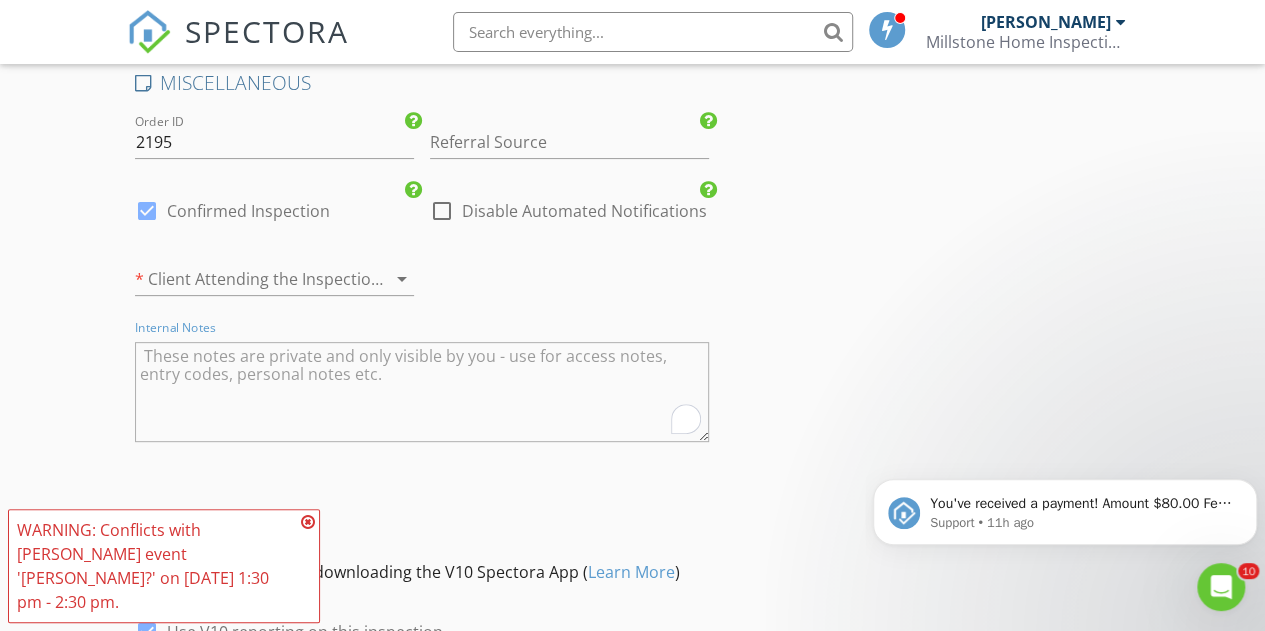 click at bounding box center (422, 392) 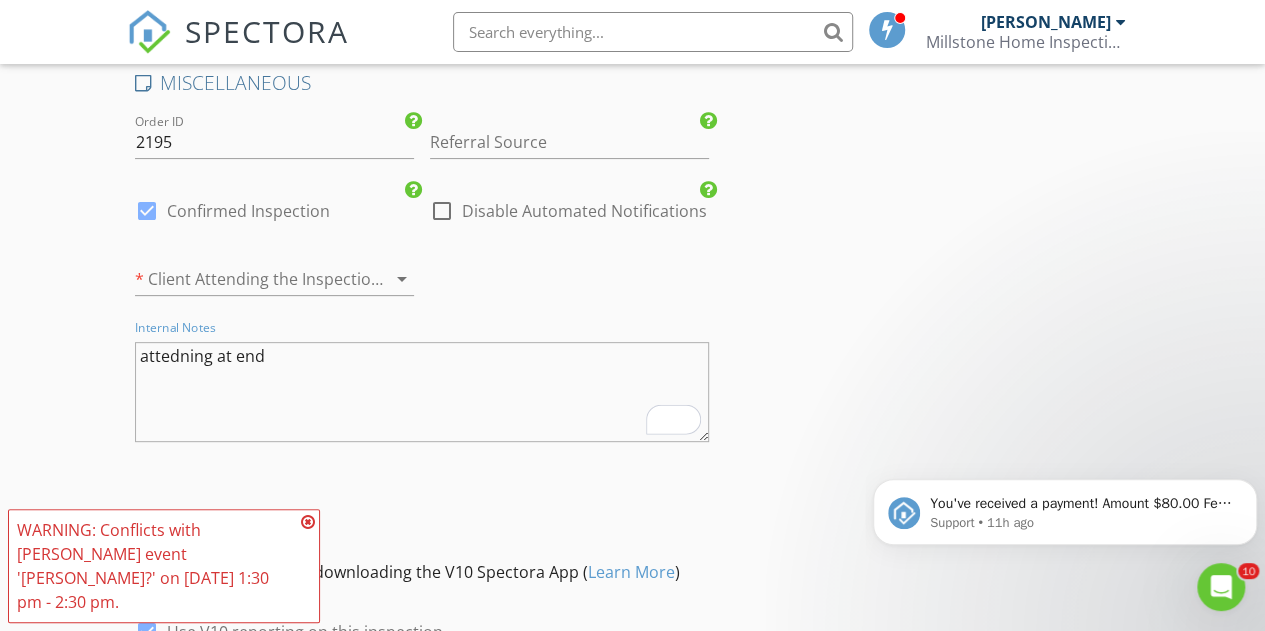 click on "attedning at end" at bounding box center [422, 392] 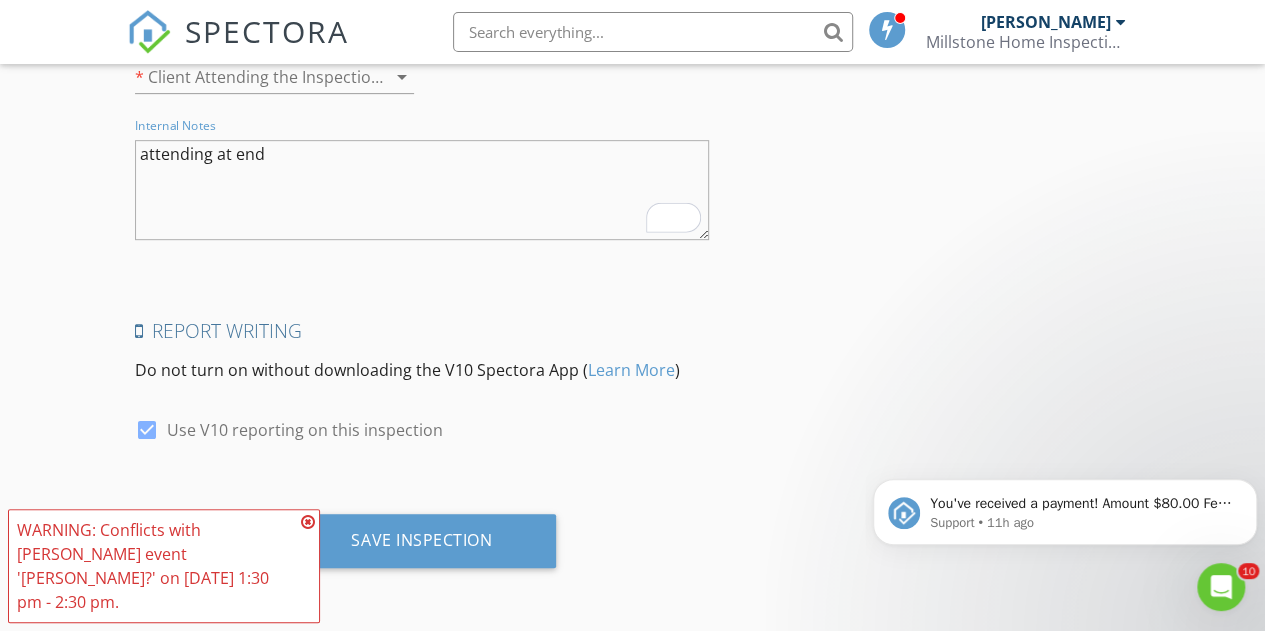 scroll, scrollTop: 4210, scrollLeft: 0, axis: vertical 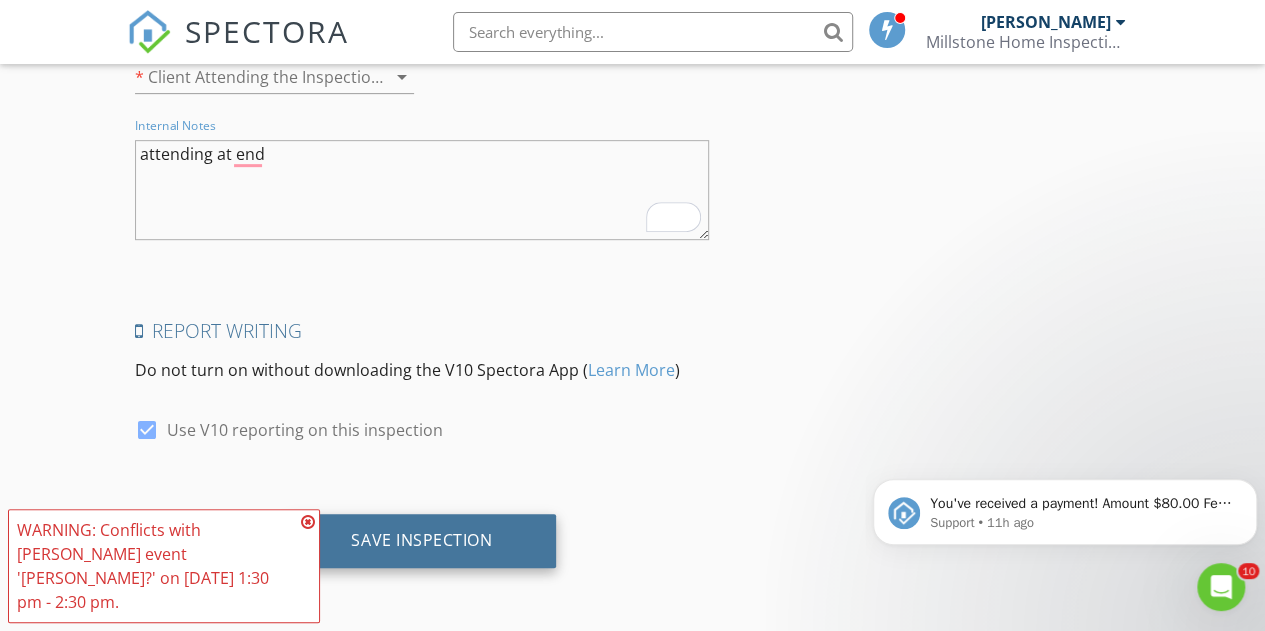 type on "attending at end" 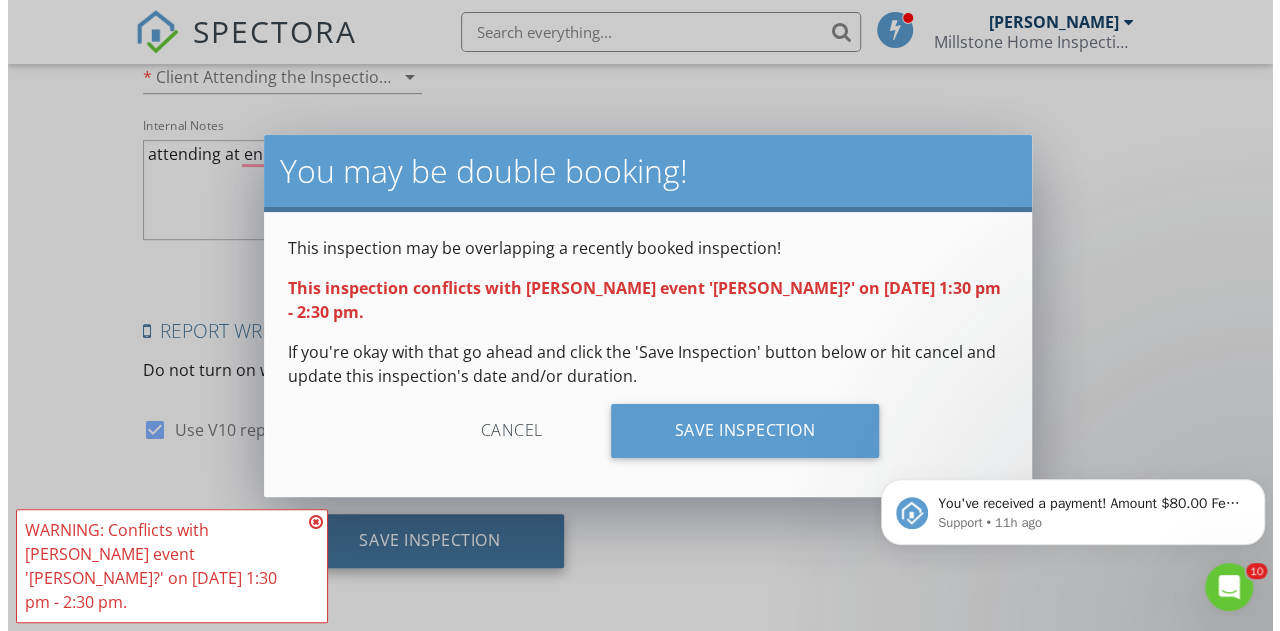 scroll, scrollTop: 4192, scrollLeft: 0, axis: vertical 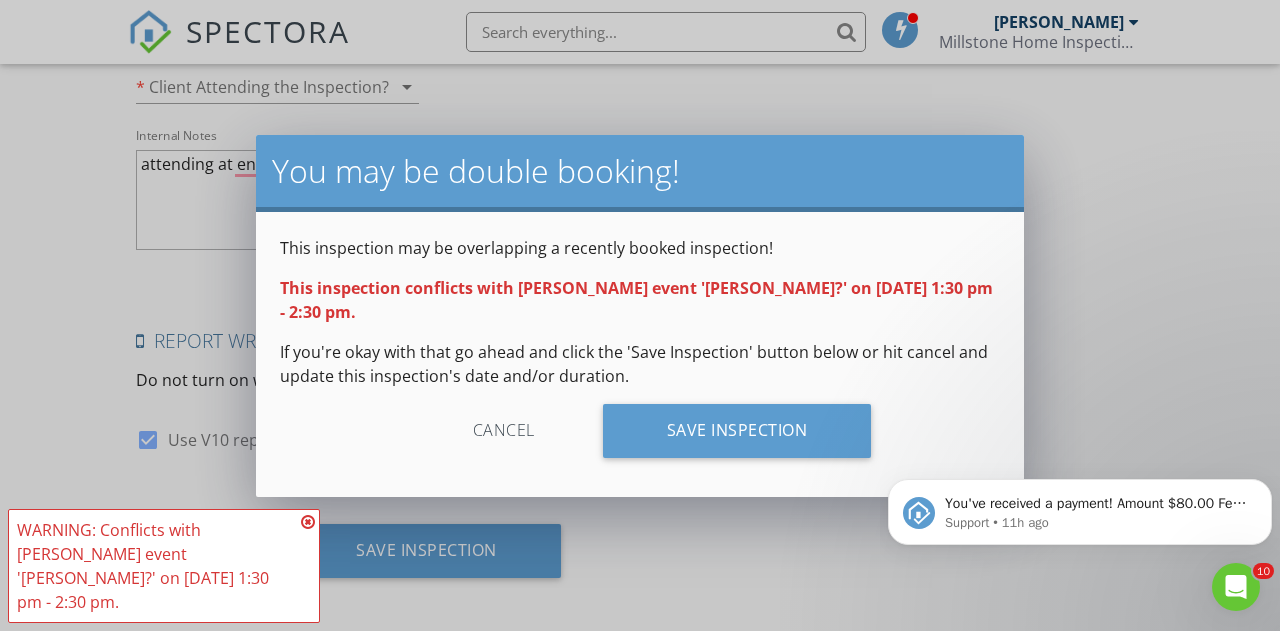 drag, startPoint x: 740, startPoint y: 384, endPoint x: 749, endPoint y: 402, distance: 20.12461 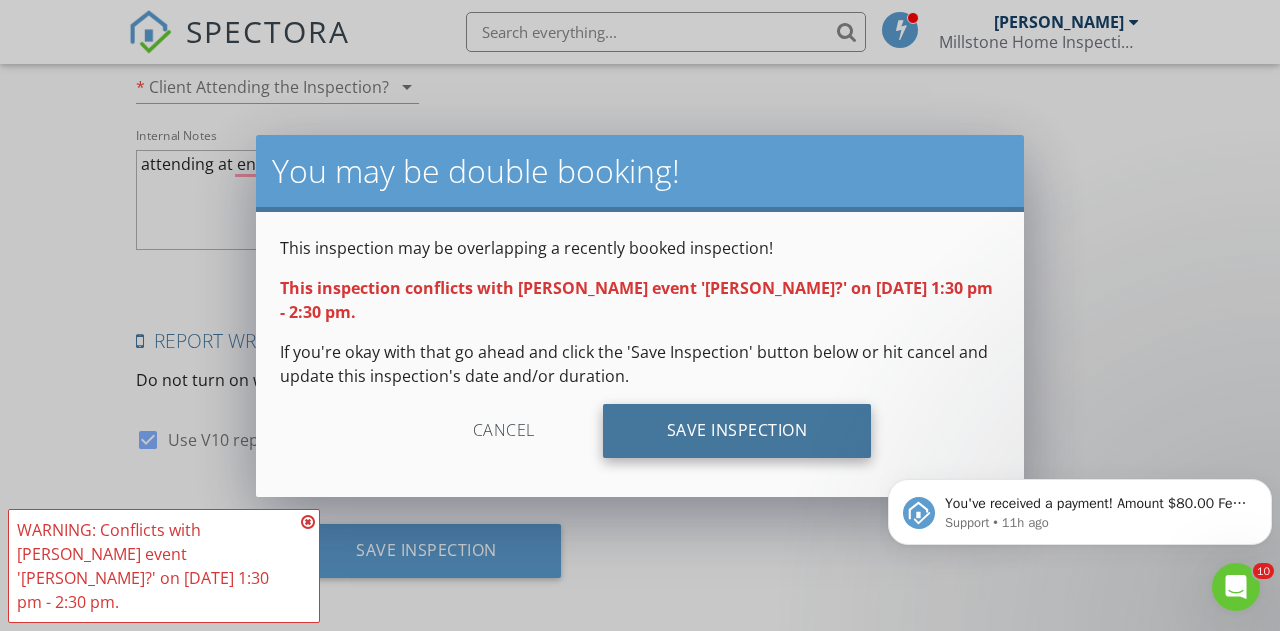 click on "Save Inspection" at bounding box center (737, 431) 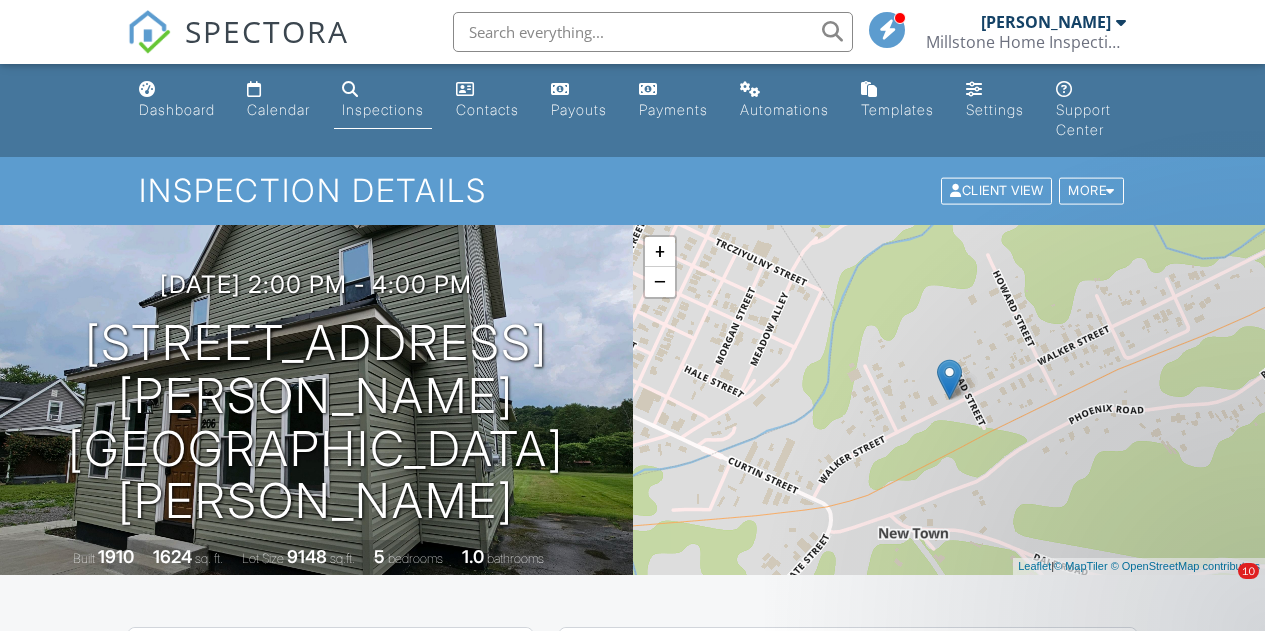 scroll, scrollTop: 0, scrollLeft: 0, axis: both 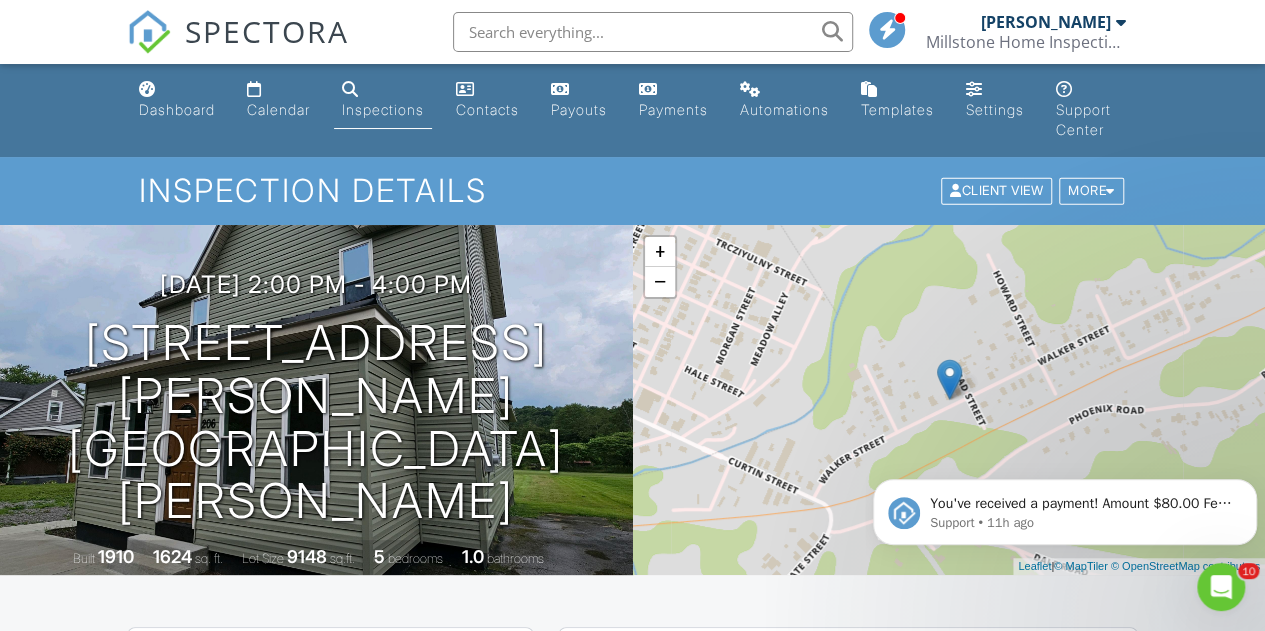 click on "Inspections" at bounding box center [383, 100] 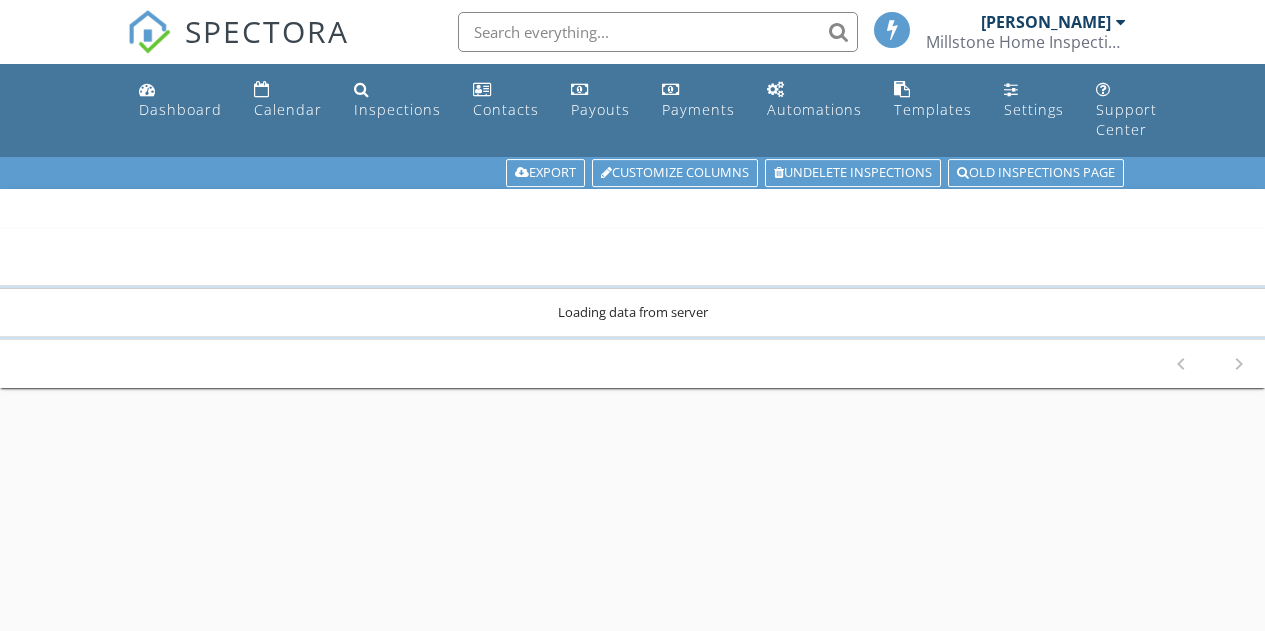 scroll, scrollTop: 0, scrollLeft: 0, axis: both 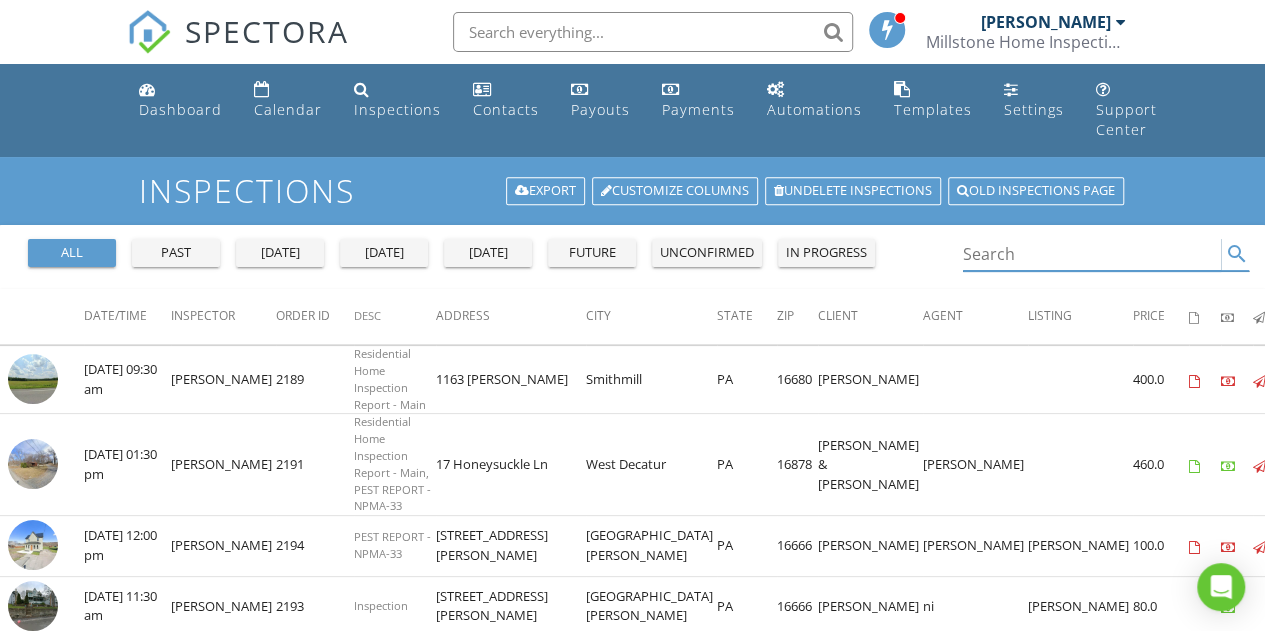click at bounding box center (1092, 254) 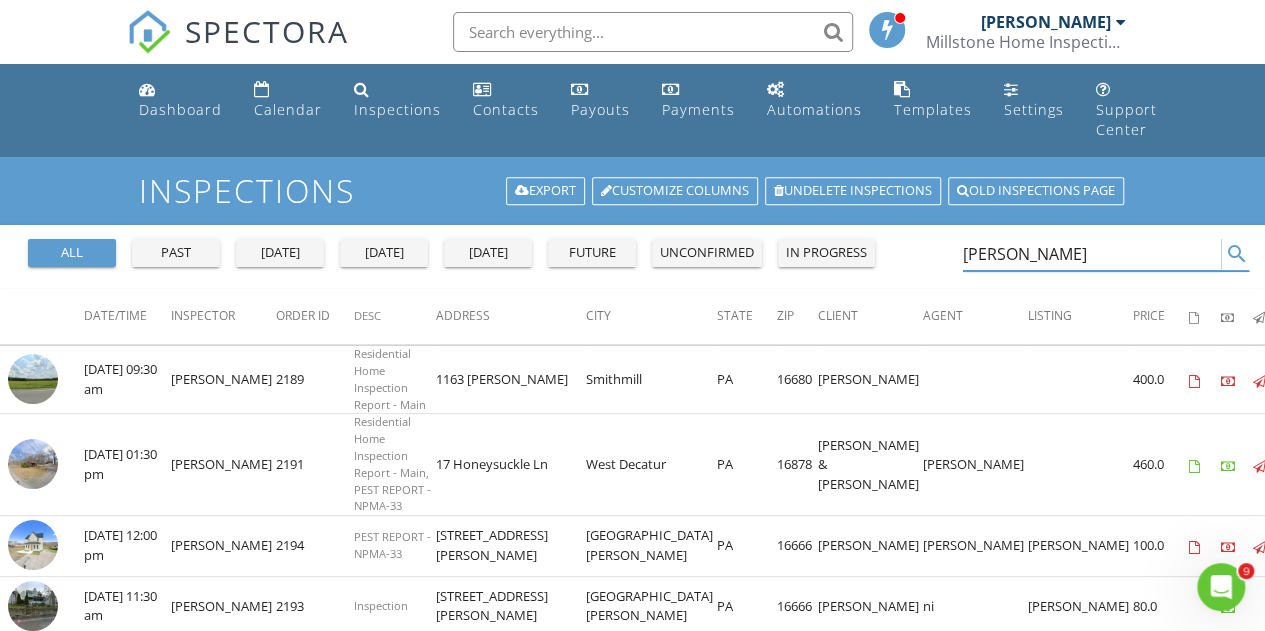scroll, scrollTop: 0, scrollLeft: 0, axis: both 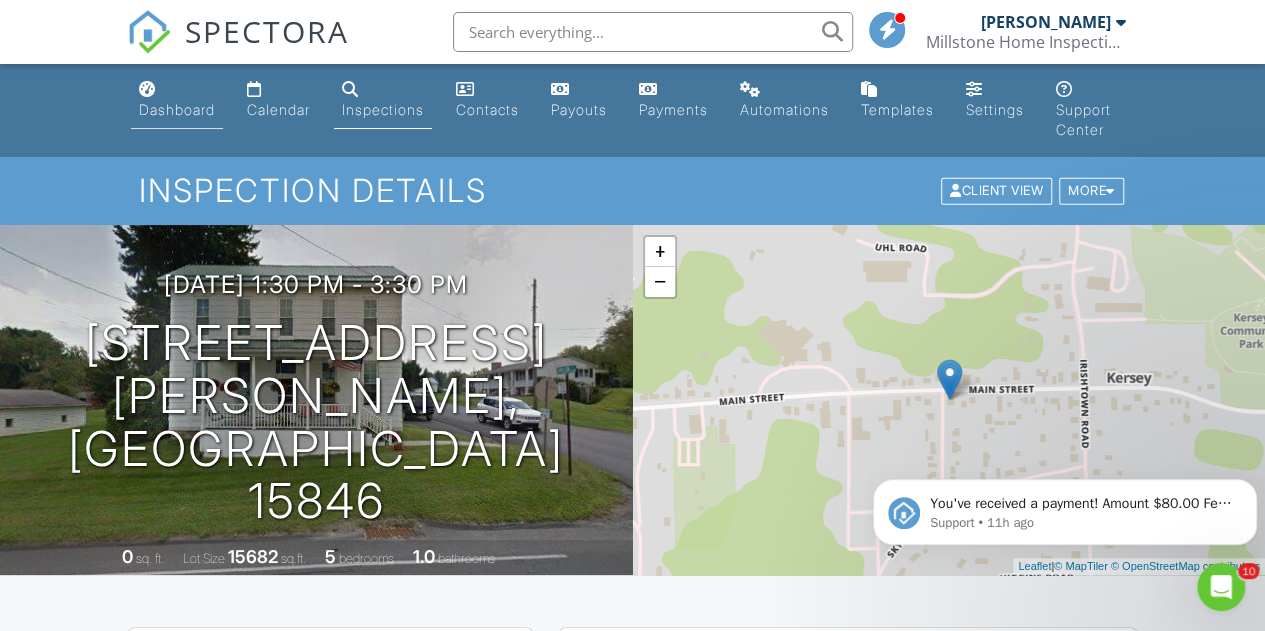 click on "Dashboard" at bounding box center (177, 109) 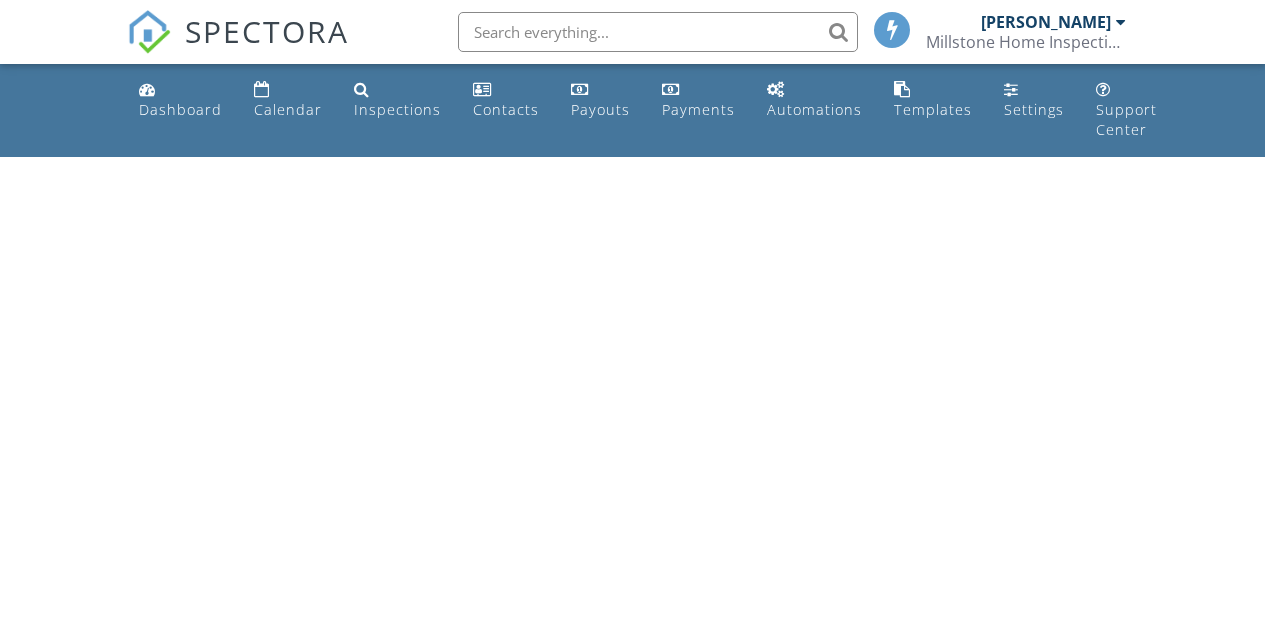 scroll, scrollTop: 0, scrollLeft: 0, axis: both 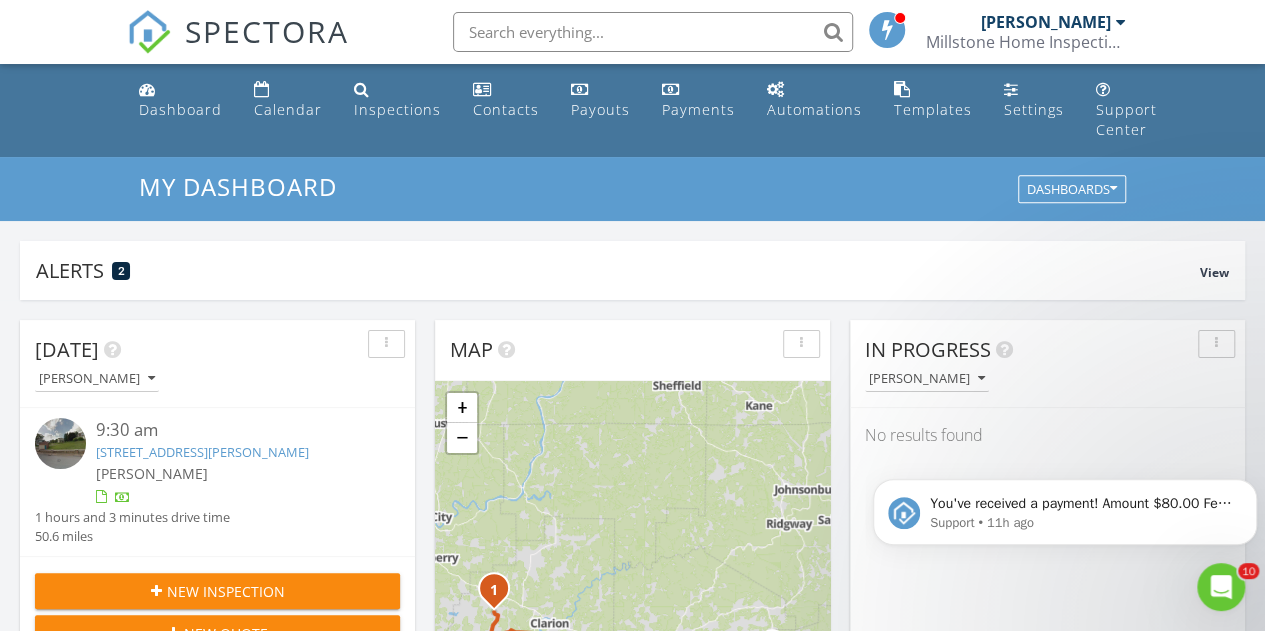 click on "New Inspection" at bounding box center (226, 591) 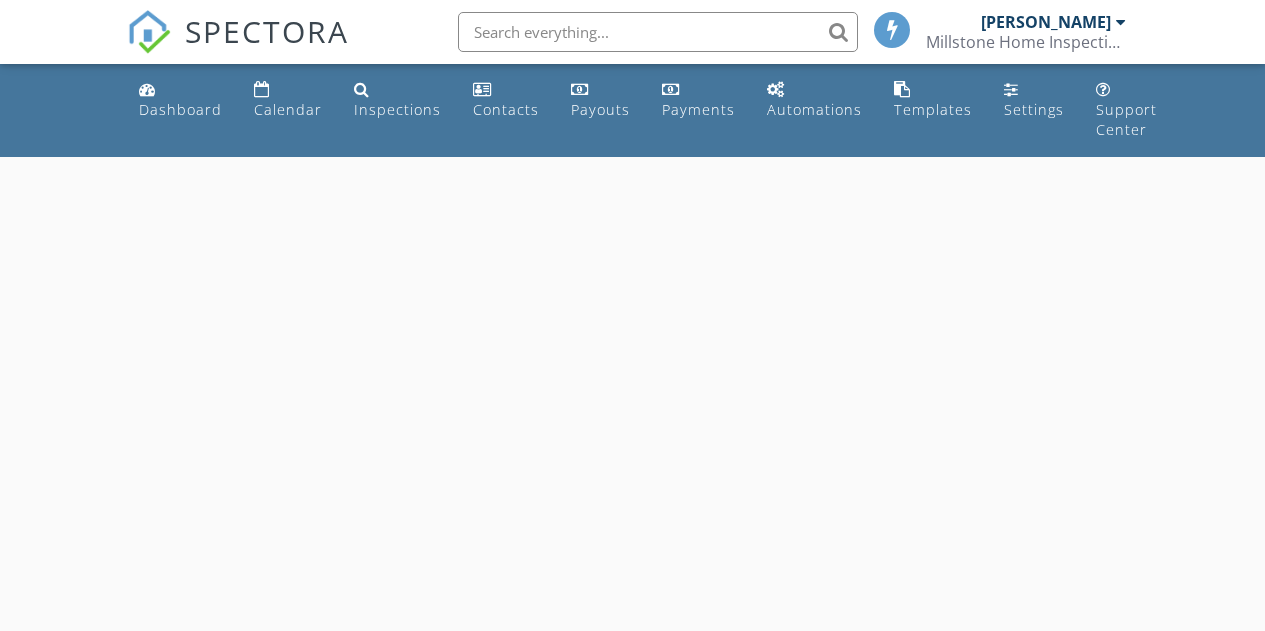 scroll, scrollTop: 0, scrollLeft: 0, axis: both 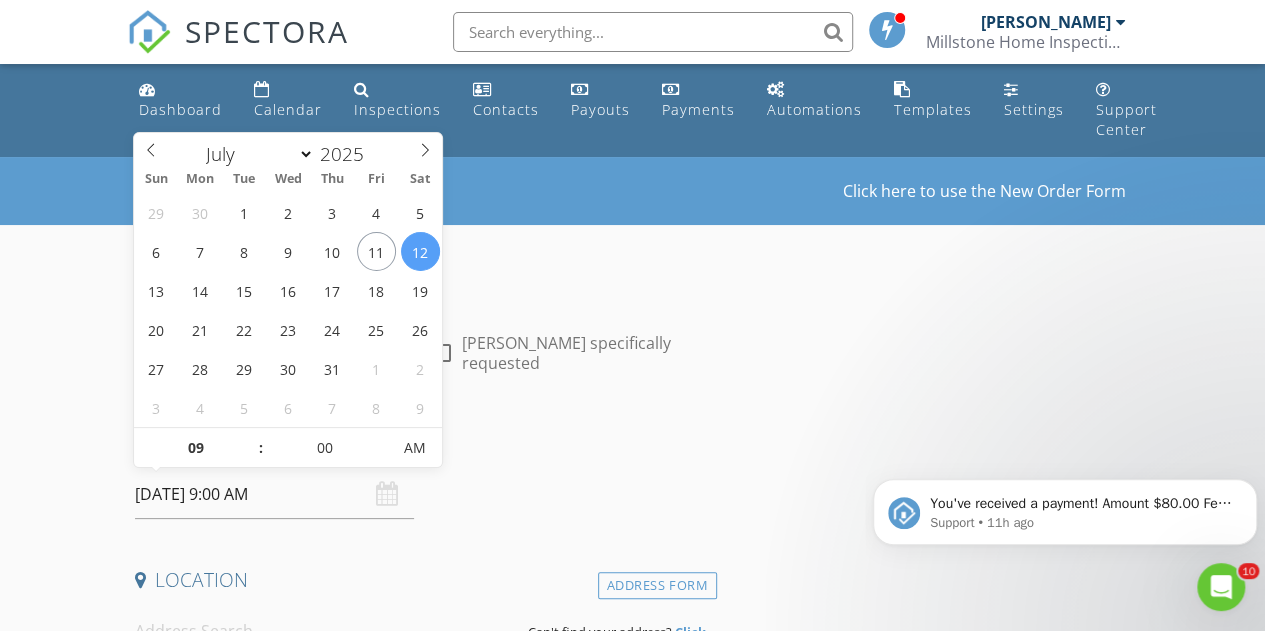click on "[DATE] 9:00 AM" at bounding box center [274, 494] 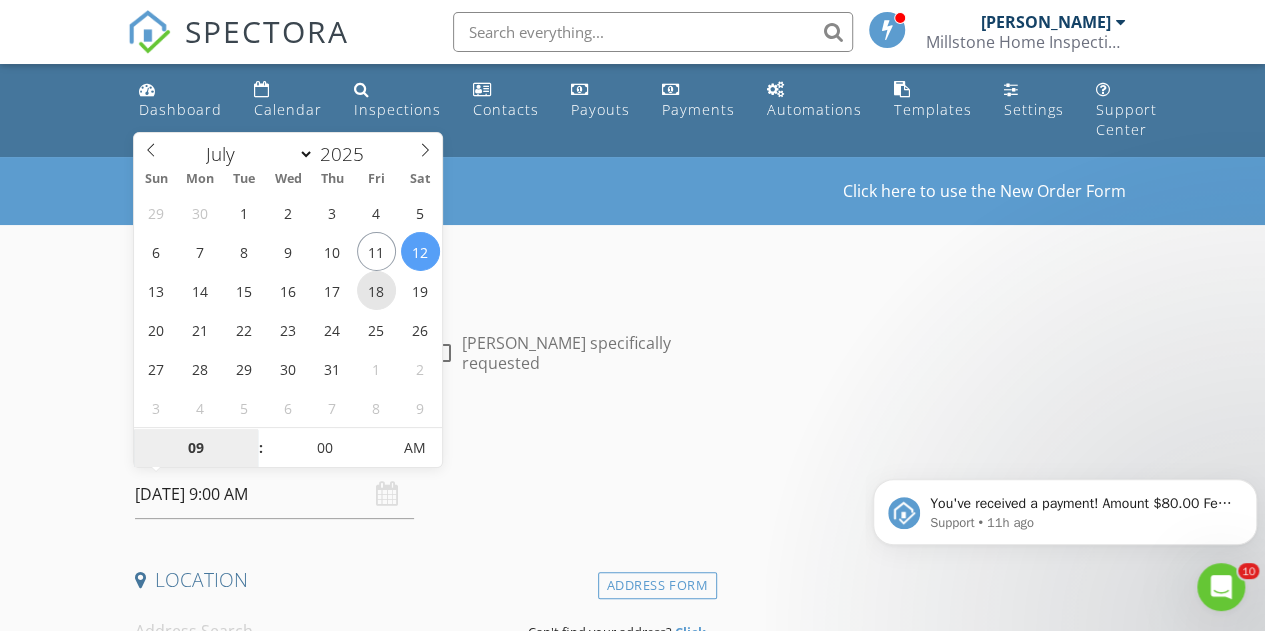 type on "[DATE] 9:00 AM" 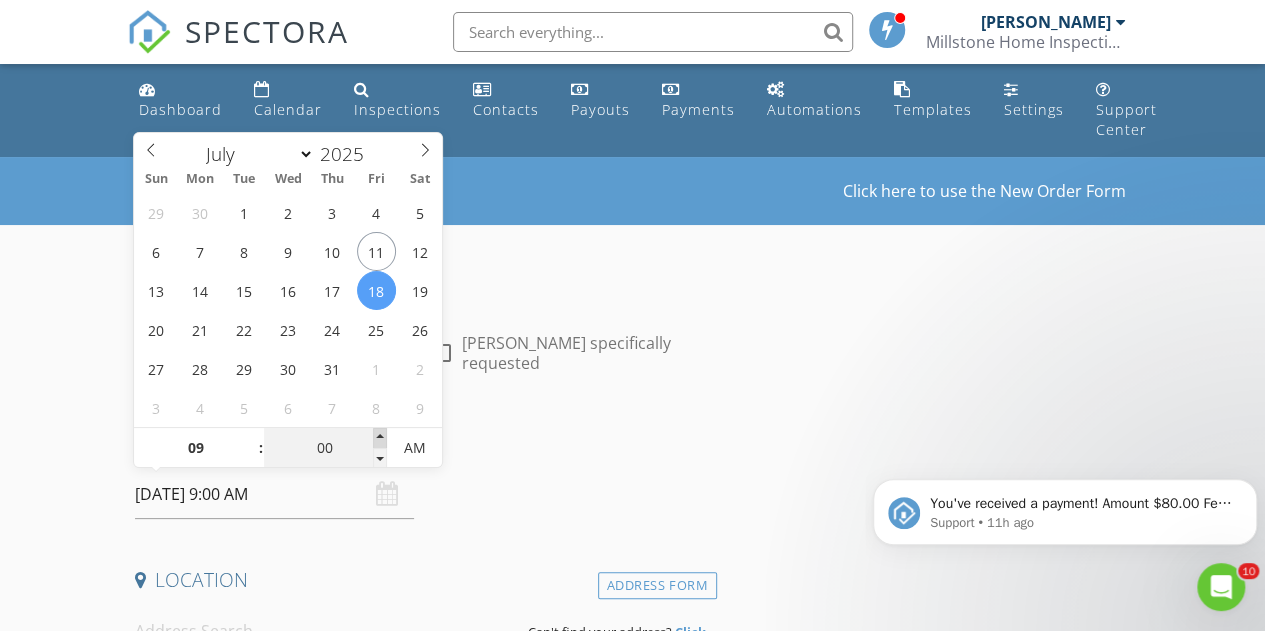 type on "05" 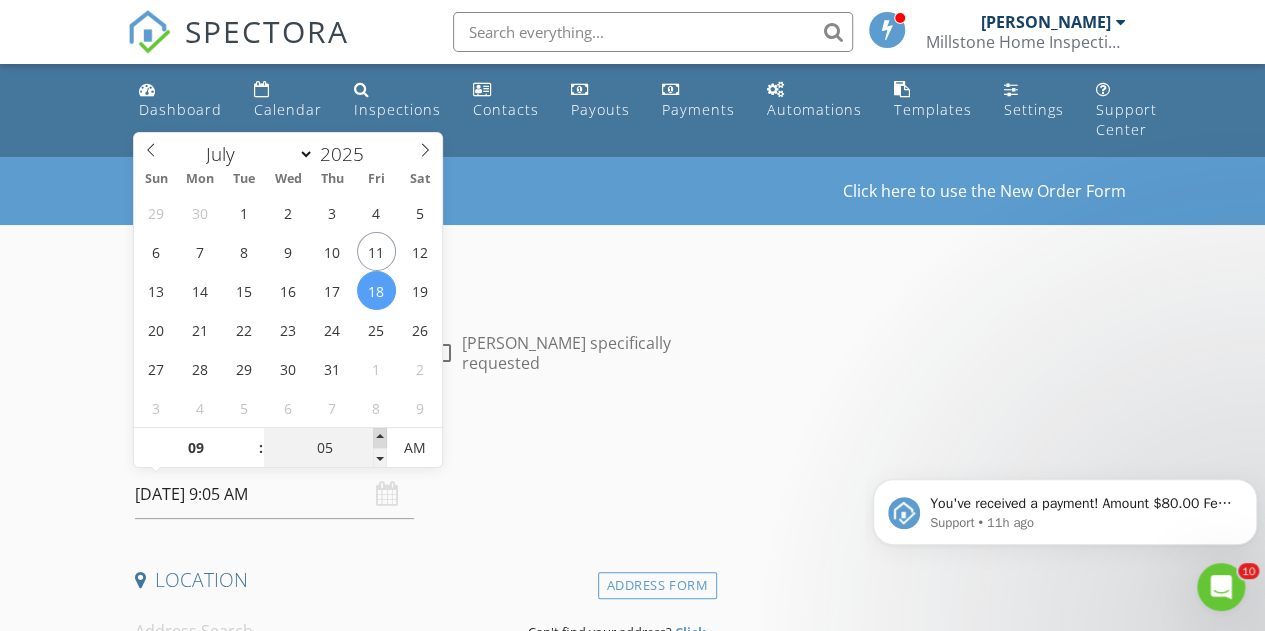 click at bounding box center [380, 438] 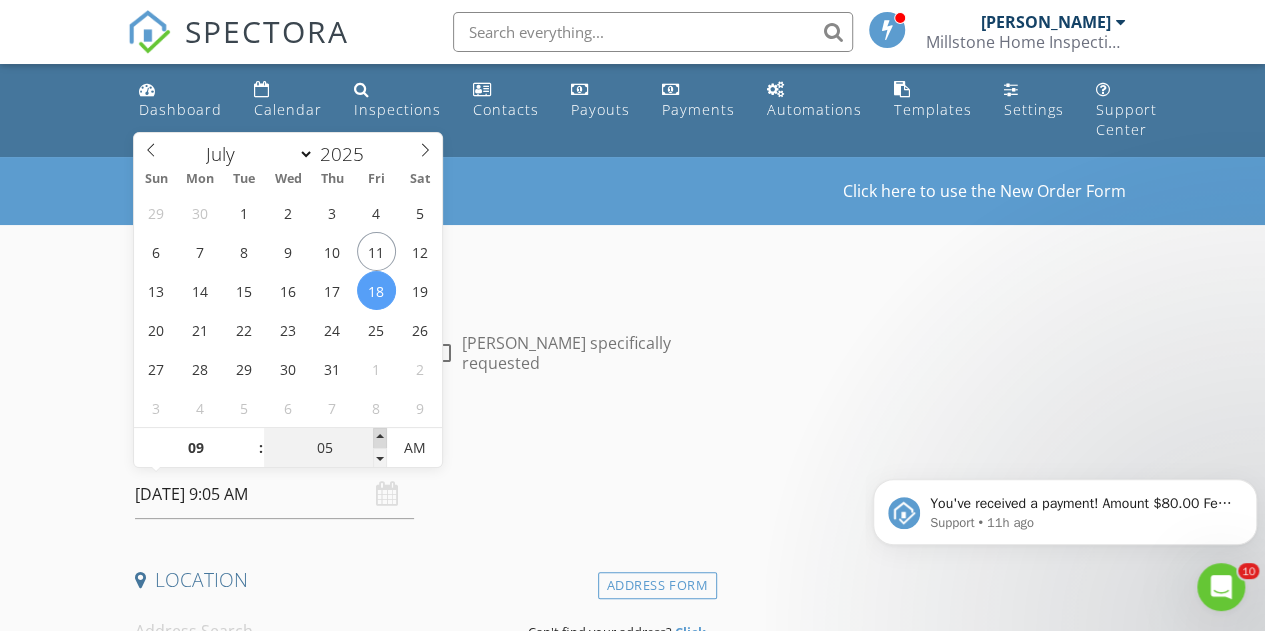 type on "10" 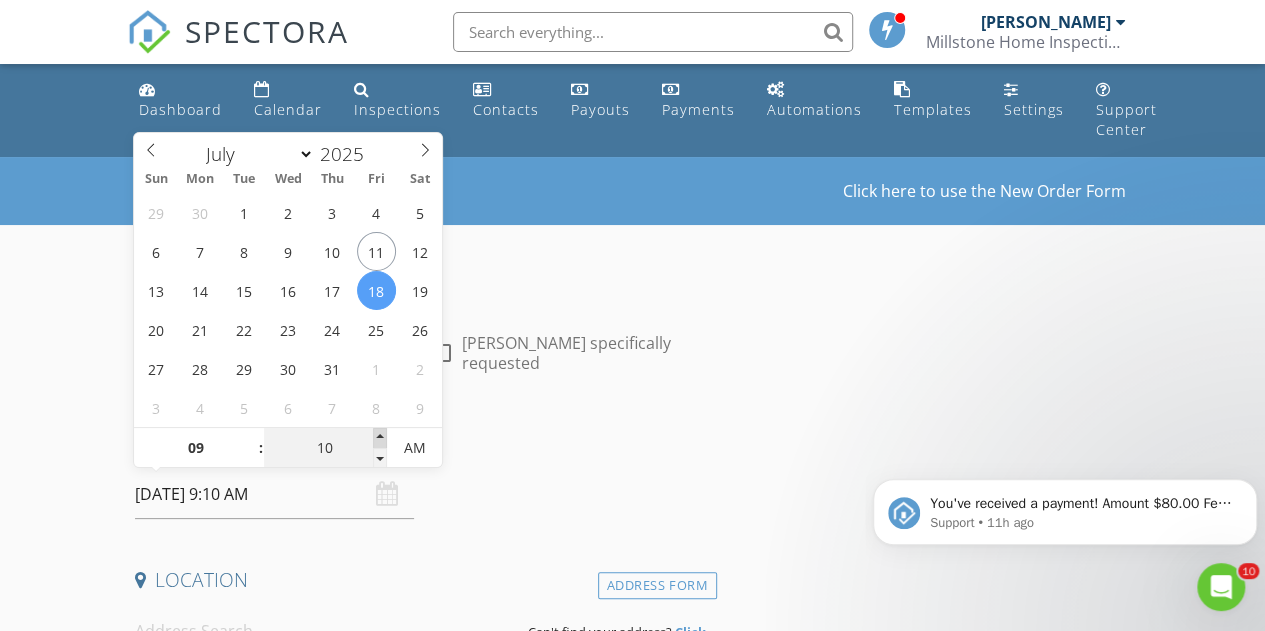 click at bounding box center (380, 438) 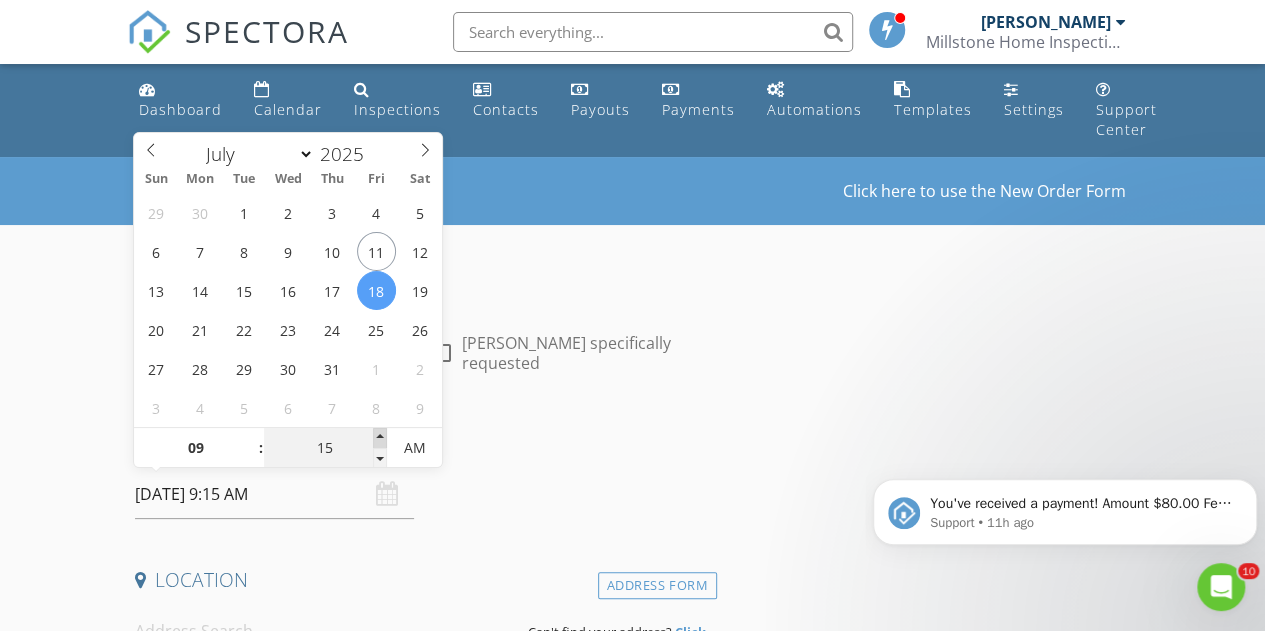click at bounding box center [380, 438] 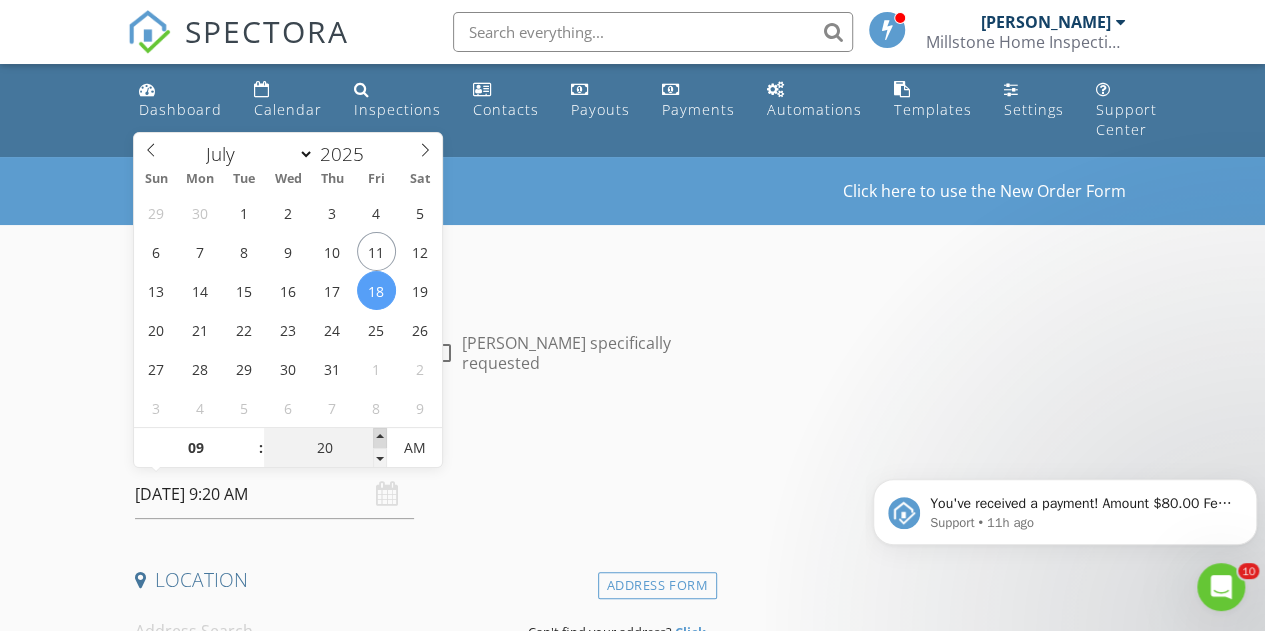 click at bounding box center [380, 438] 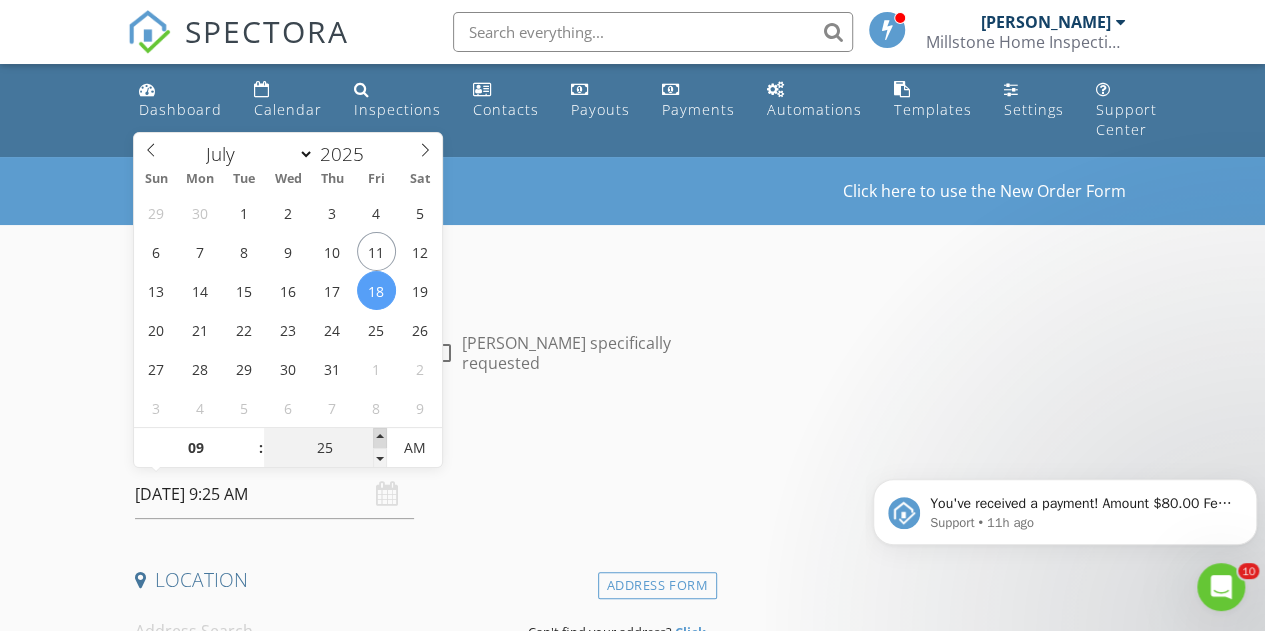 click at bounding box center [380, 438] 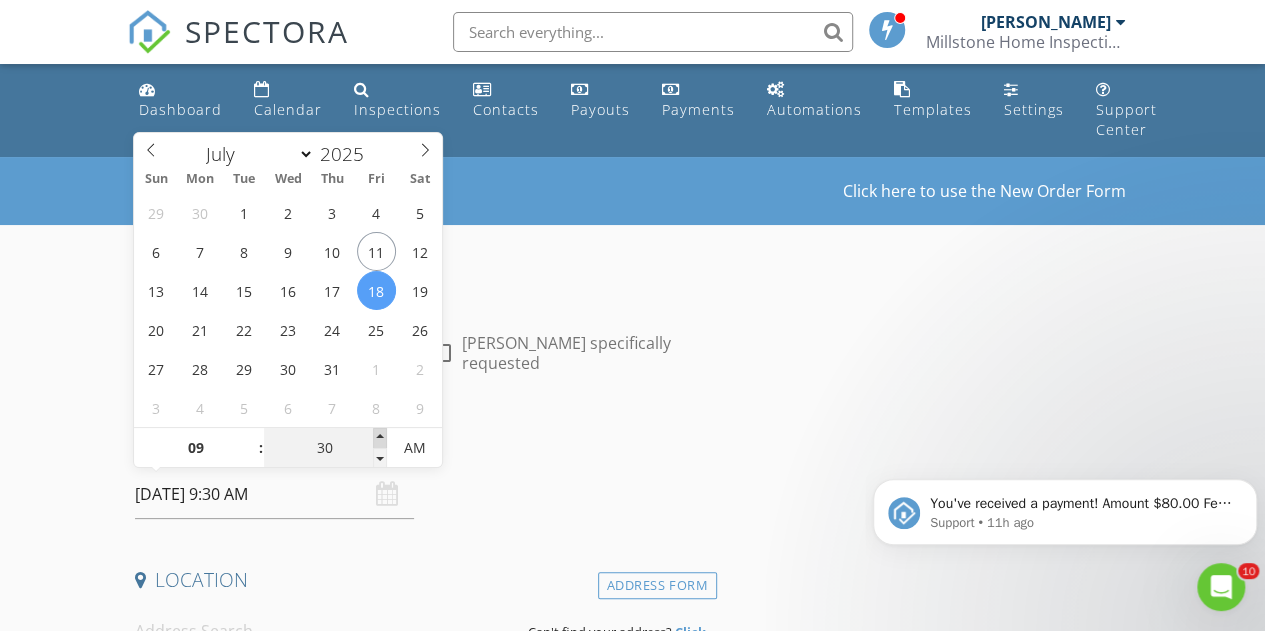 click at bounding box center (380, 438) 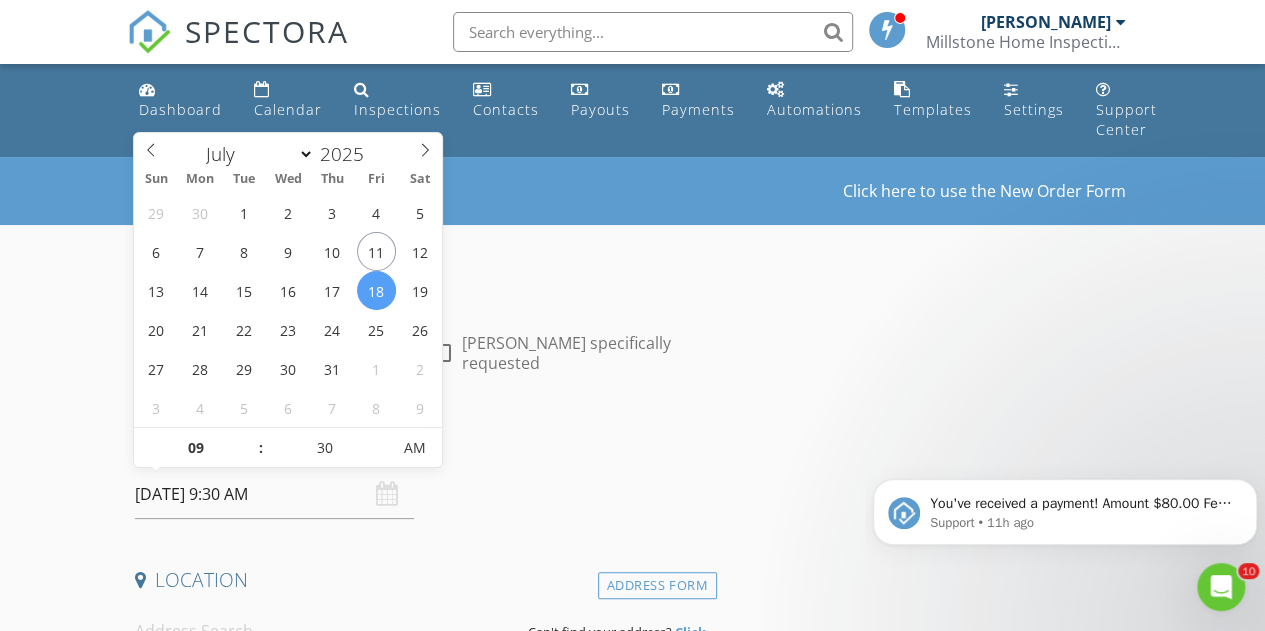 click on "Date/Time" at bounding box center [422, 450] 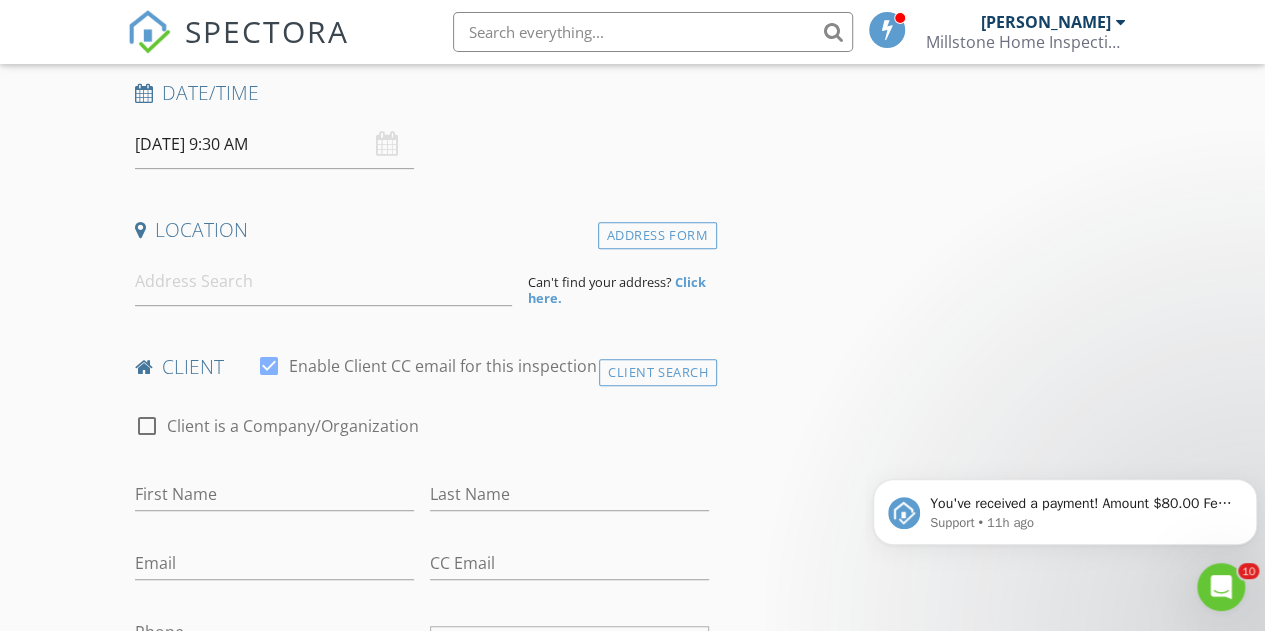 scroll, scrollTop: 400, scrollLeft: 0, axis: vertical 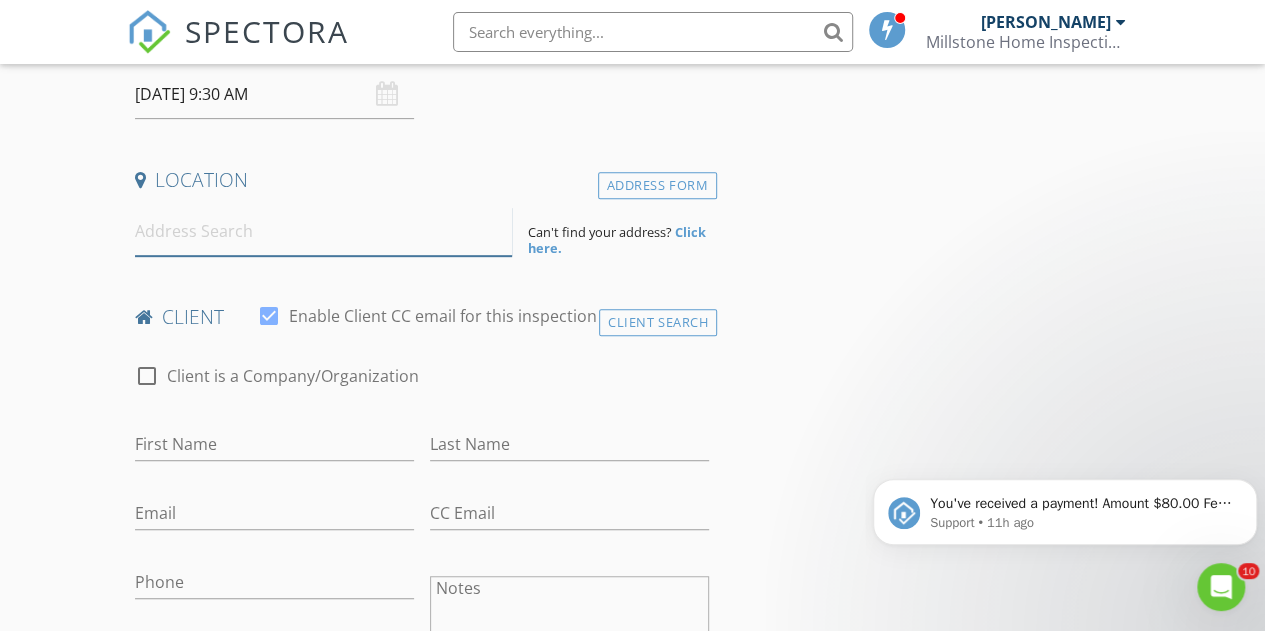 click at bounding box center (324, 231) 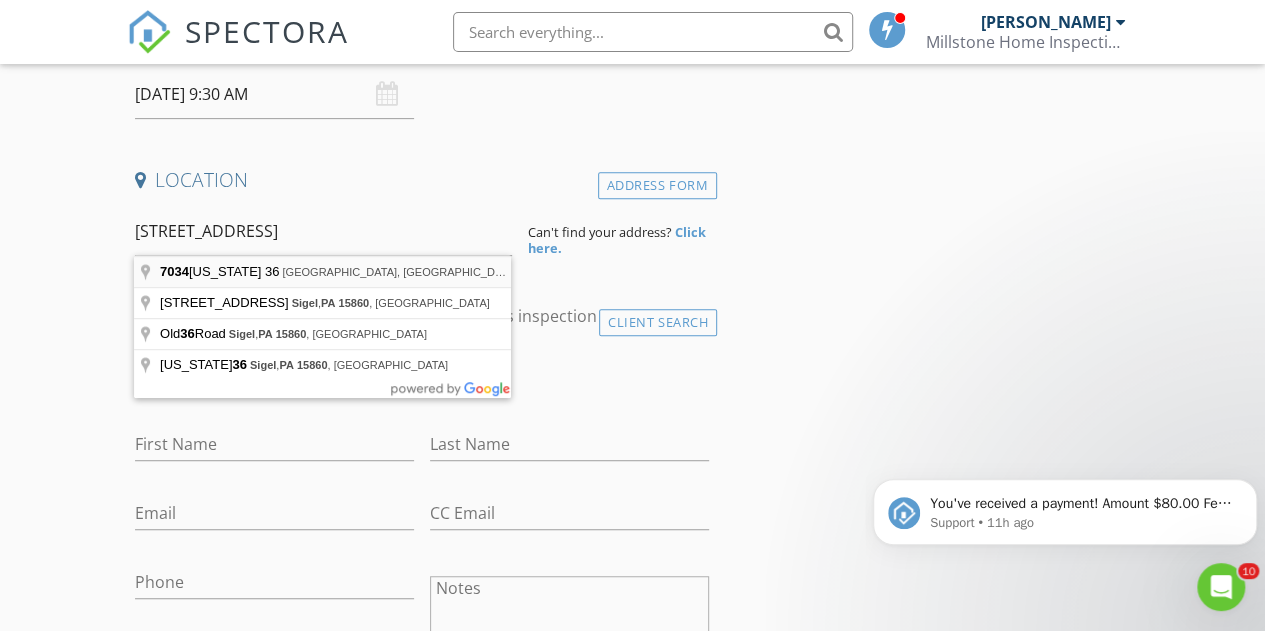 type on "7034 Pennsylvania 36, Sigel, PA, USA" 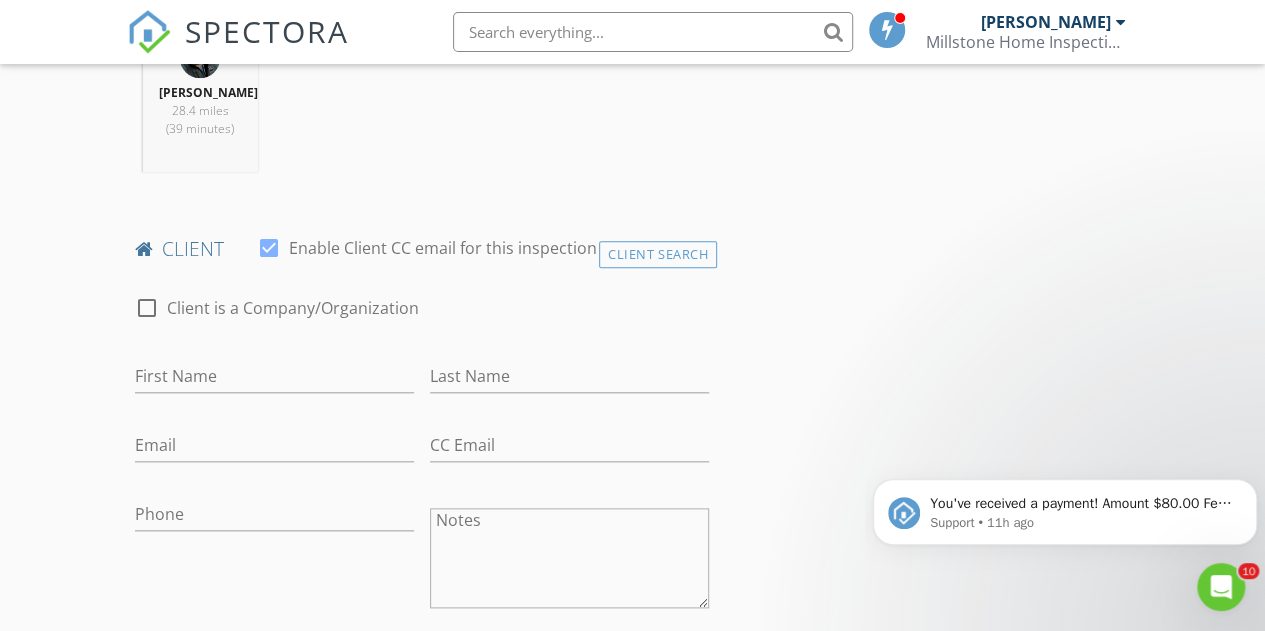 scroll, scrollTop: 900, scrollLeft: 0, axis: vertical 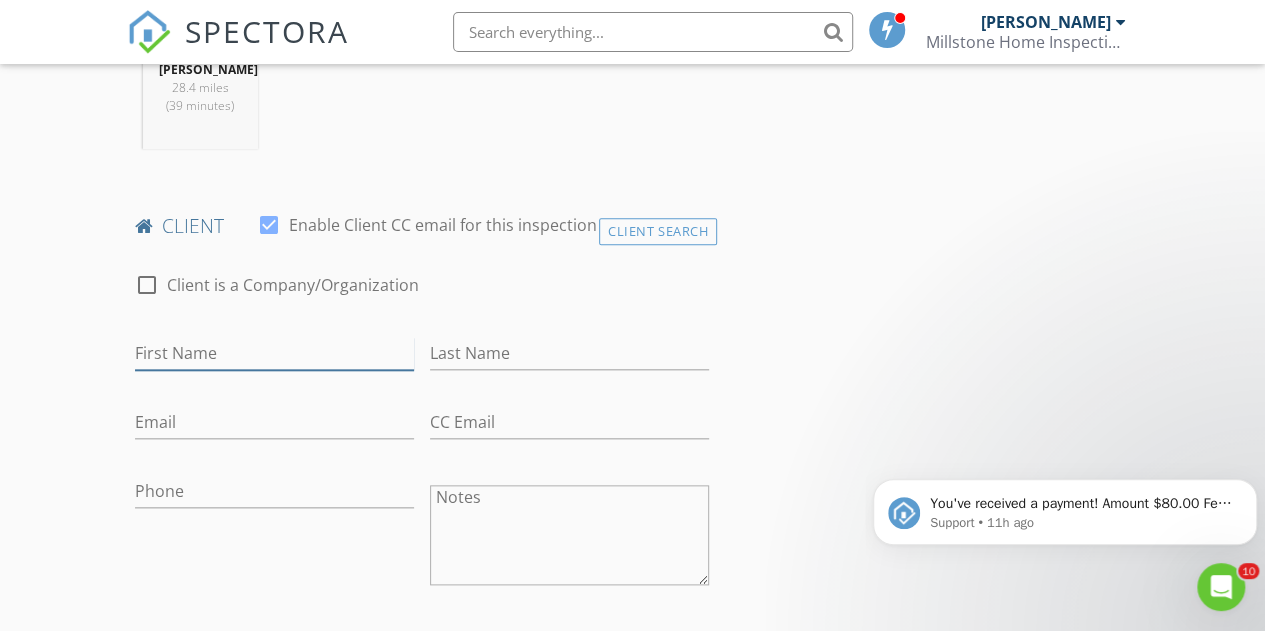 click on "First Name" at bounding box center [274, 353] 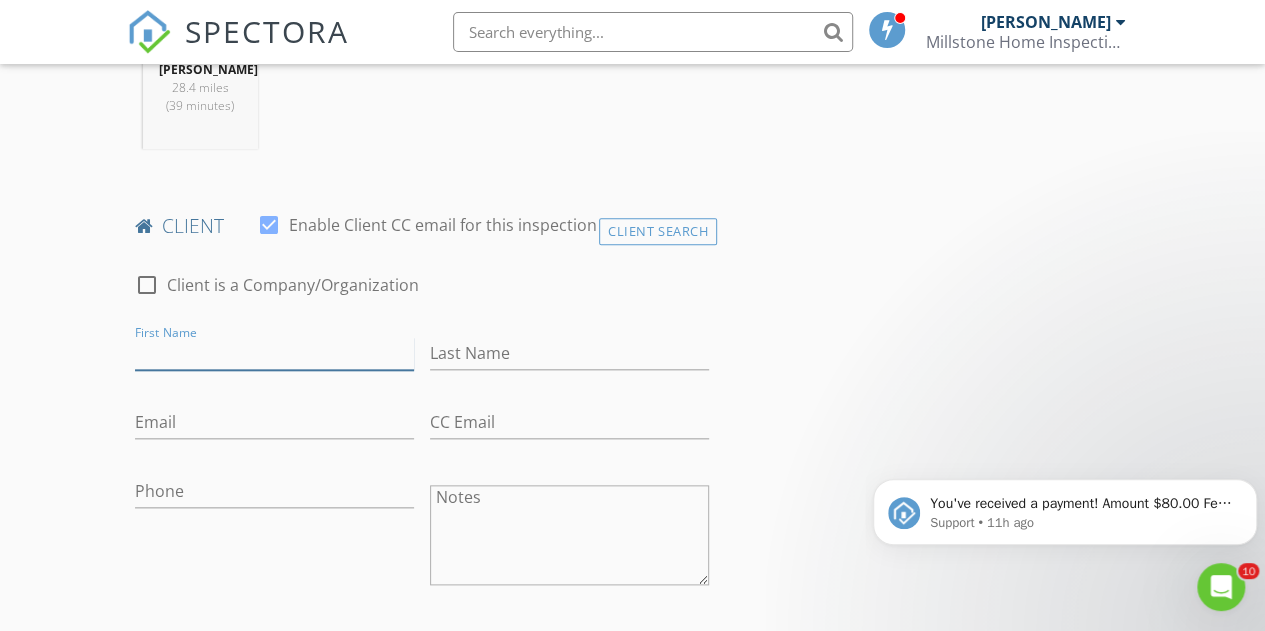 paste on "[PERSON_NAME]" 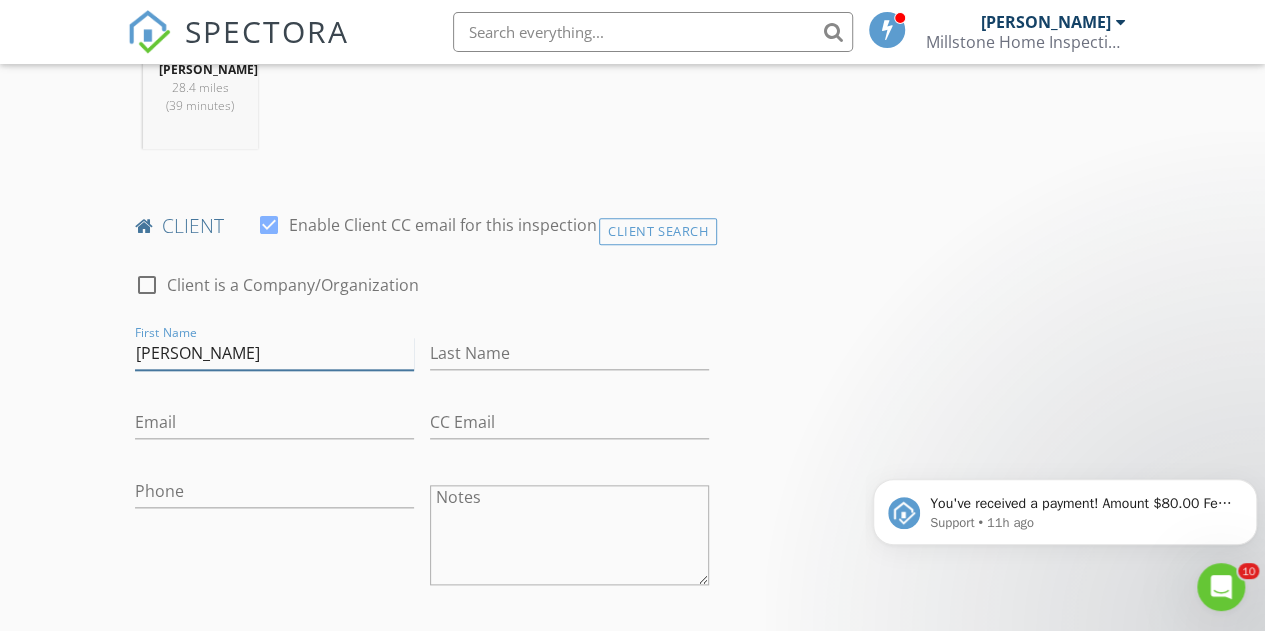 type on "[PERSON_NAME]" 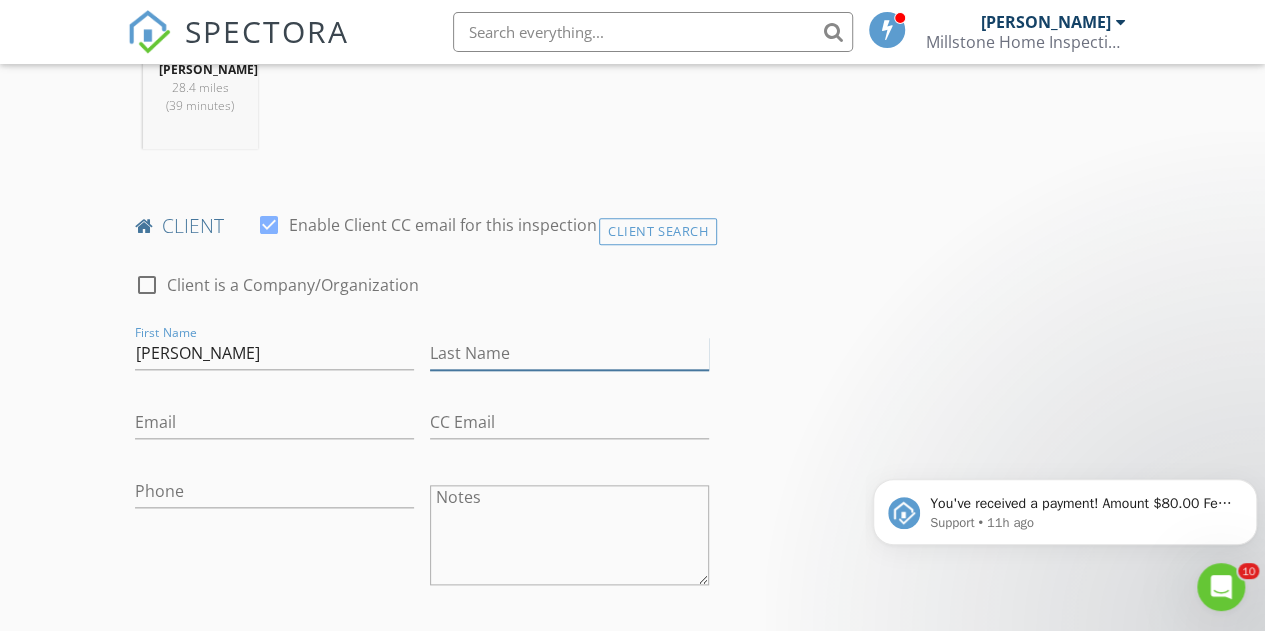 click on "Last Name" at bounding box center (569, 353) 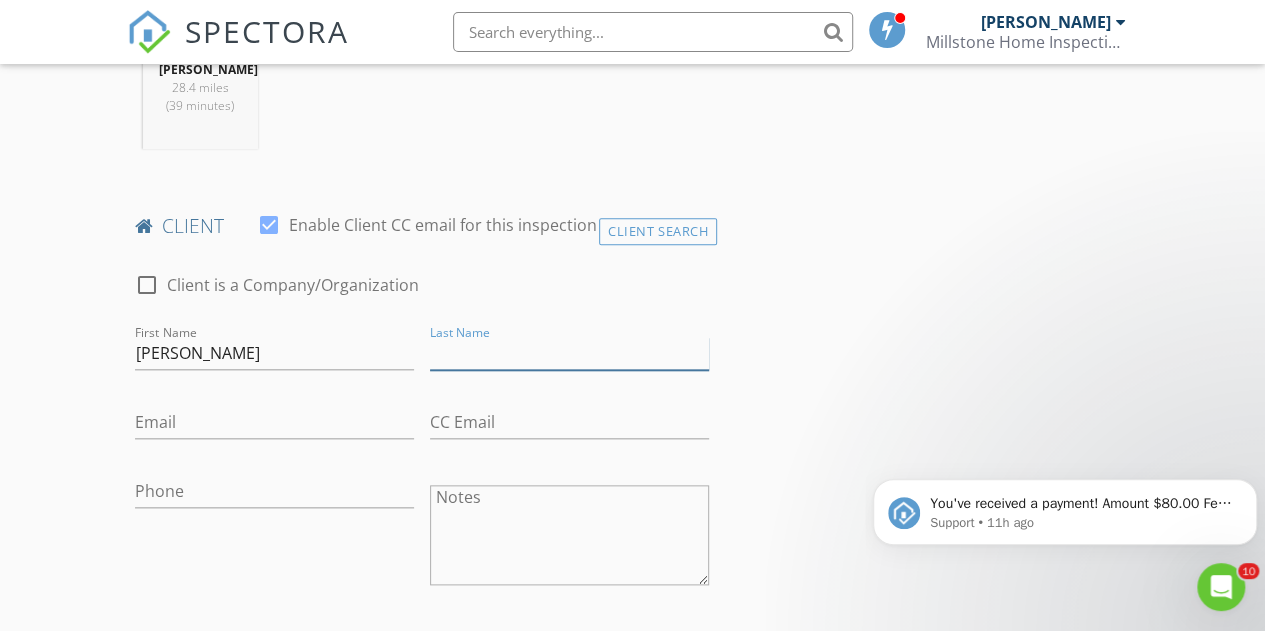 paste on "[PERSON_NAME]" 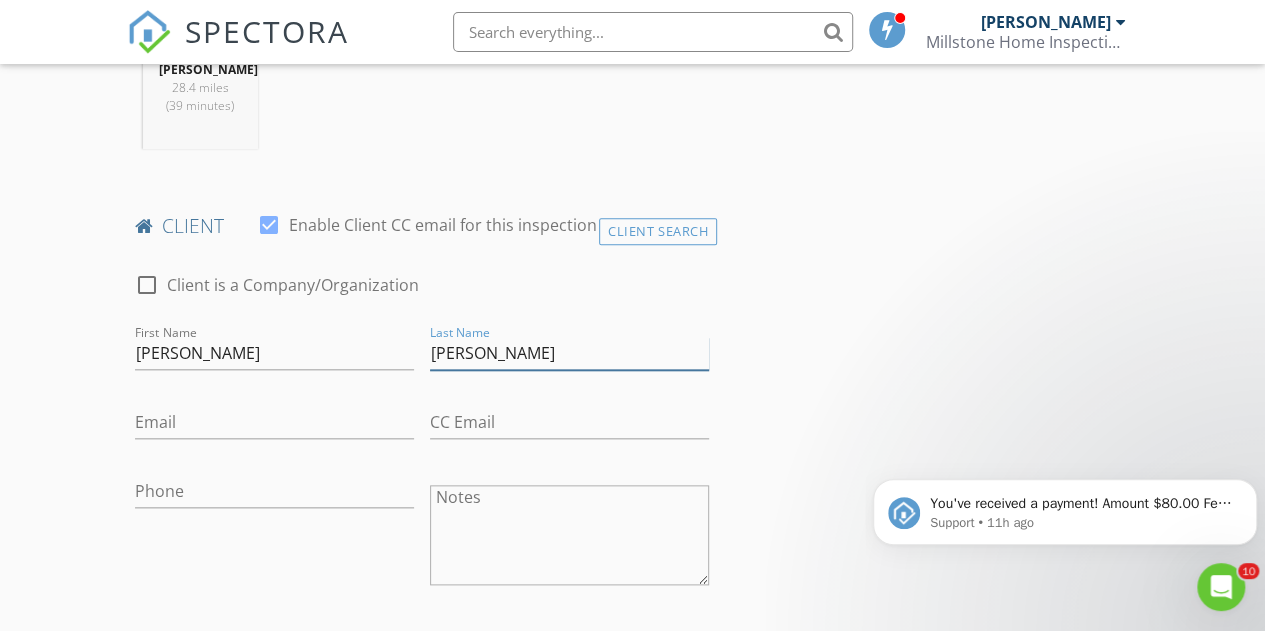 drag, startPoint x: 472, startPoint y: 365, endPoint x: 419, endPoint y: 364, distance: 53.009434 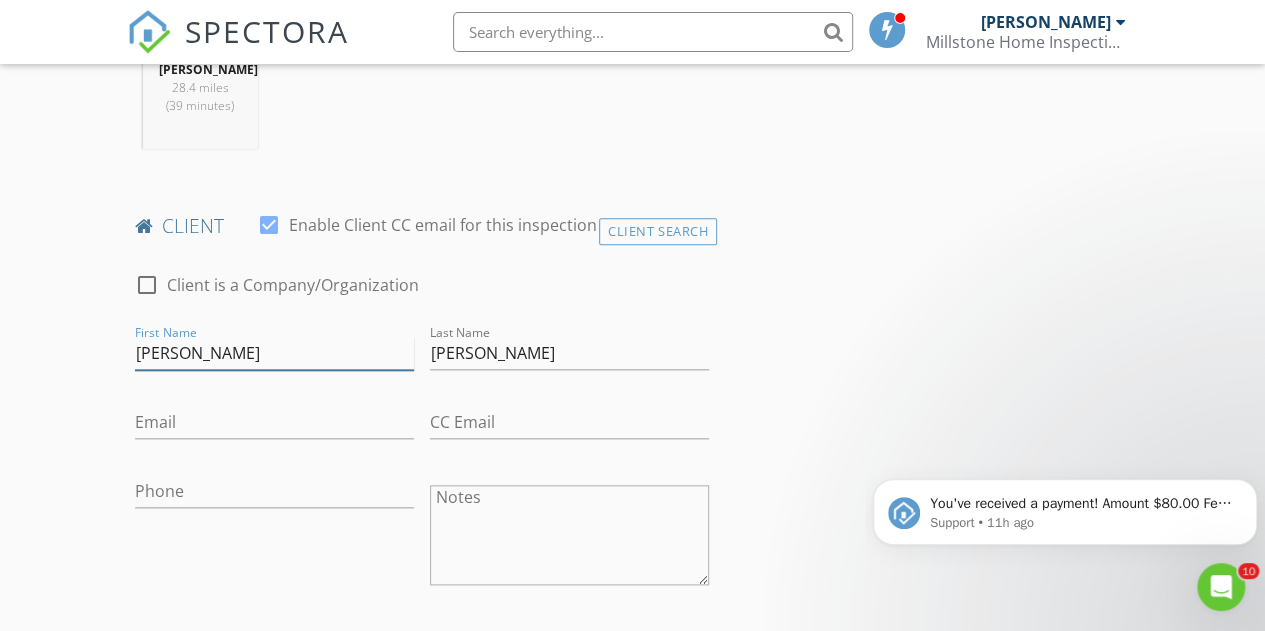 drag, startPoint x: 170, startPoint y: 373, endPoint x: 256, endPoint y: 370, distance: 86.05231 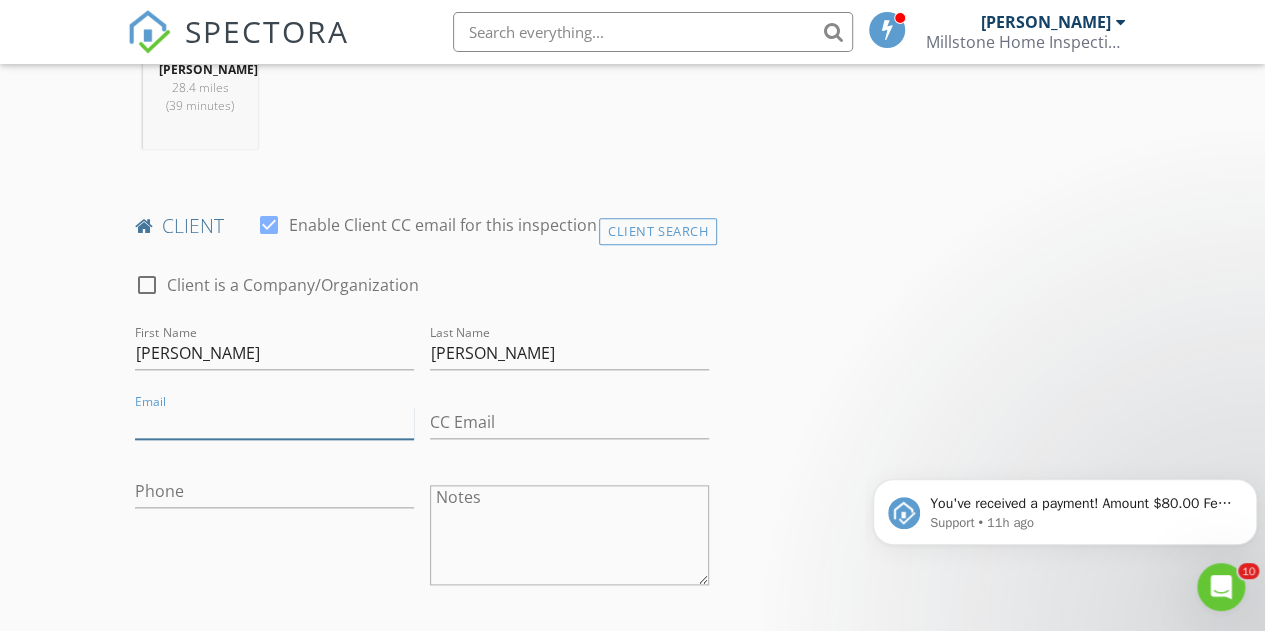 click on "Email" at bounding box center [274, 422] 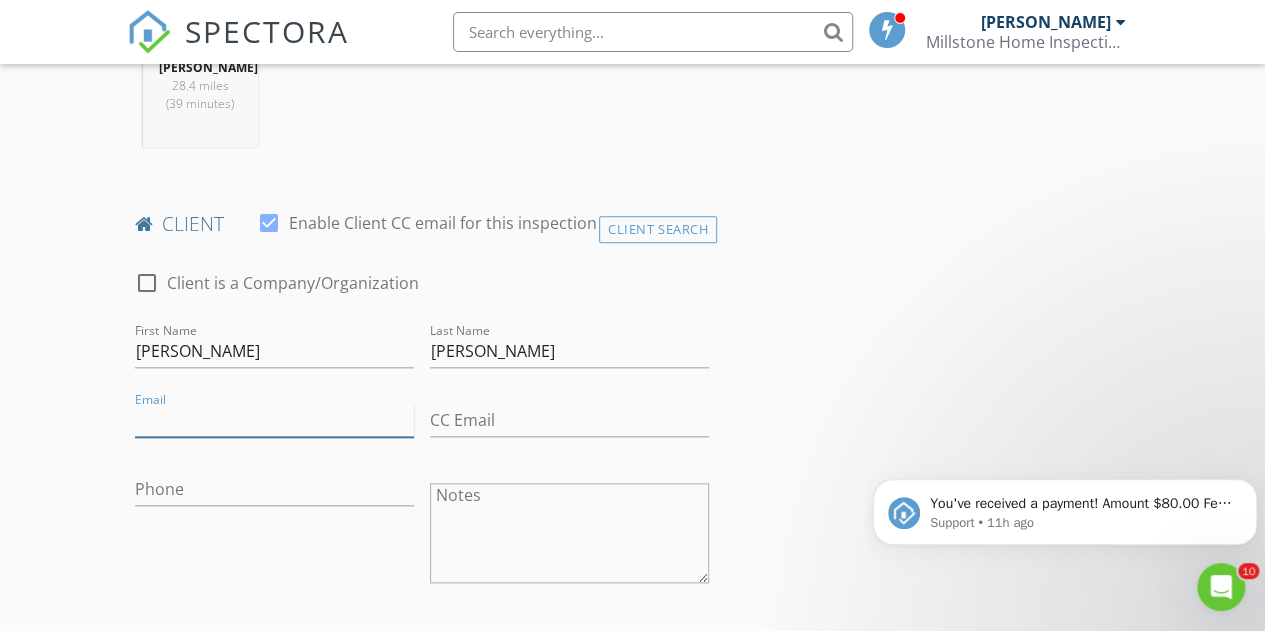 paste on "mike.ricci.608@gmail.com" 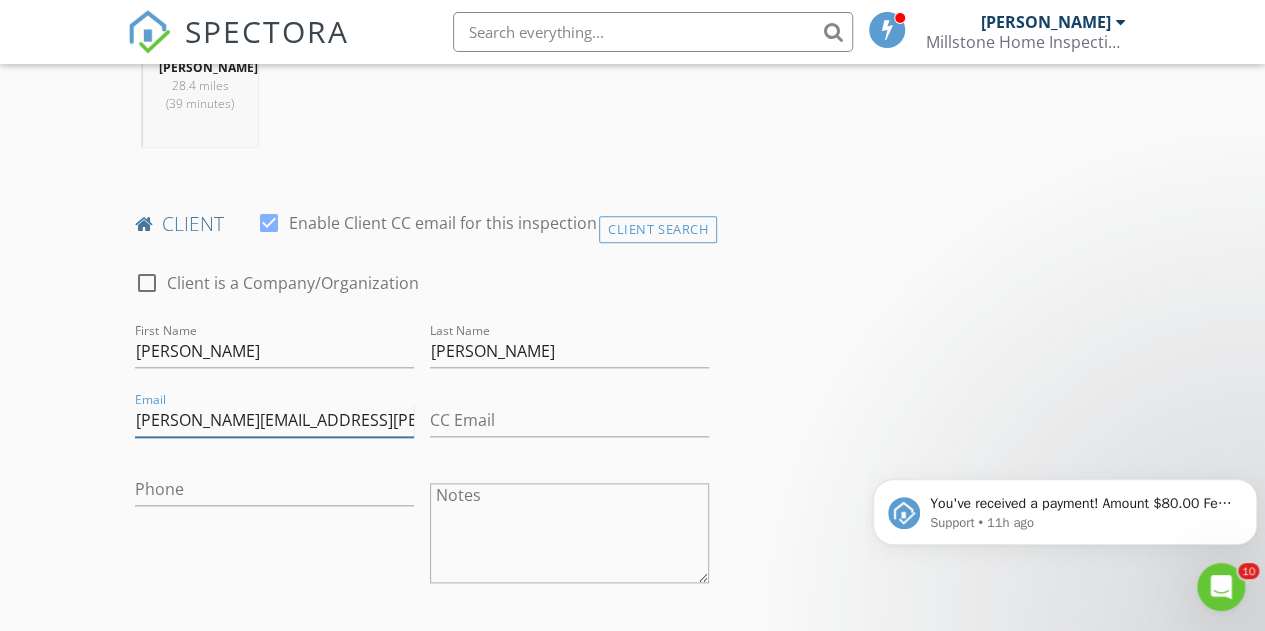 type on "mike.ricci.608@gmail.com" 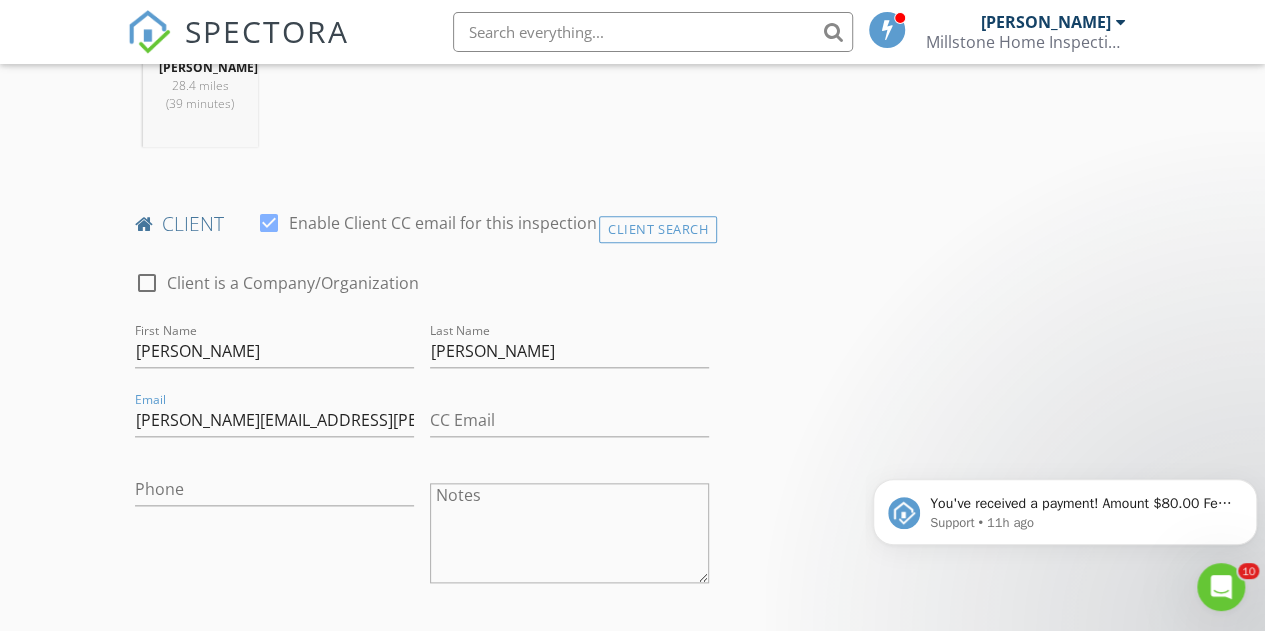 click on "INSPECTOR(S)
check_box   Troy Baughman   PRIMARY   Troy Baughman arrow_drop_down   check_box_outline_blank Troy Baughman specifically requested
Date/Time
07/18/2025 9:30 AM
Location
Address Search       Address 7034 PA-36   Unit   City Sigel   State PA   Zip 15860   County Jefferson     Square Feet   Year Built   Foundation arrow_drop_down     Troy Baughman     28.4 miles     (39 minutes)
client
check_box Enable Client CC email for this inspection   Client Search     check_box_outline_blank Client is a Company/Organization     First Name Mike   Last Name Ricci   Email mike.ricci.608@gmail.com This email is invalid   CC Email   Phone           Notes   Private Notes
ADD ADDITIONAL client
SERVICES
check_box_outline_blank   Home Inspection   check_box_outline_blank" at bounding box center [633, 1044] 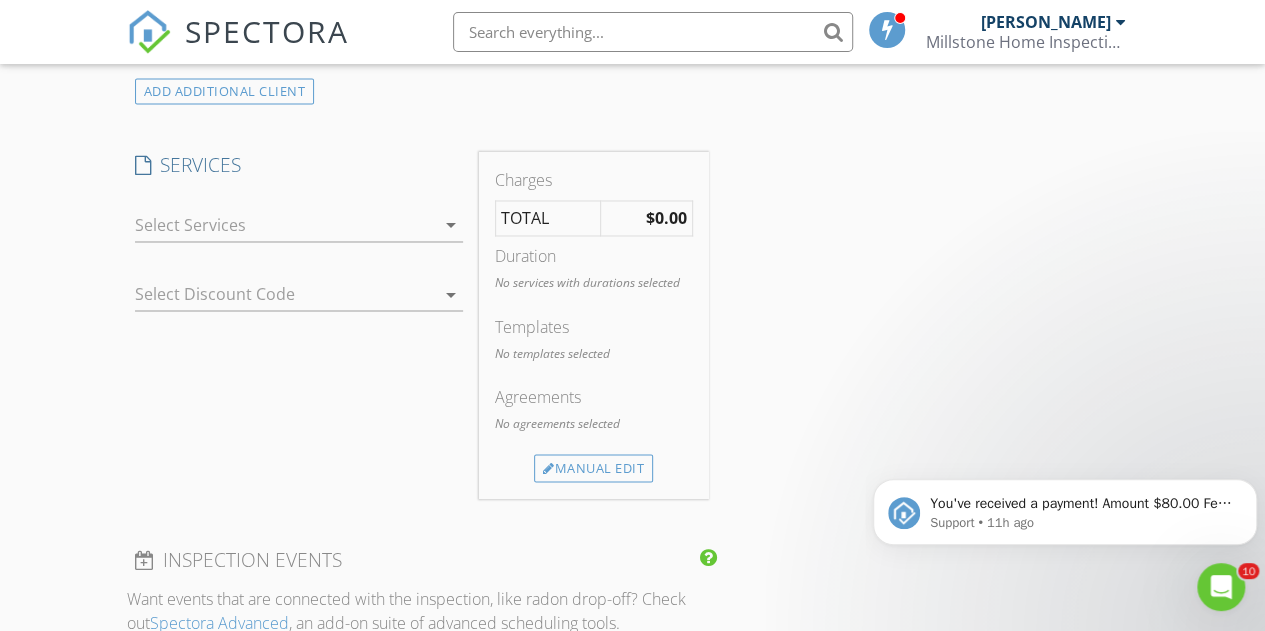 scroll, scrollTop: 1602, scrollLeft: 0, axis: vertical 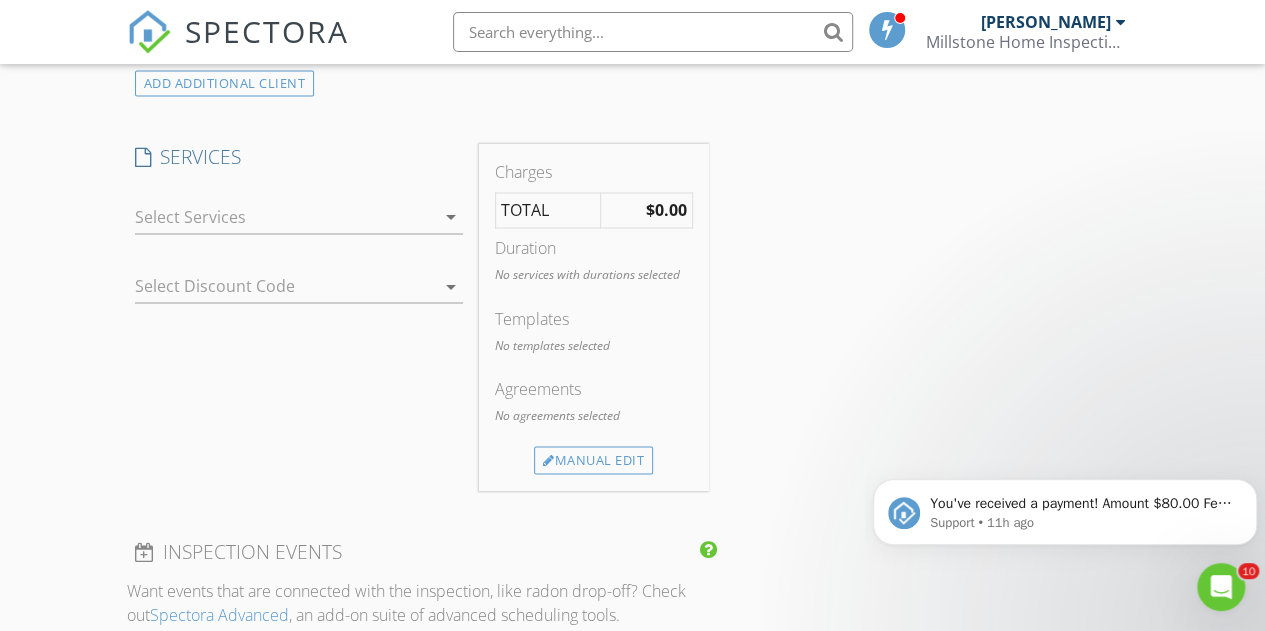 click at bounding box center (285, 217) 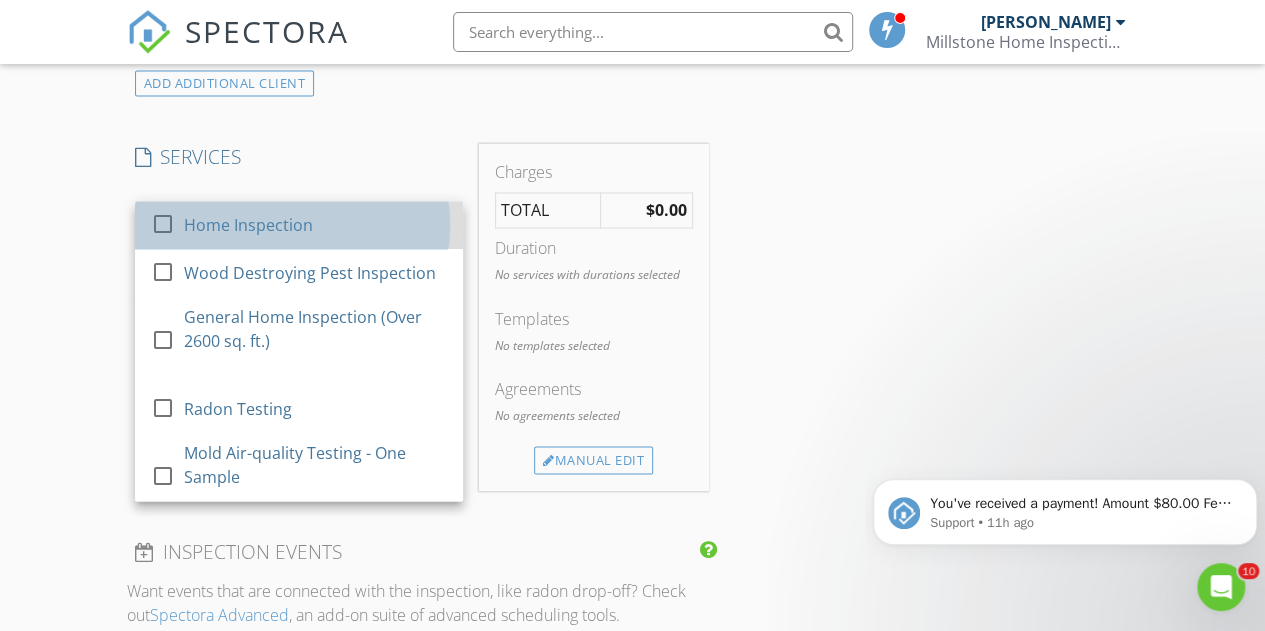 click on "Home Inspection" at bounding box center (247, 225) 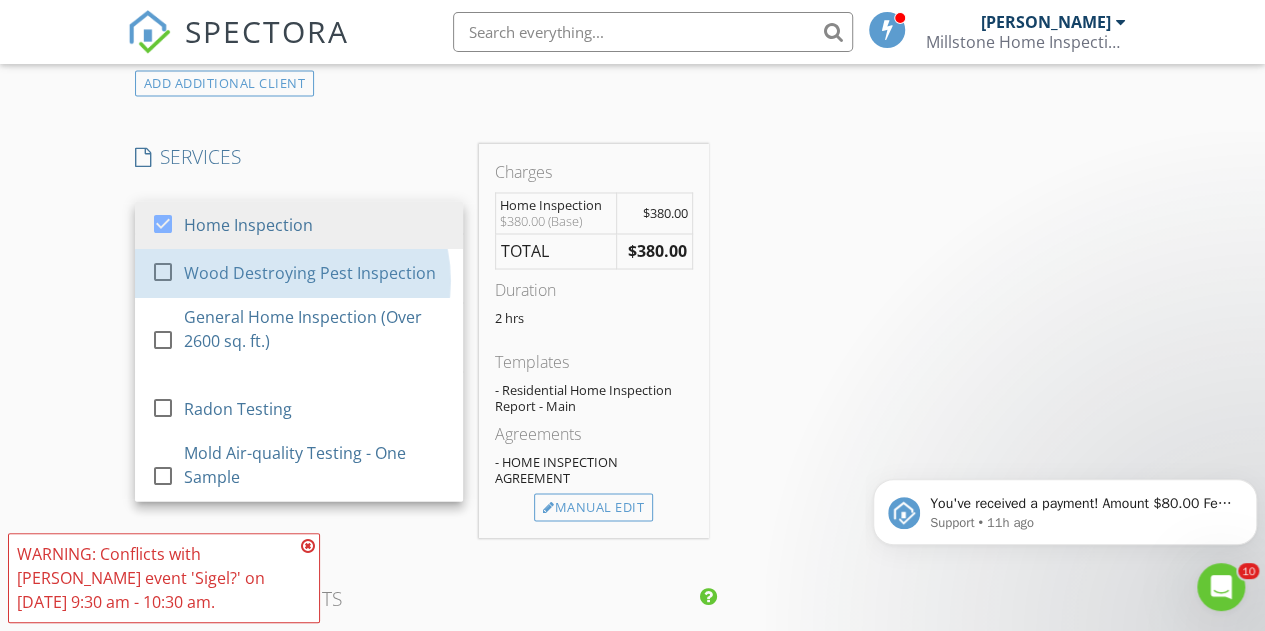 drag, startPoint x: 259, startPoint y: 295, endPoint x: 502, endPoint y: 396, distance: 263.15396 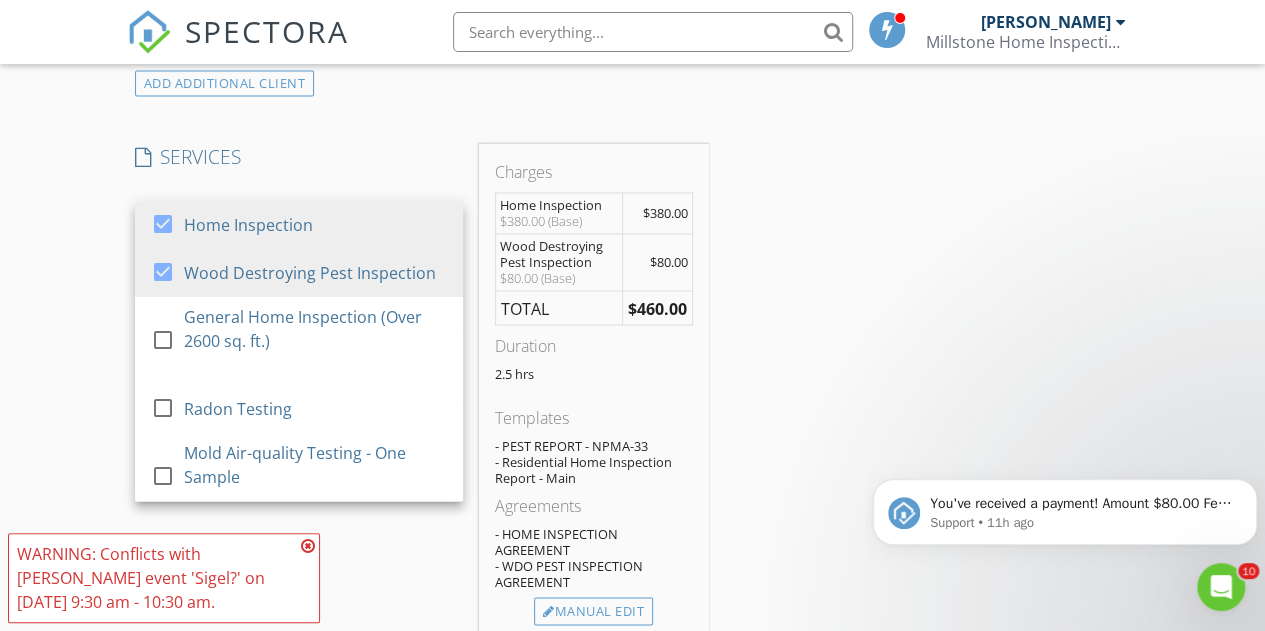 click on "INSPECTOR(S)
check_box   Troy Baughman   PRIMARY   Troy Baughman arrow_drop_down   check_box_outline_blank Troy Baughman specifically requested
Date/Time
07/18/2025 9:30 AM
Location
Address Search       Address 7034 PA-36   Unit   City Sigel   State PA   Zip 15860   County Jefferson     Square Feet   Year Built   Foundation arrow_drop_down     Troy Baughman     28.4 miles     (39 minutes)
client
check_box Enable Client CC email for this inspection   Client Search     check_box_outline_blank Client is a Company/Organization     First Name Mike   Last Name Ricci   Email mike.ricci.608@gmail.com   CC Email   Phone           Notes   Private Notes
ADD ADDITIONAL client
SERVICES
check_box   Home Inspection   check_box   Wood Destroying Pest Inspection   check_box_outline_blank" at bounding box center [633, 420] 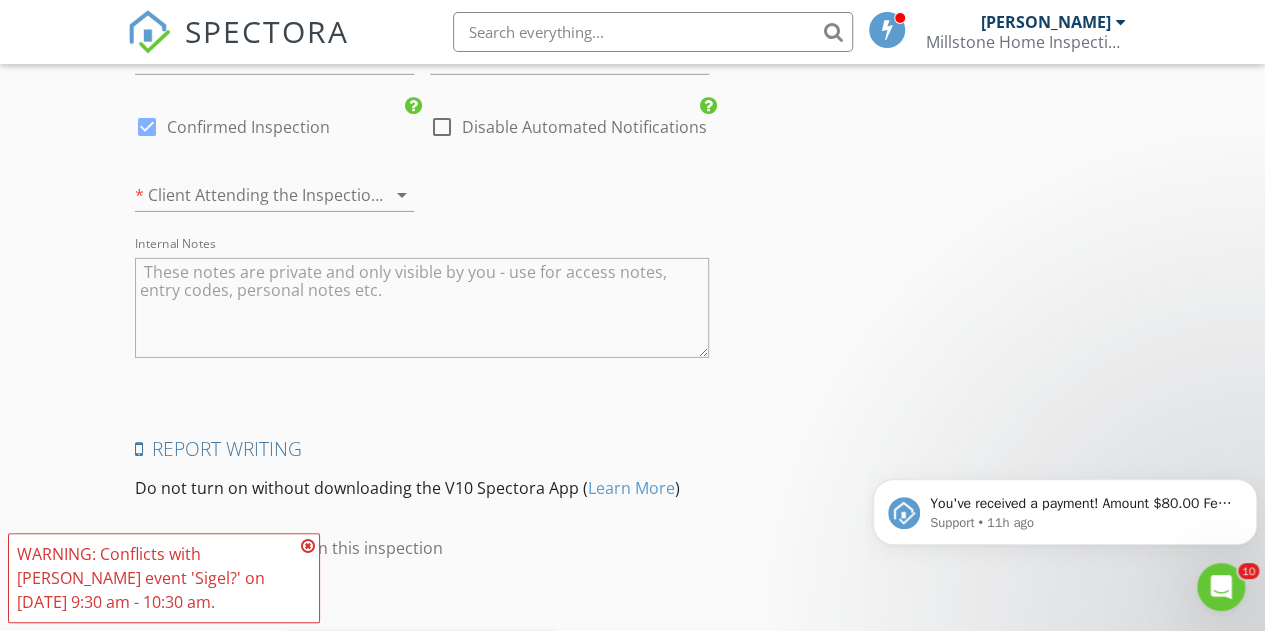 scroll, scrollTop: 3102, scrollLeft: 0, axis: vertical 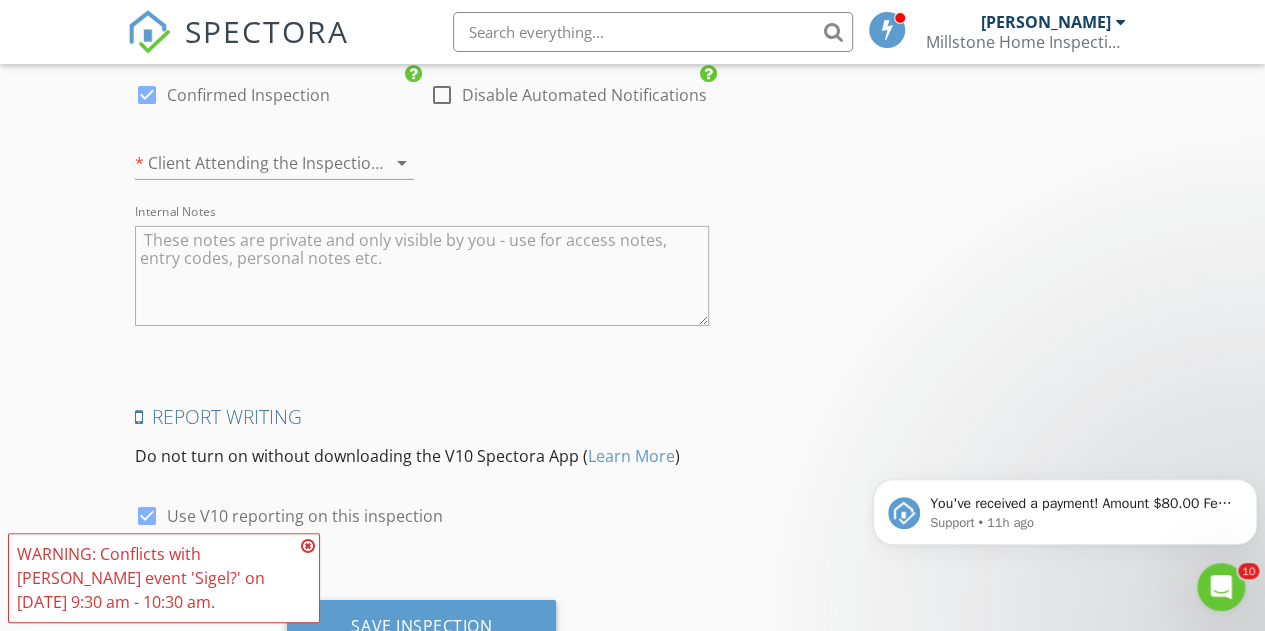 click at bounding box center (422, 276) 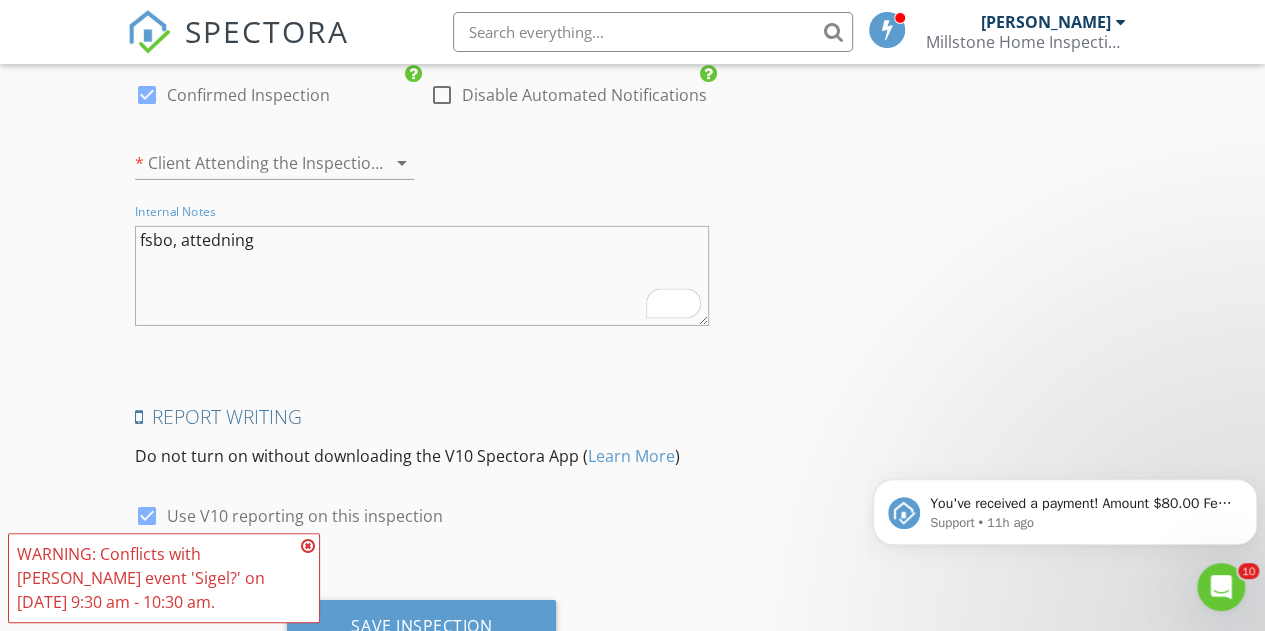 click on "fsbo, attedning" at bounding box center [422, 276] 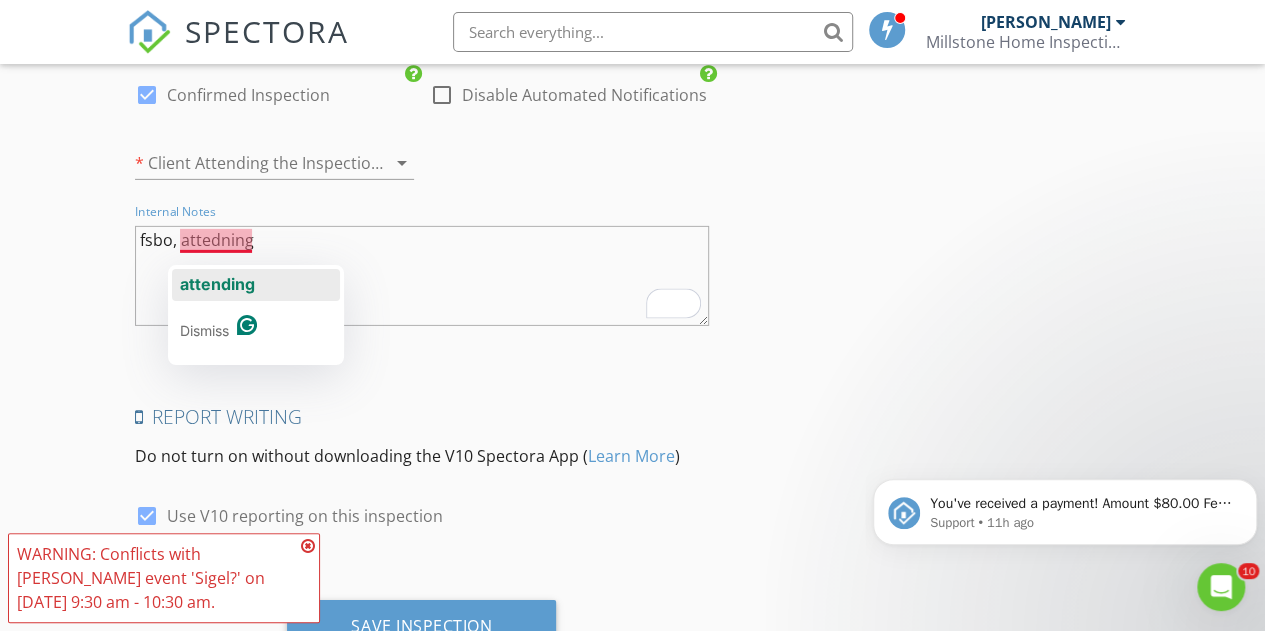 click on "attending" 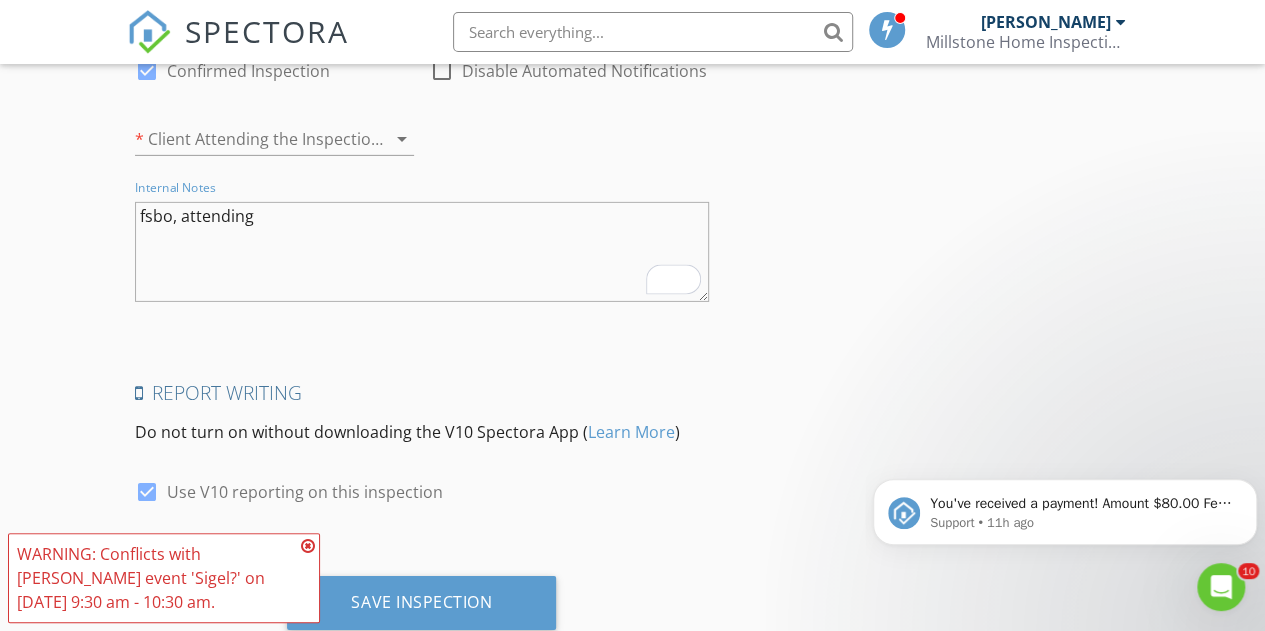scroll, scrollTop: 3198, scrollLeft: 0, axis: vertical 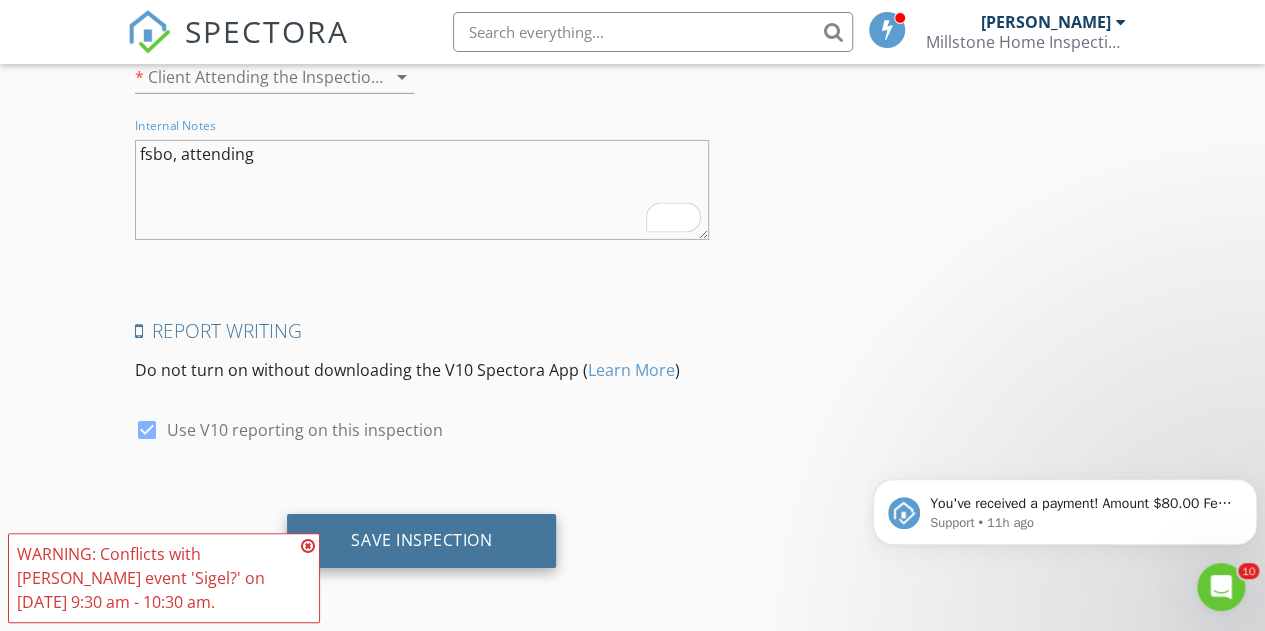 type on "fsbo, attending" 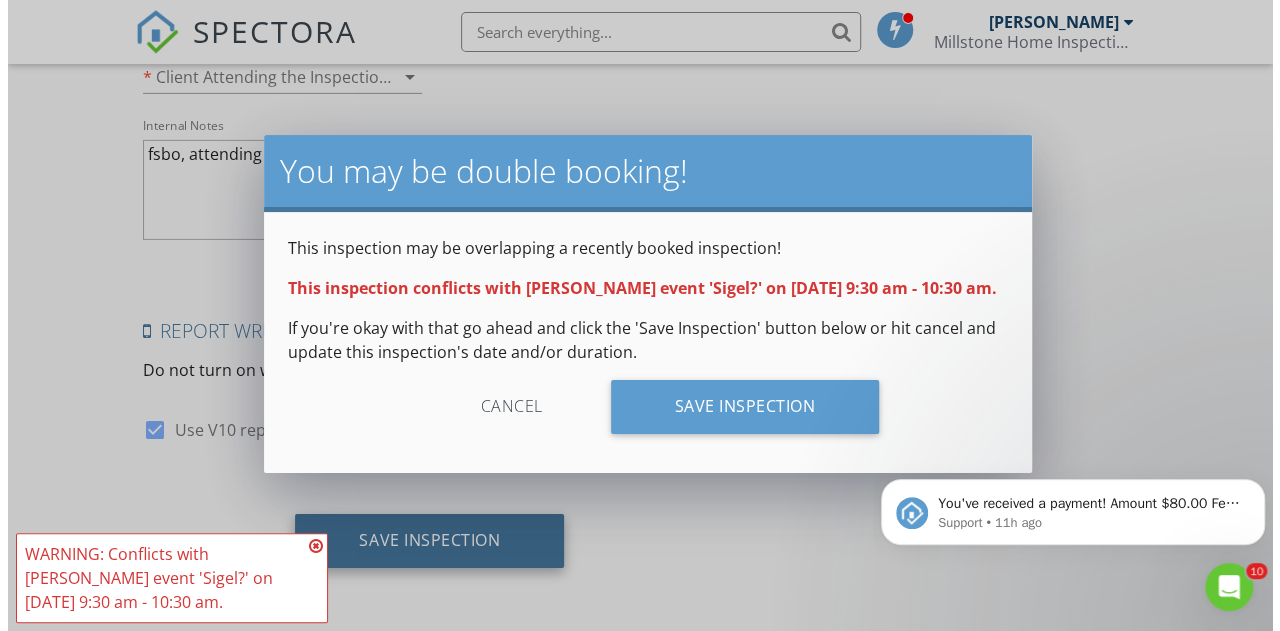 scroll, scrollTop: 3182, scrollLeft: 0, axis: vertical 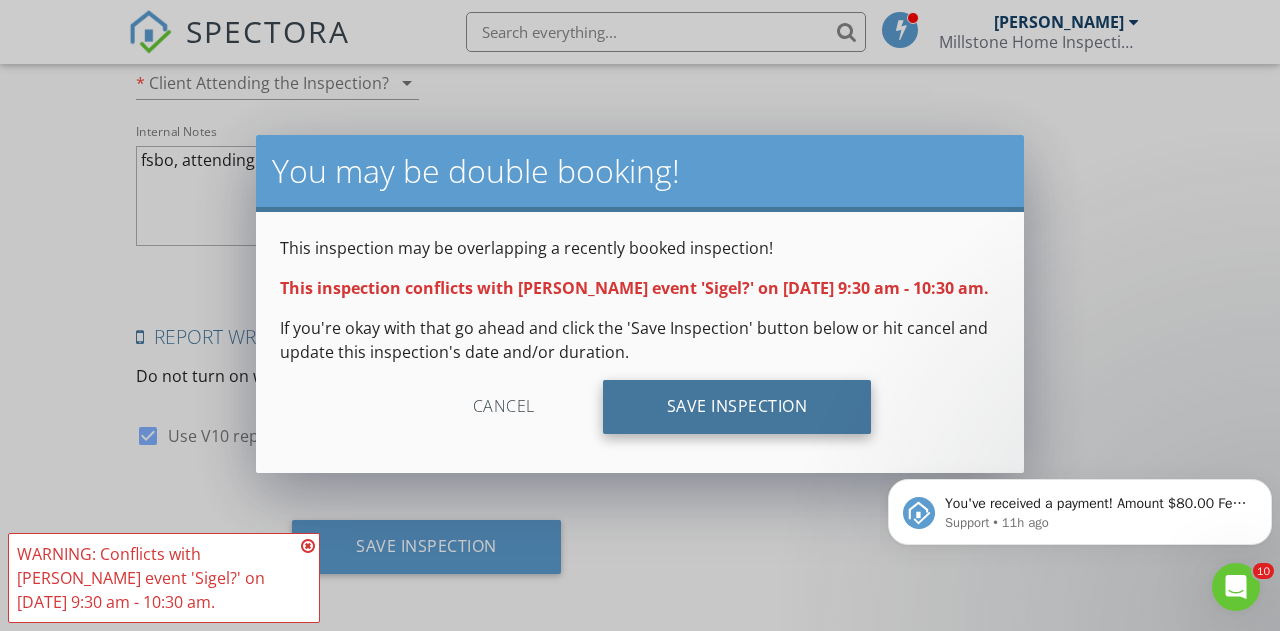 click on "Save Inspection" at bounding box center (737, 407) 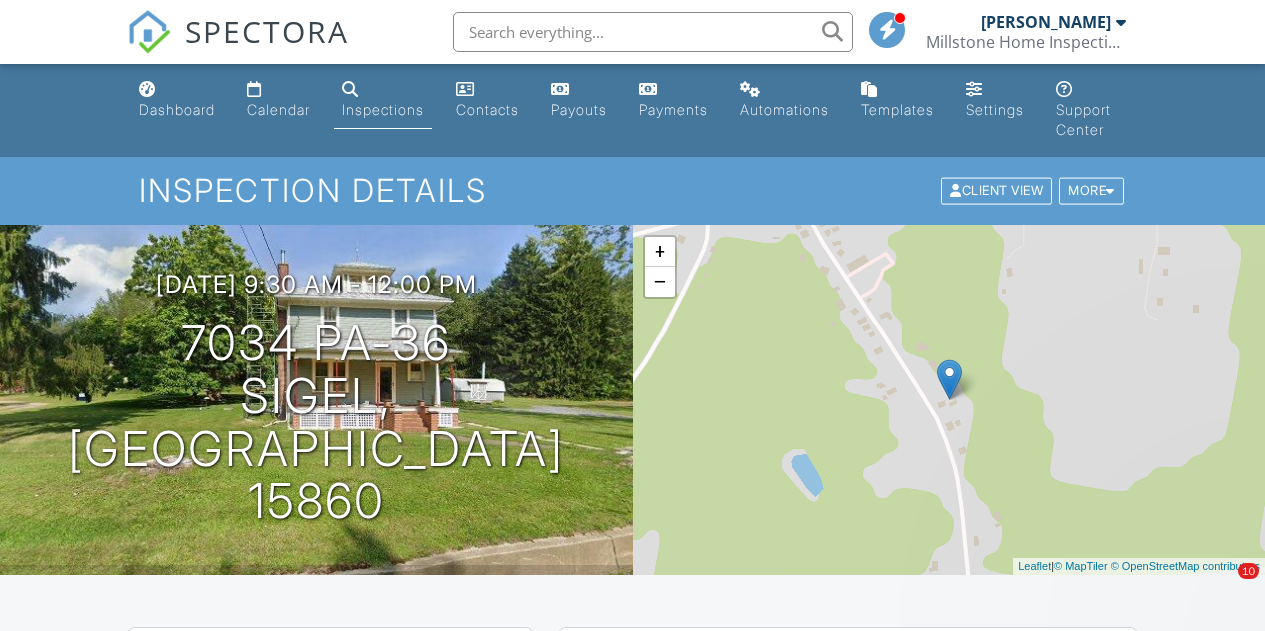 scroll, scrollTop: 0, scrollLeft: 0, axis: both 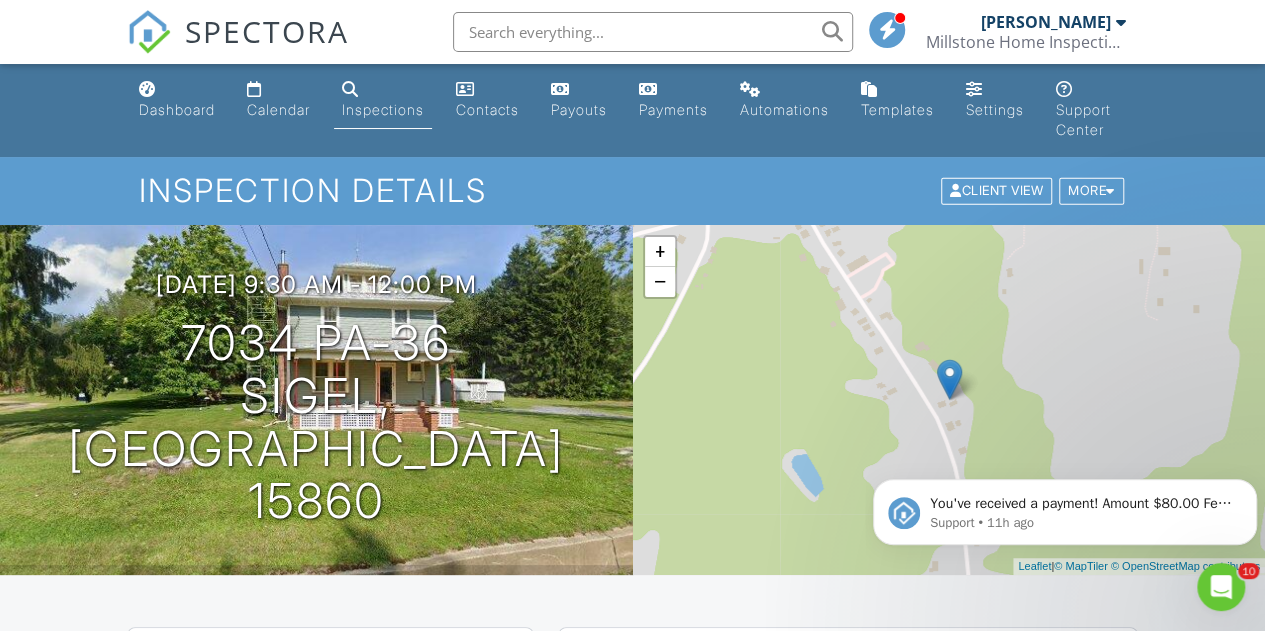 click on "Inspections" at bounding box center [383, 100] 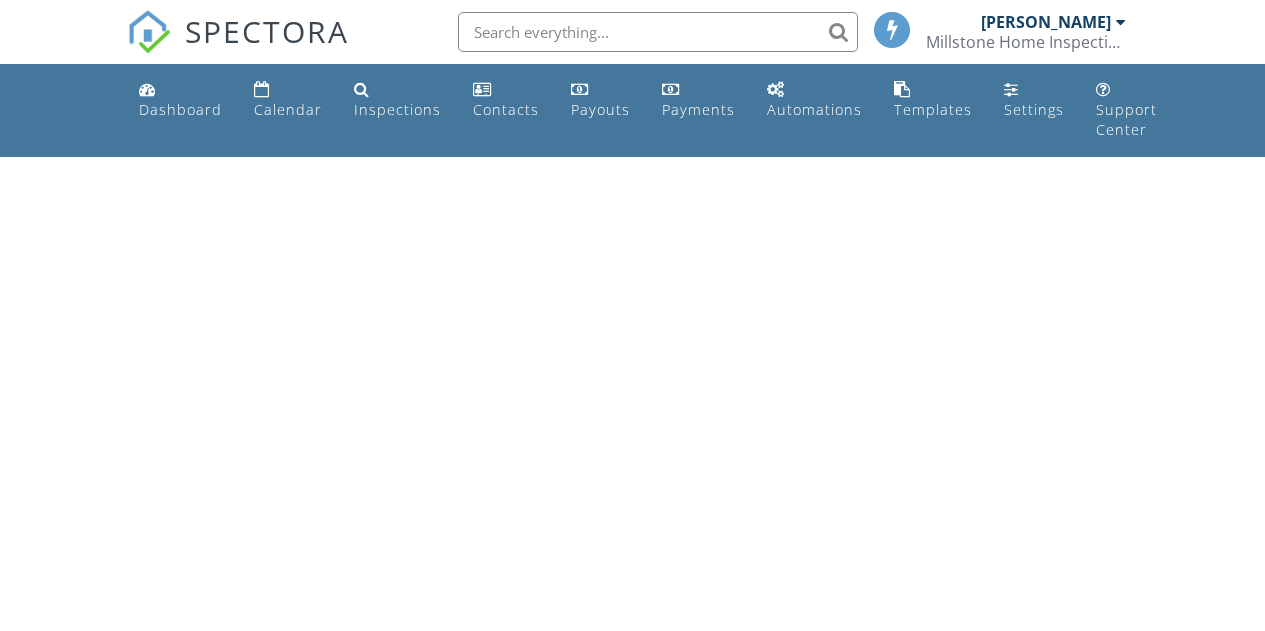 scroll, scrollTop: 0, scrollLeft: 0, axis: both 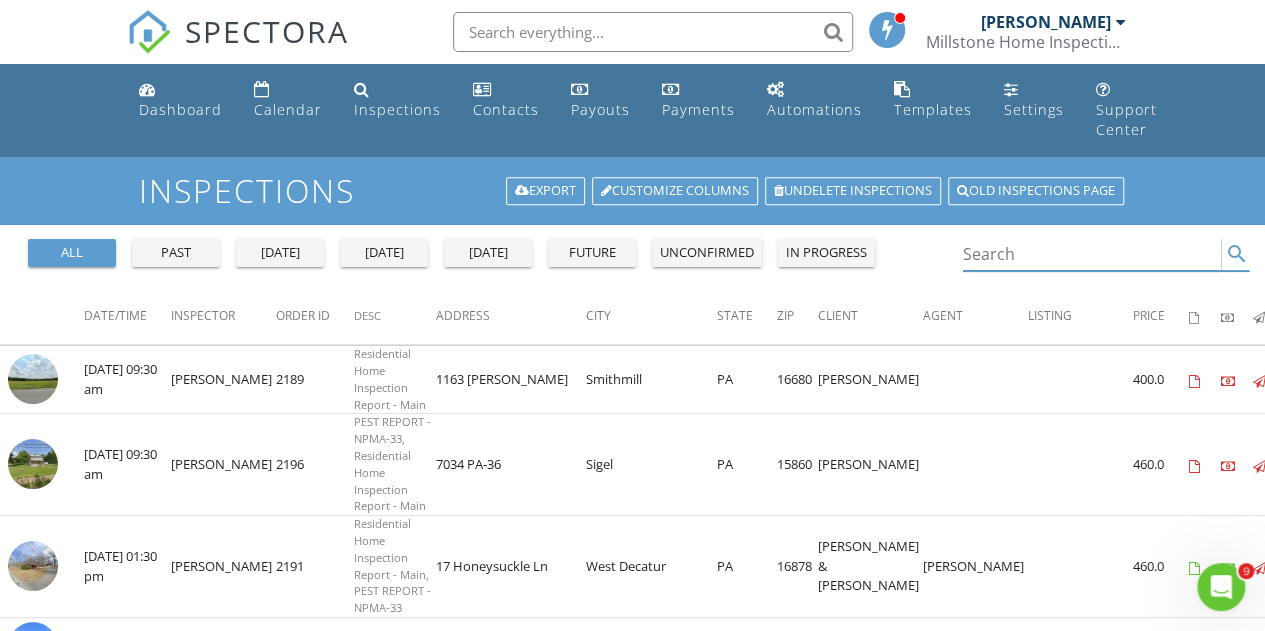 click at bounding box center (1092, 254) 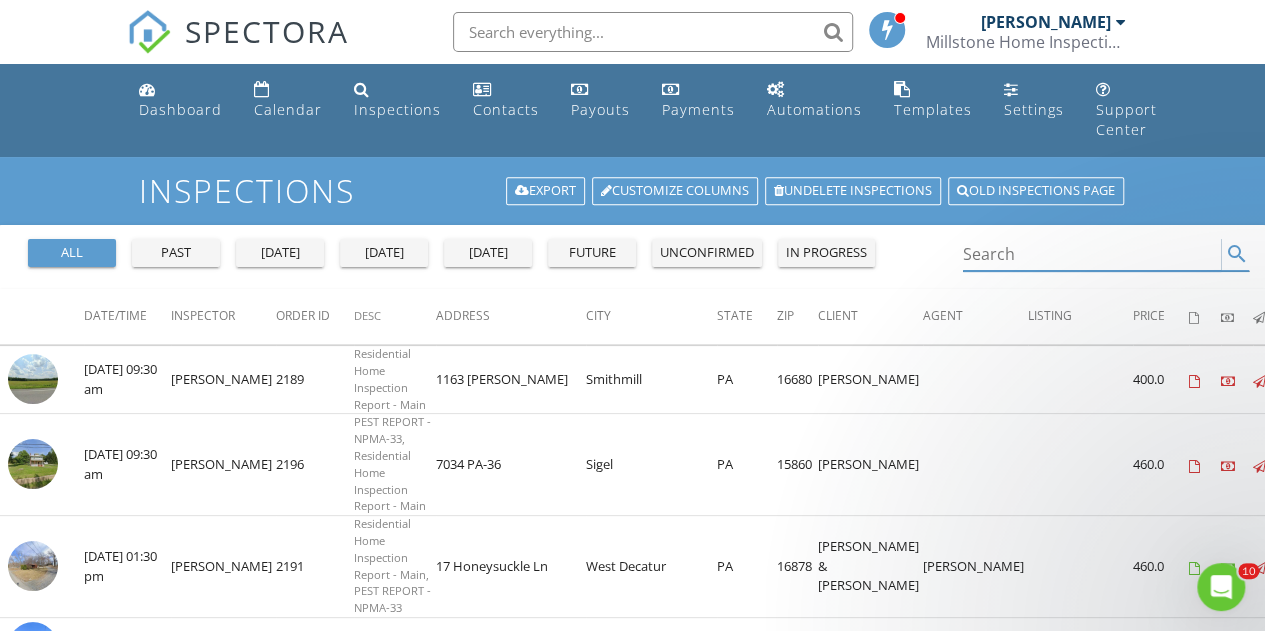 paste on "3477 Schooner Rd Morrisdale PA 16858  AZG0311-01 (Water/Grab)  Client Sample ID:" 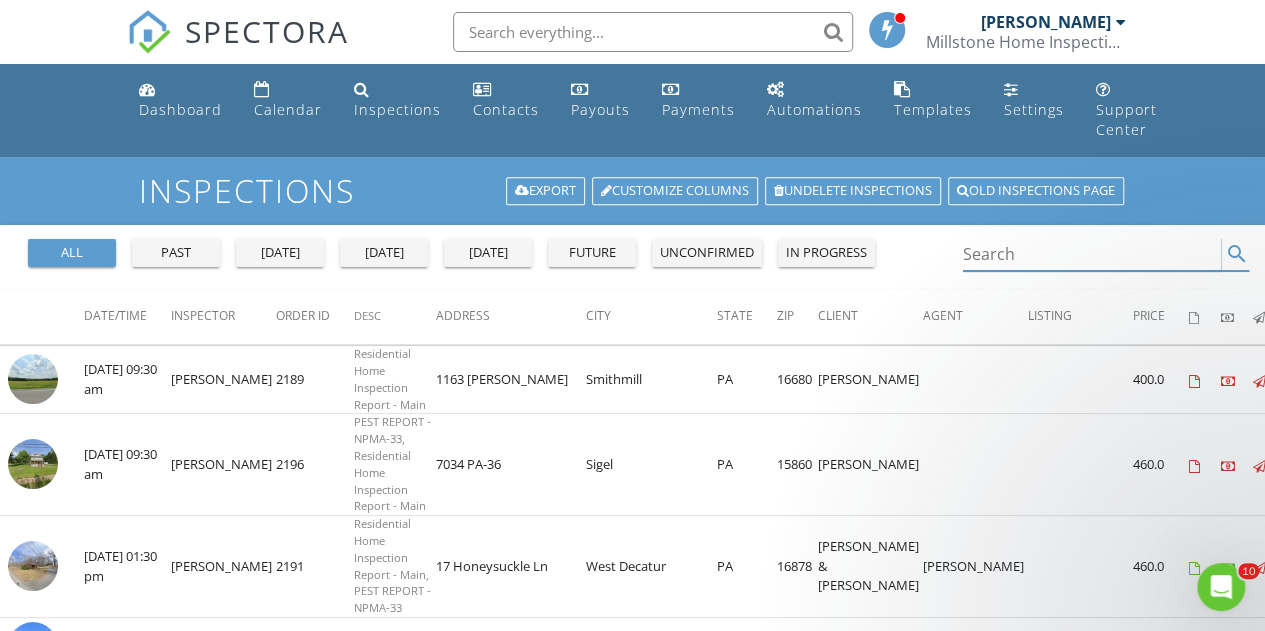 type on "3477 Schooner Rd Morrisdale PA 16858  AZG0311-01 (Water/Grab)  Client Sample ID:" 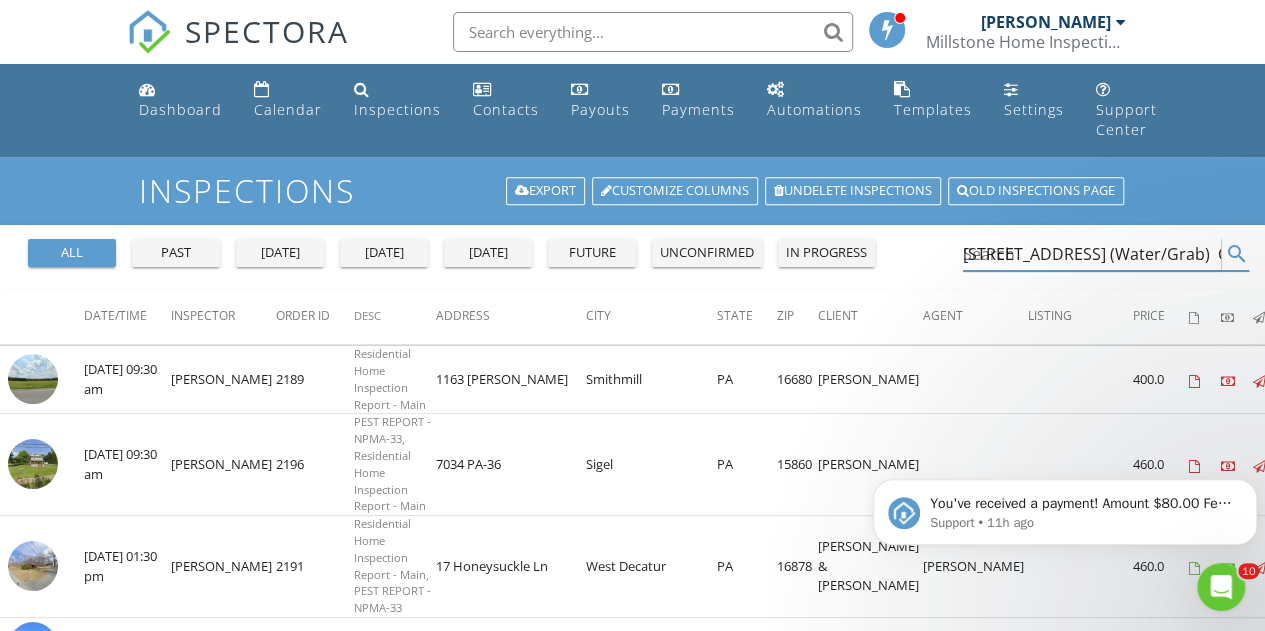 scroll, scrollTop: 0, scrollLeft: 369, axis: horizontal 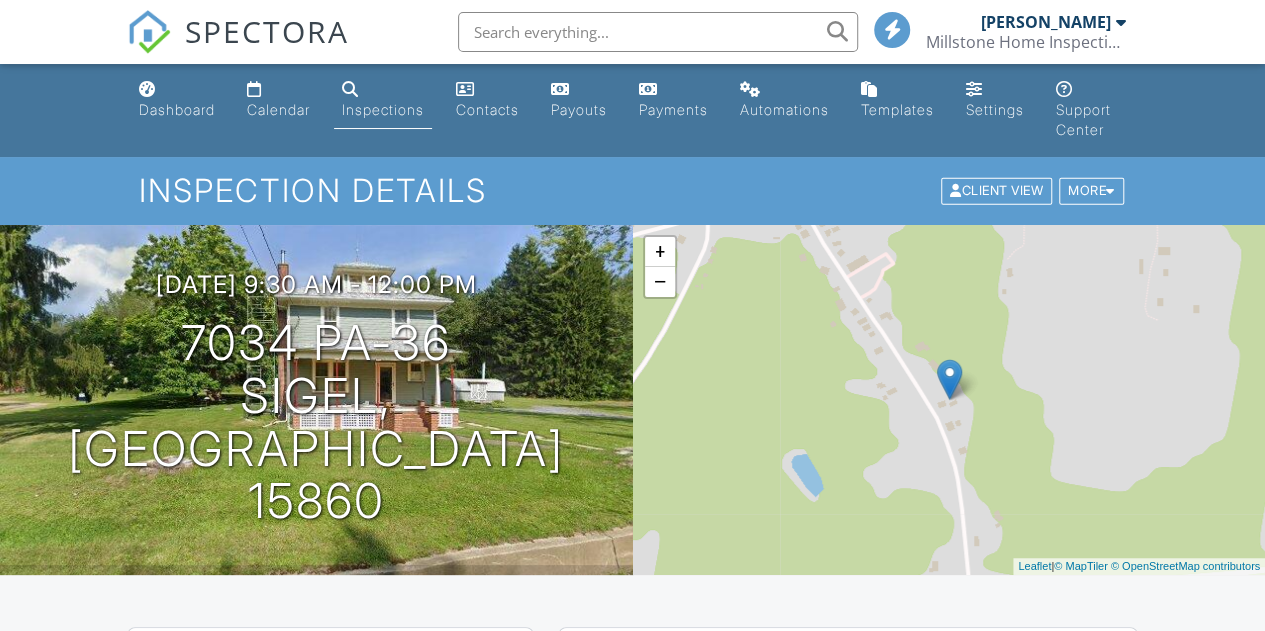 click on "Inspections" at bounding box center [383, 109] 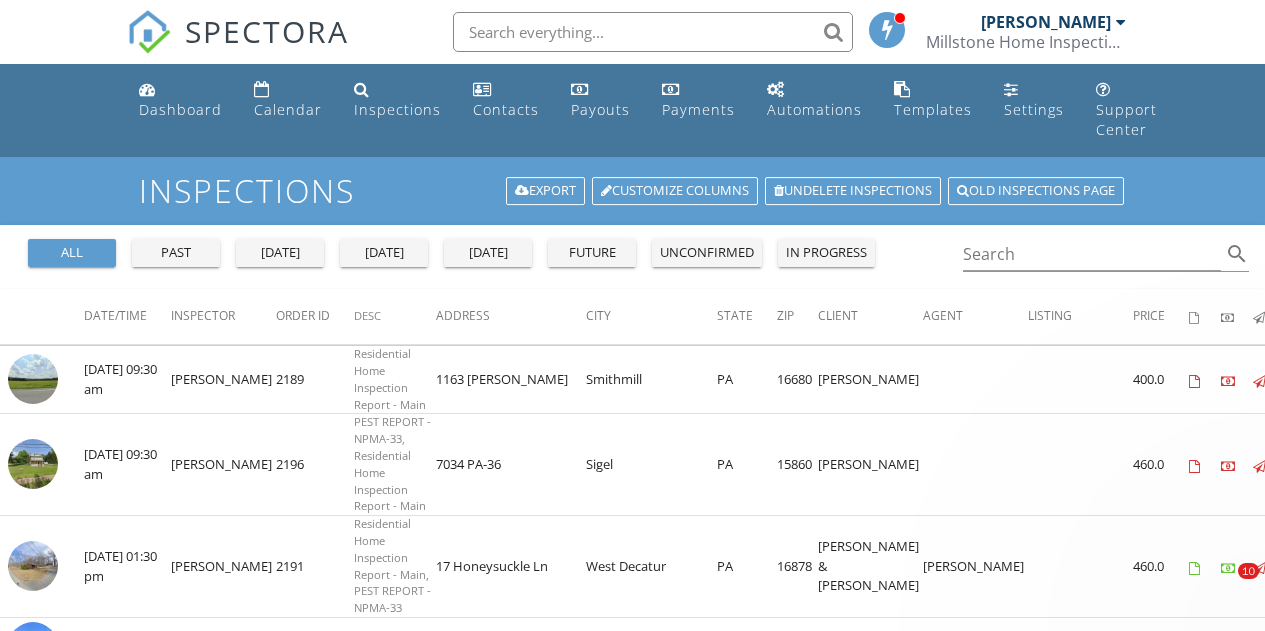 scroll, scrollTop: 0, scrollLeft: 0, axis: both 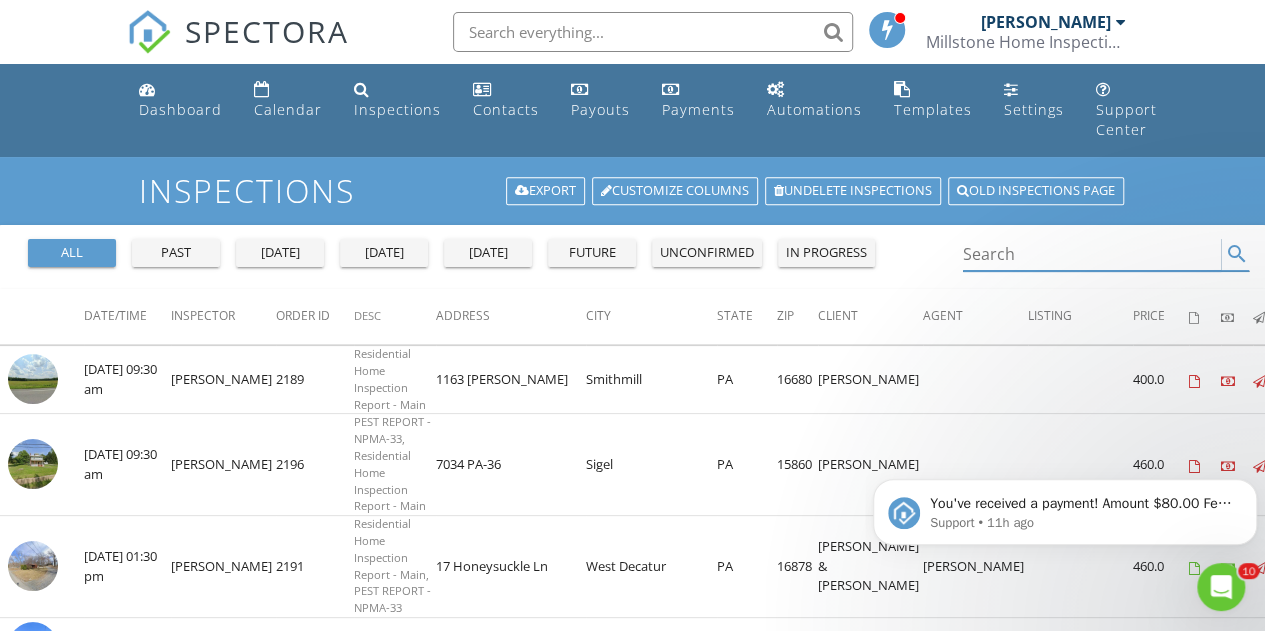 click at bounding box center (1092, 254) 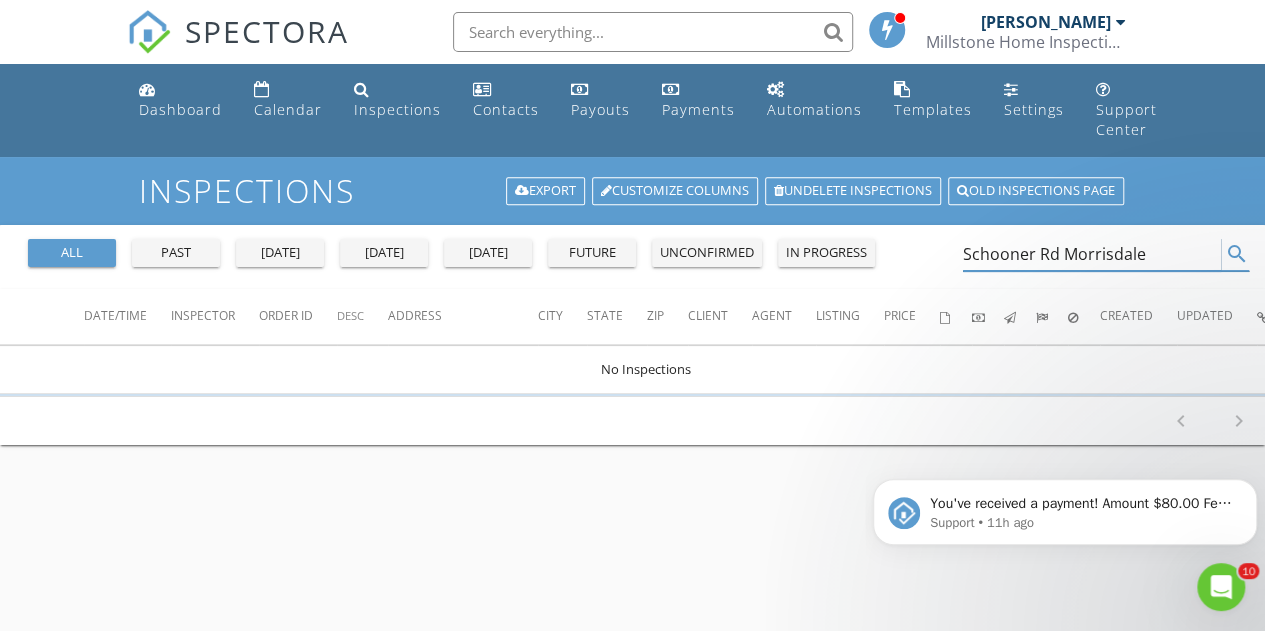 drag, startPoint x: 1146, startPoint y: 251, endPoint x: 1026, endPoint y: 261, distance: 120.41595 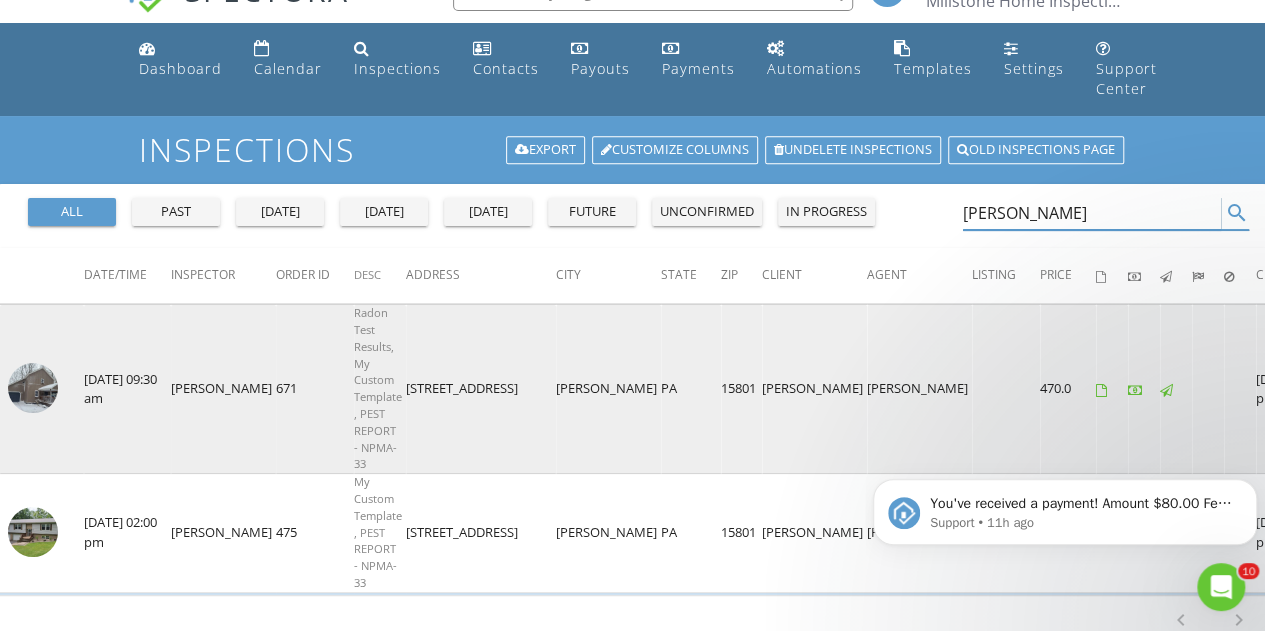 scroll, scrollTop: 0, scrollLeft: 0, axis: both 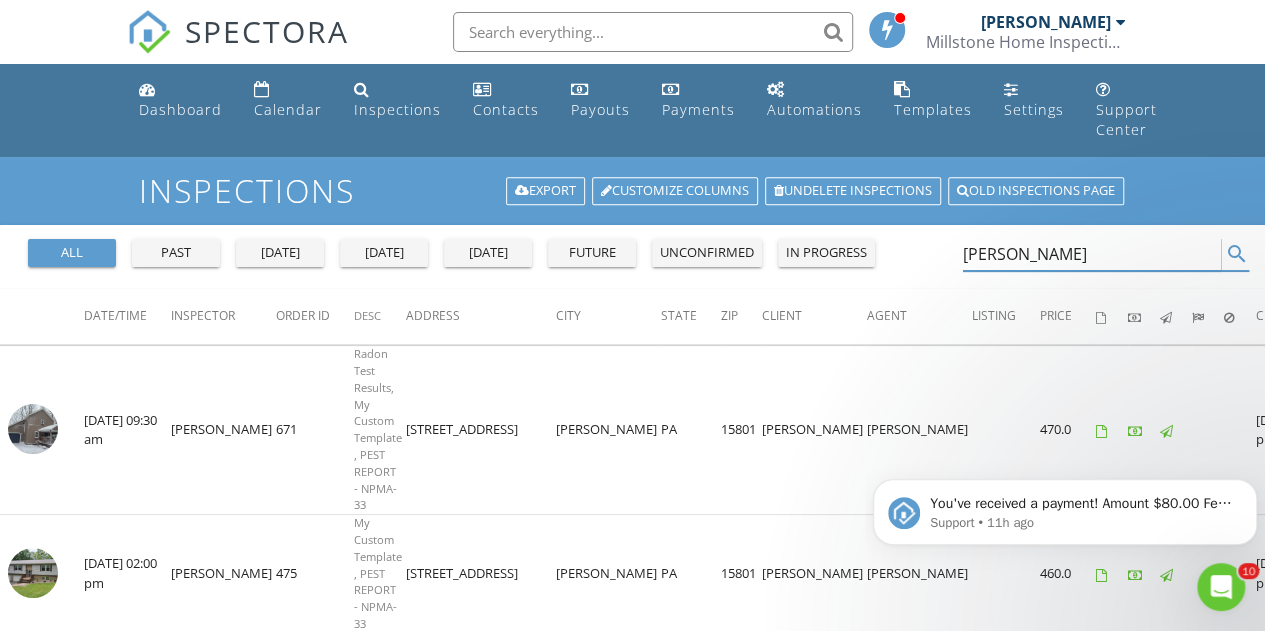 drag, startPoint x: 1052, startPoint y: 252, endPoint x: 944, endPoint y: 253, distance: 108.00463 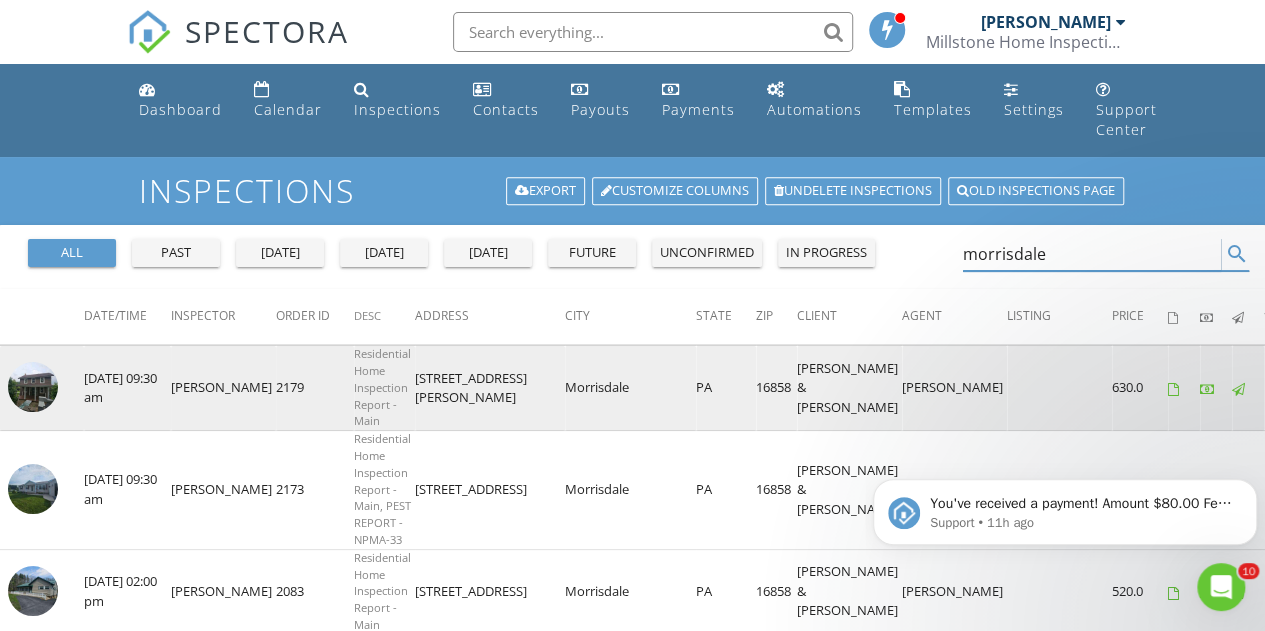 type on "morrisdale" 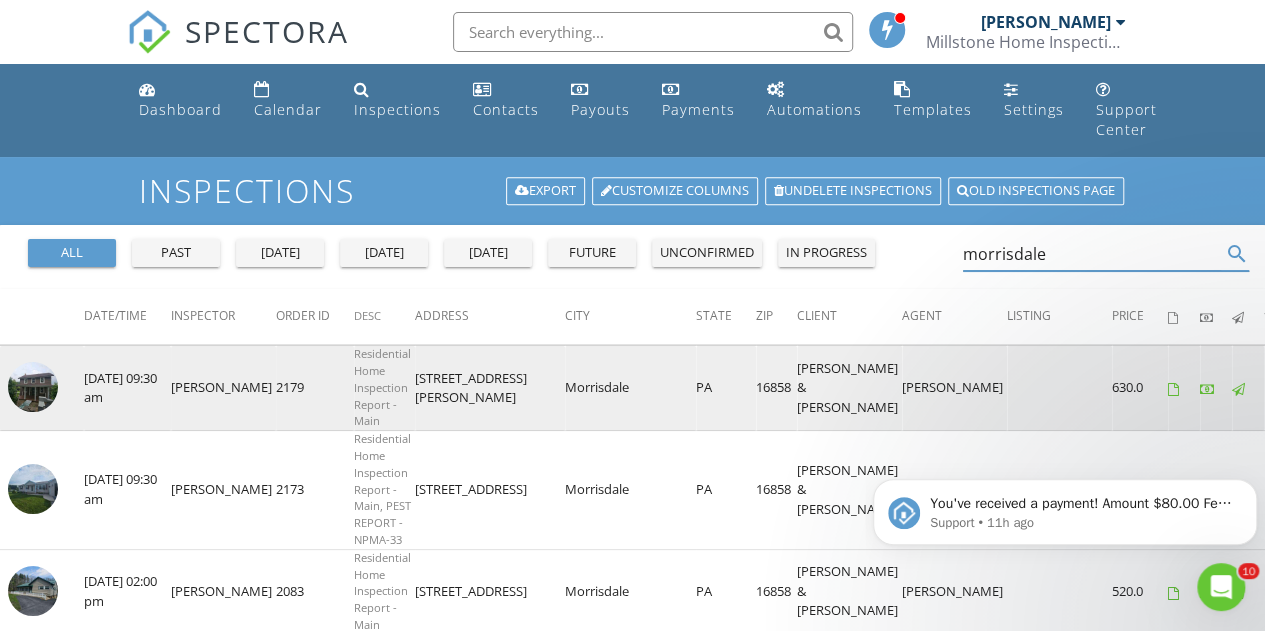 click at bounding box center (33, 387) 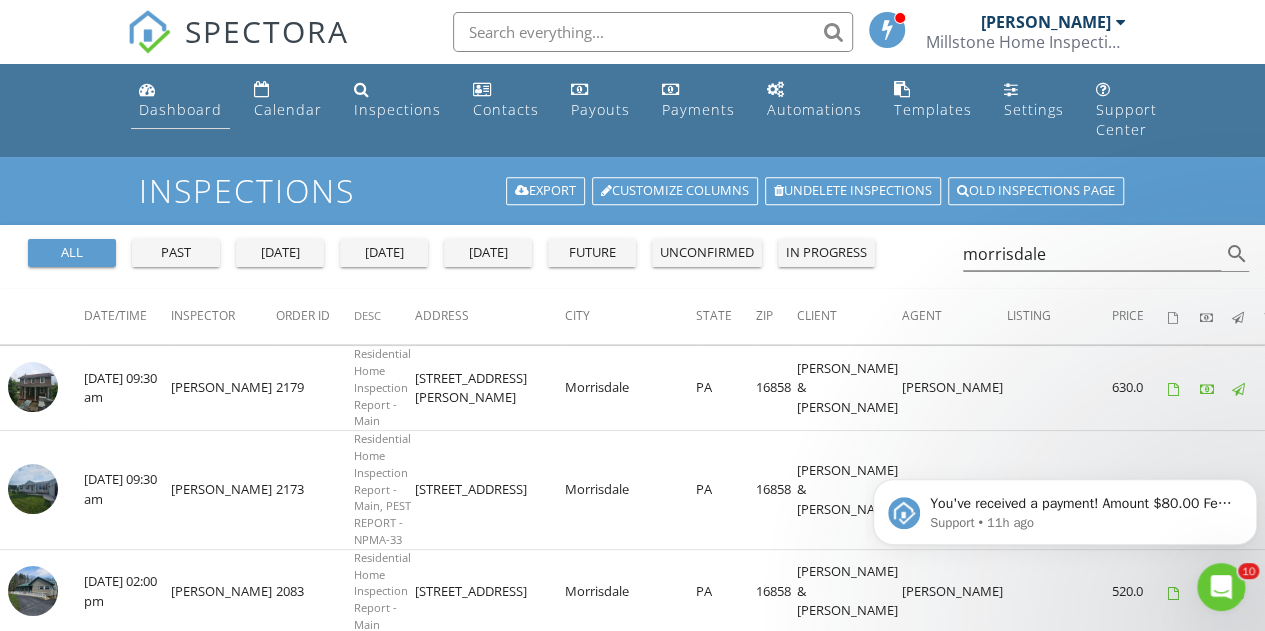 click on "Dashboard" at bounding box center (180, 109) 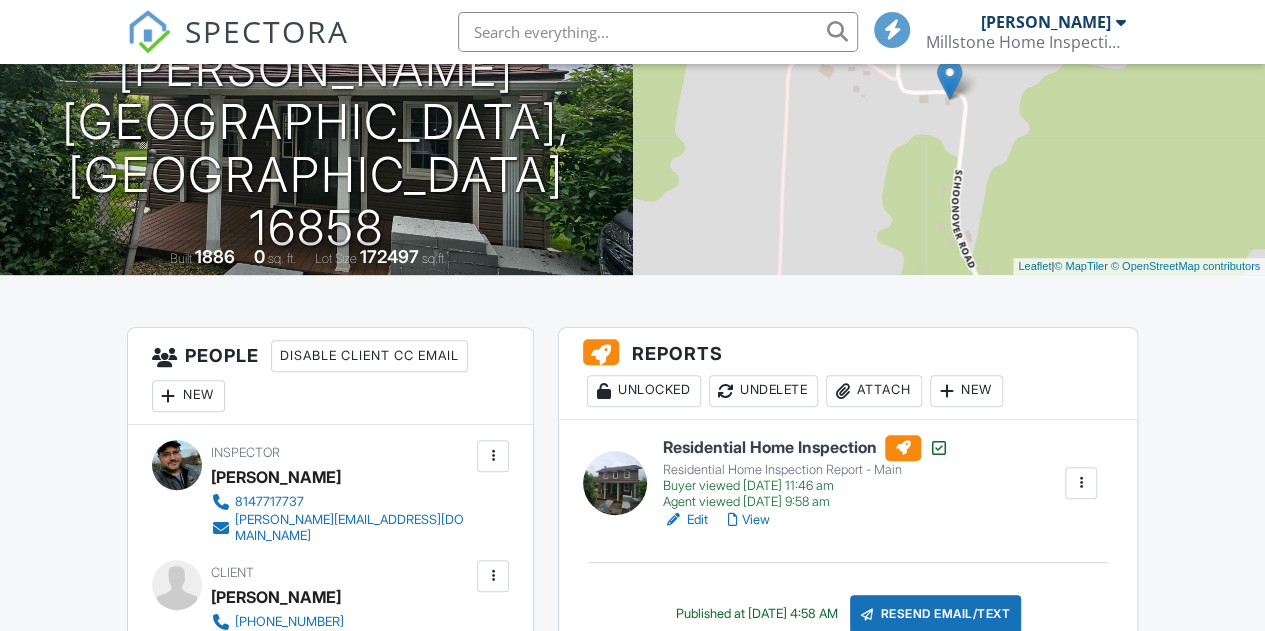 scroll, scrollTop: 400, scrollLeft: 0, axis: vertical 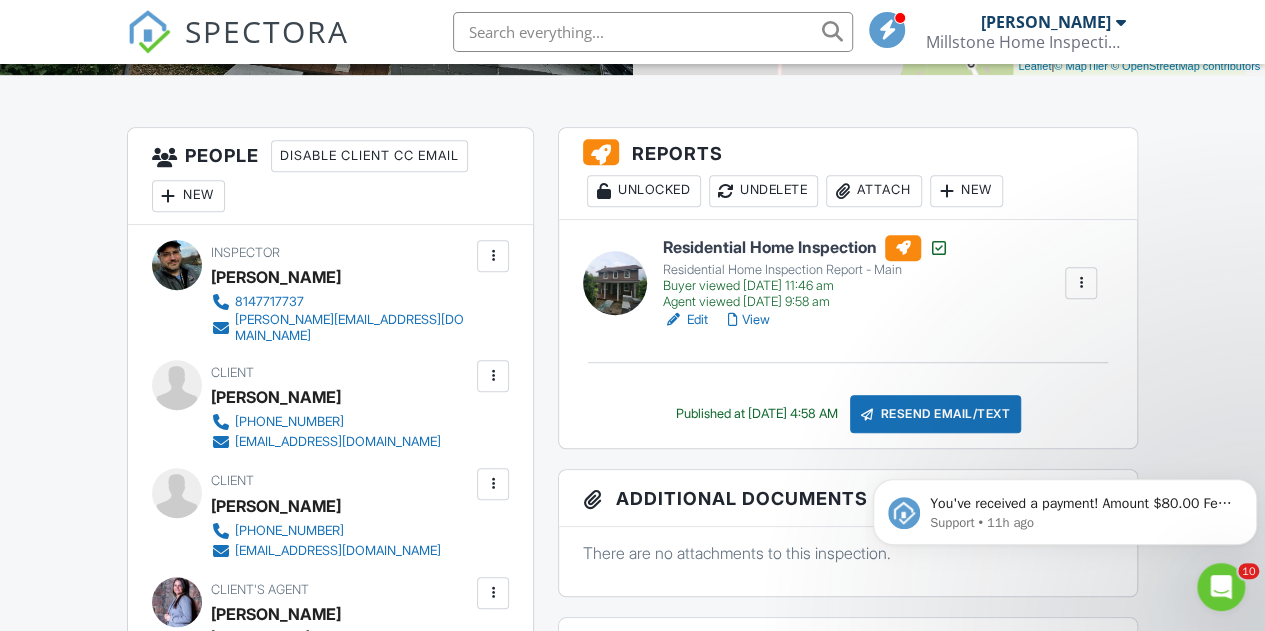 click on "Attach" at bounding box center (874, 191) 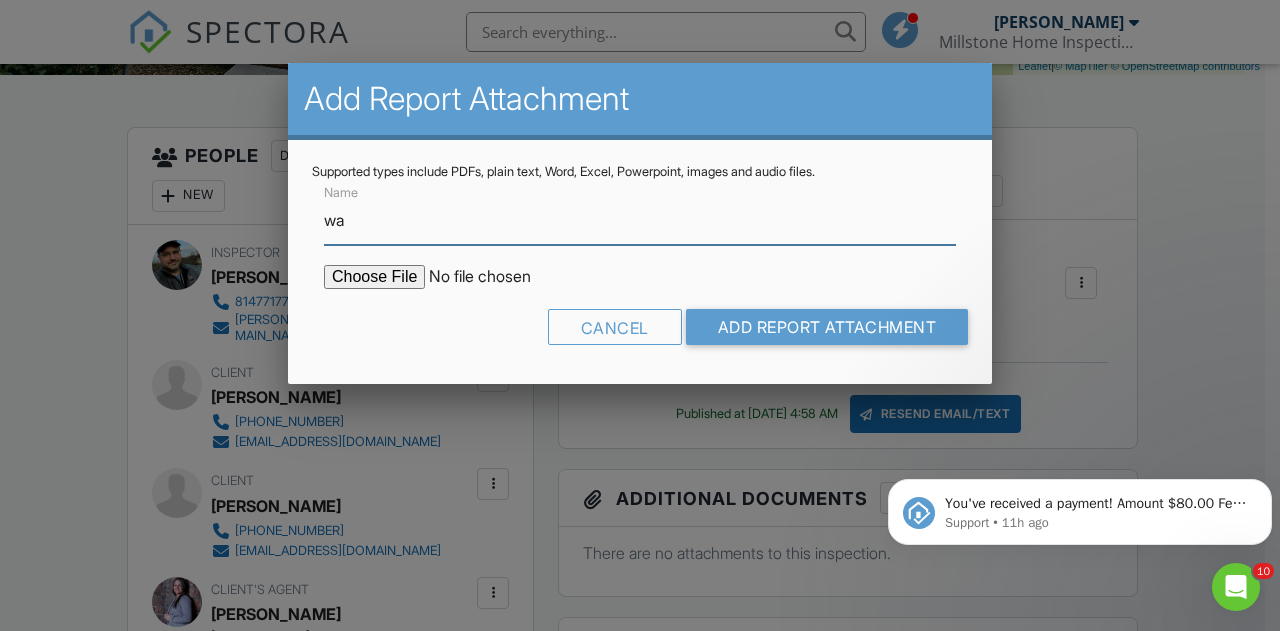 type on "Water Test Results (Clean)" 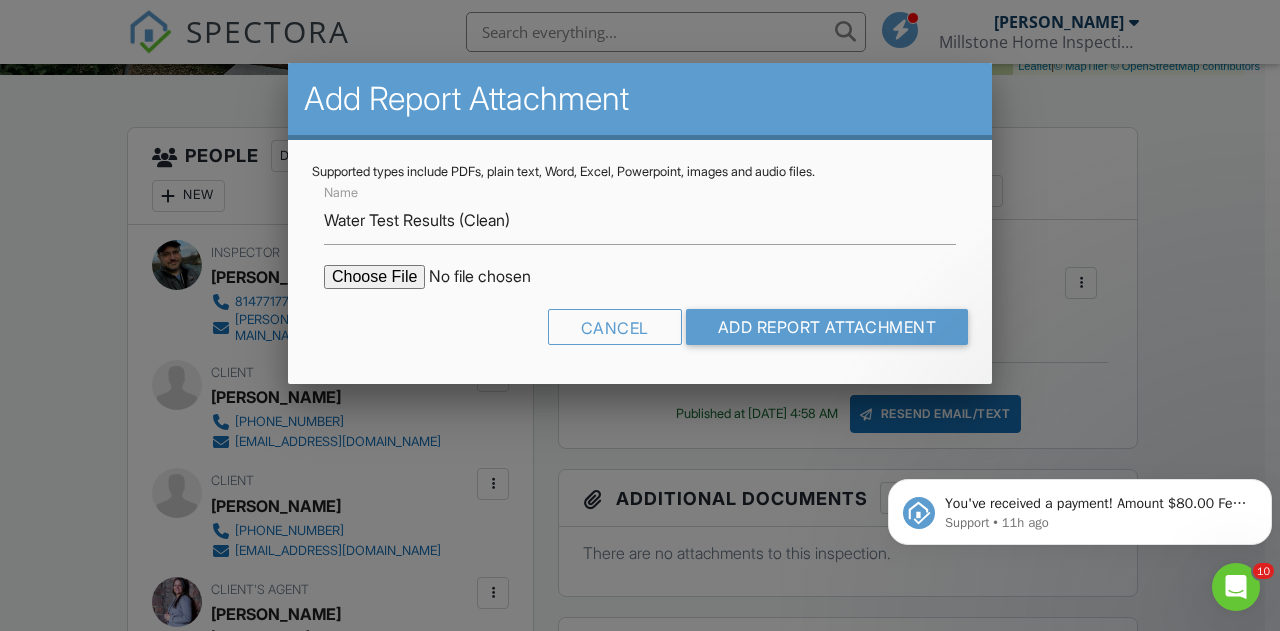 click at bounding box center (494, 277) 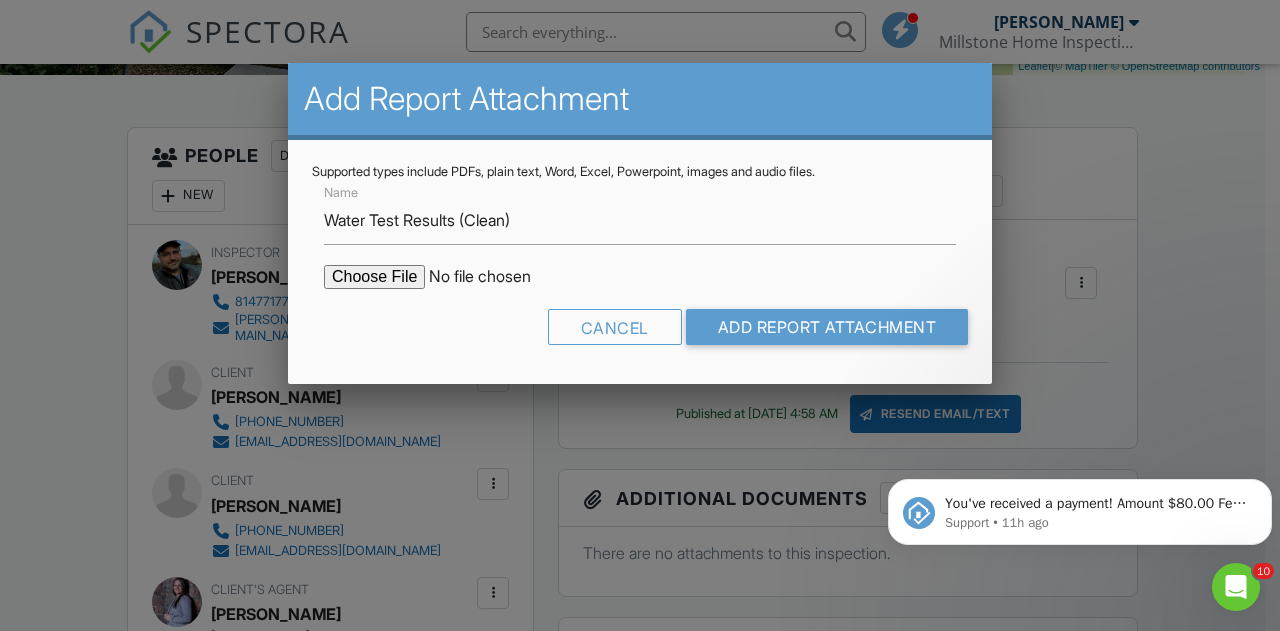 type on "C:\fakepath\AZG0311_1 2019_Standard_Format_12.2.19 07 10 25 1943.pdf" 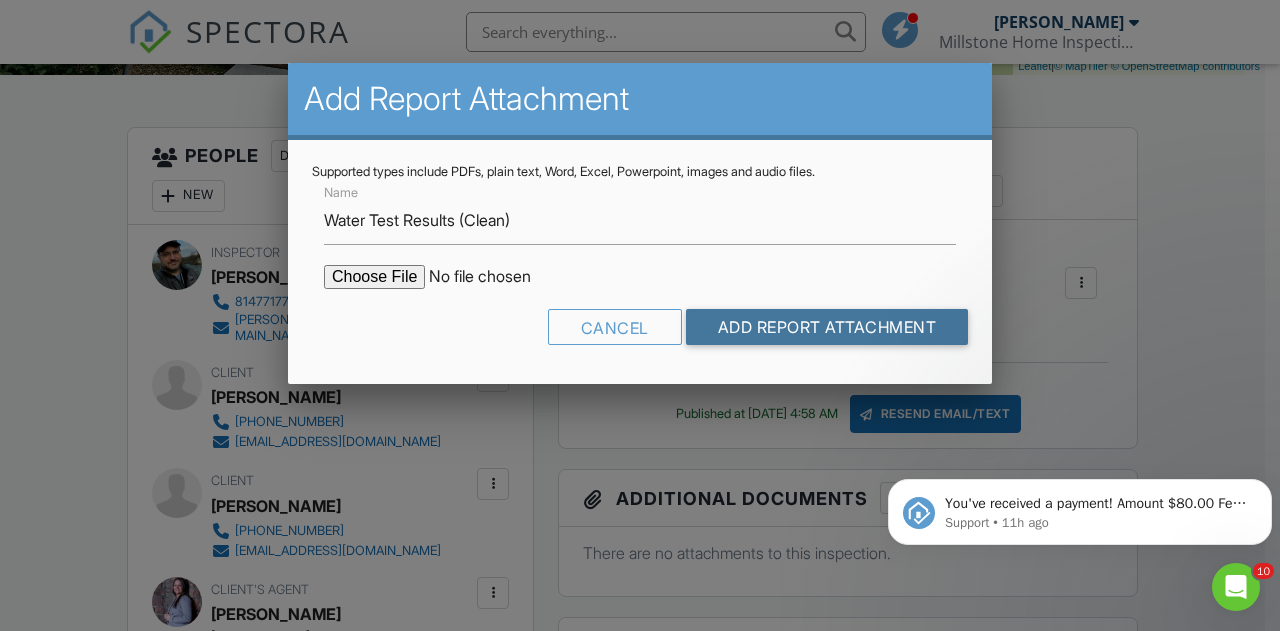 drag, startPoint x: 776, startPoint y: 320, endPoint x: 797, endPoint y: 321, distance: 21.023796 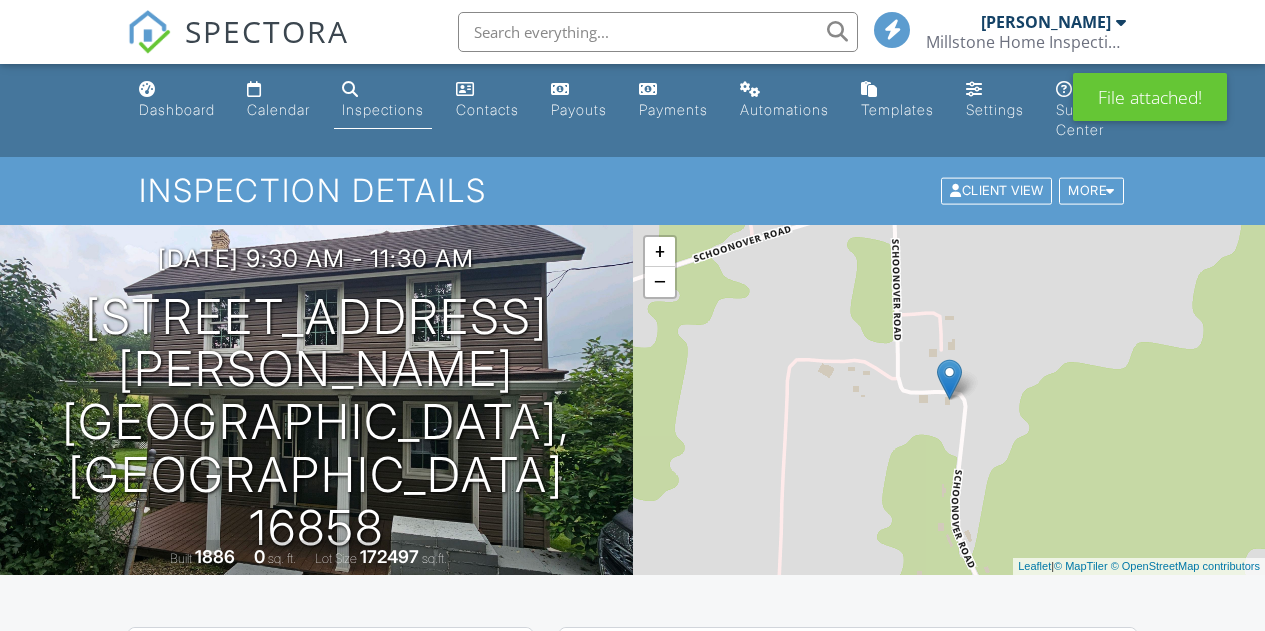 scroll, scrollTop: 0, scrollLeft: 0, axis: both 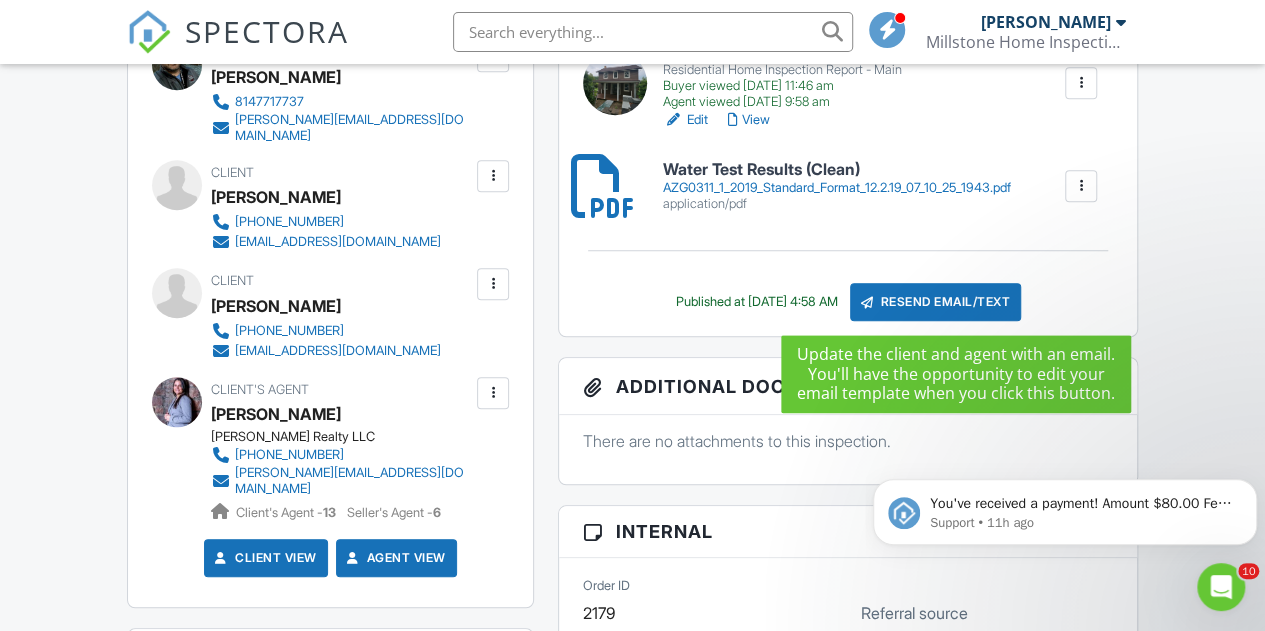 click on "Resend Email/Text" at bounding box center [936, 302] 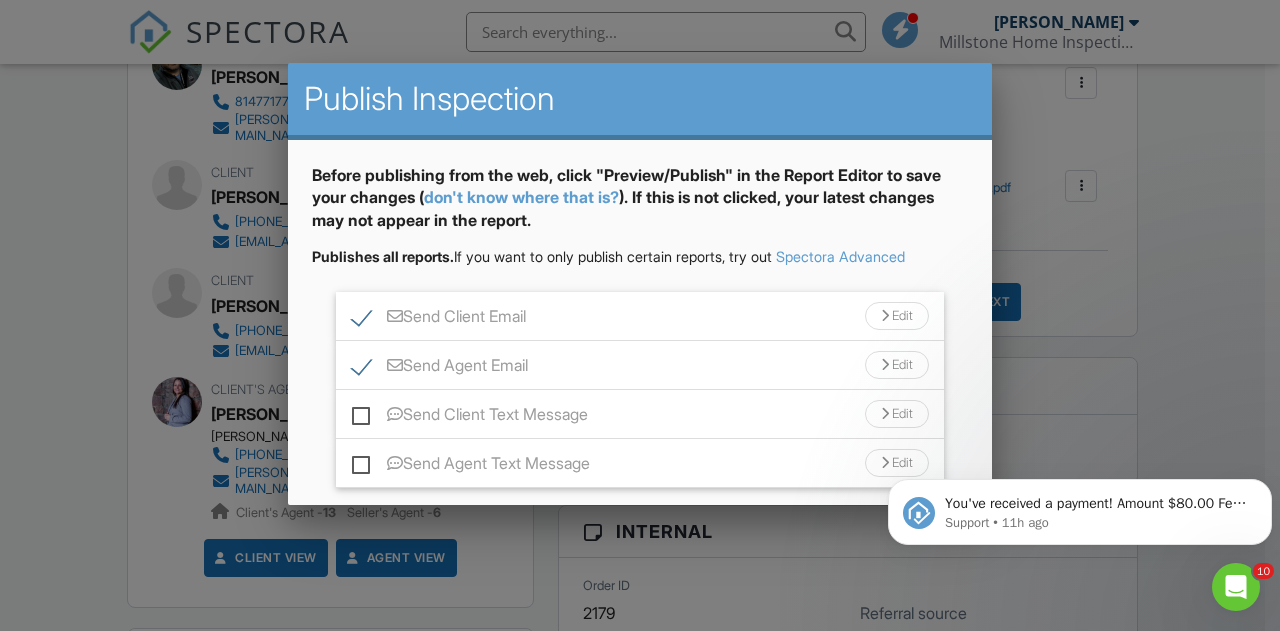 click on "Edit" at bounding box center [897, 316] 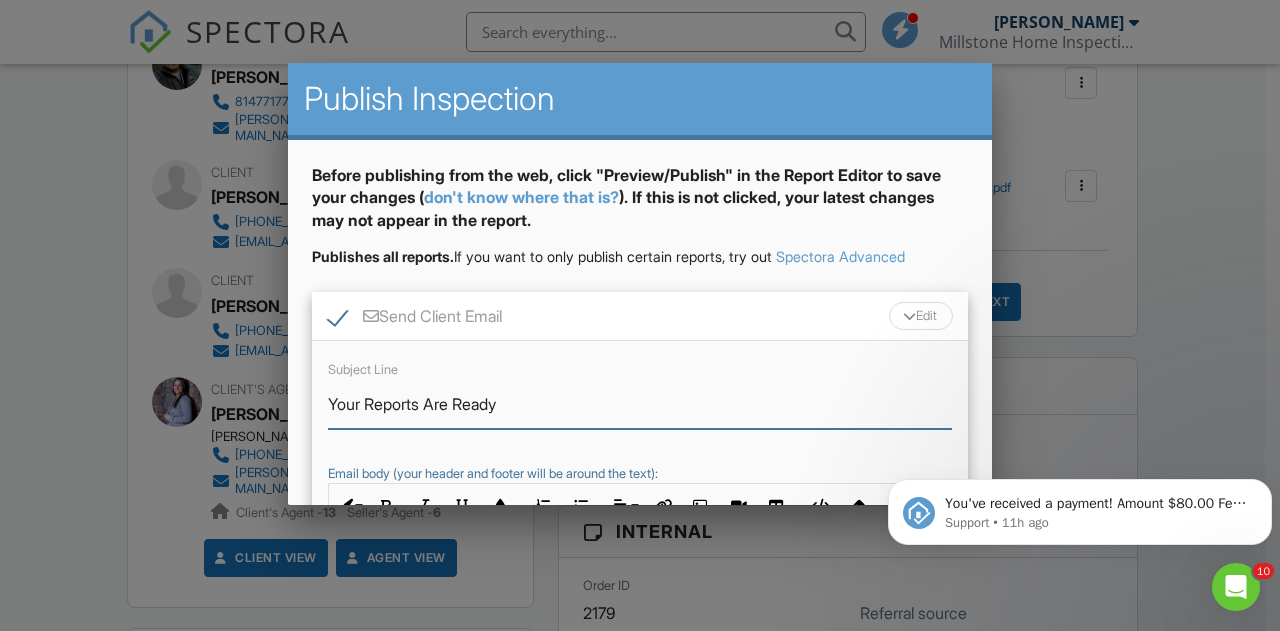 drag, startPoint x: 535, startPoint y: 413, endPoint x: 370, endPoint y: 398, distance: 165.68042 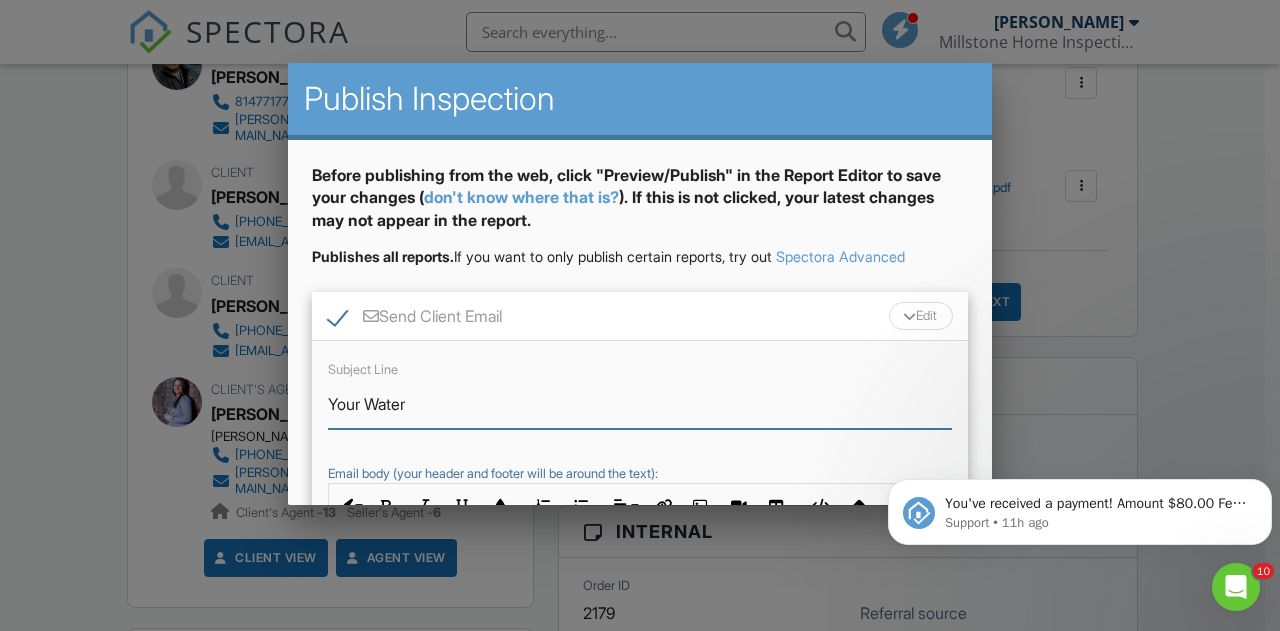 type on "Your water test results" 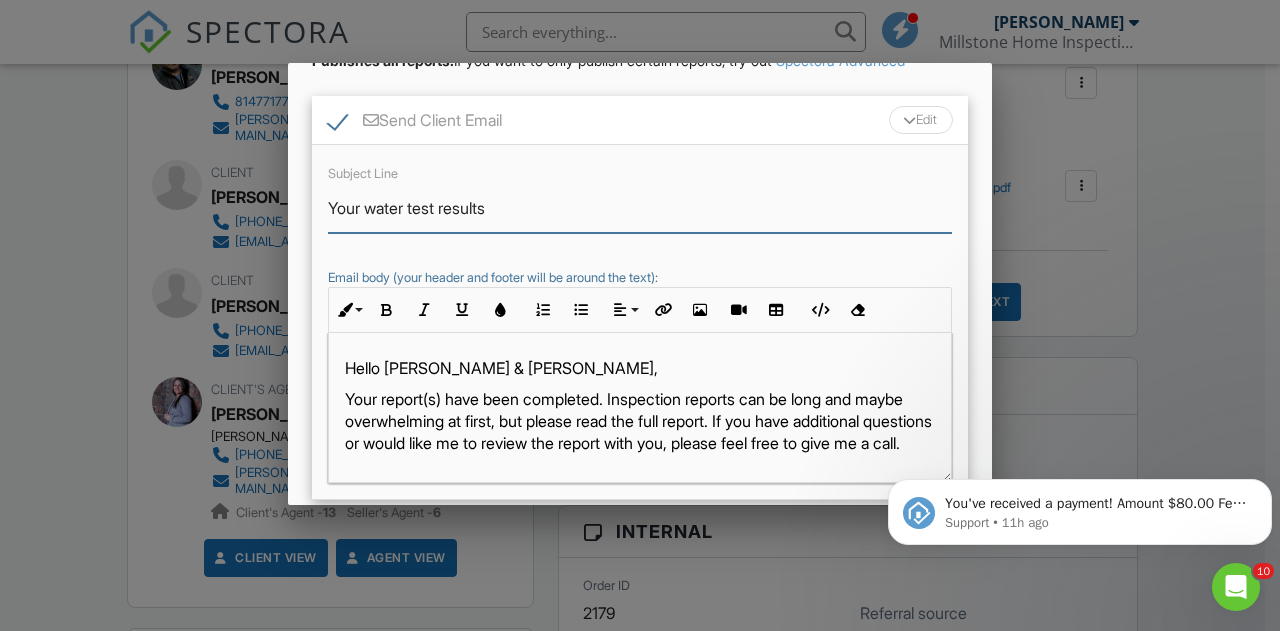 scroll, scrollTop: 200, scrollLeft: 0, axis: vertical 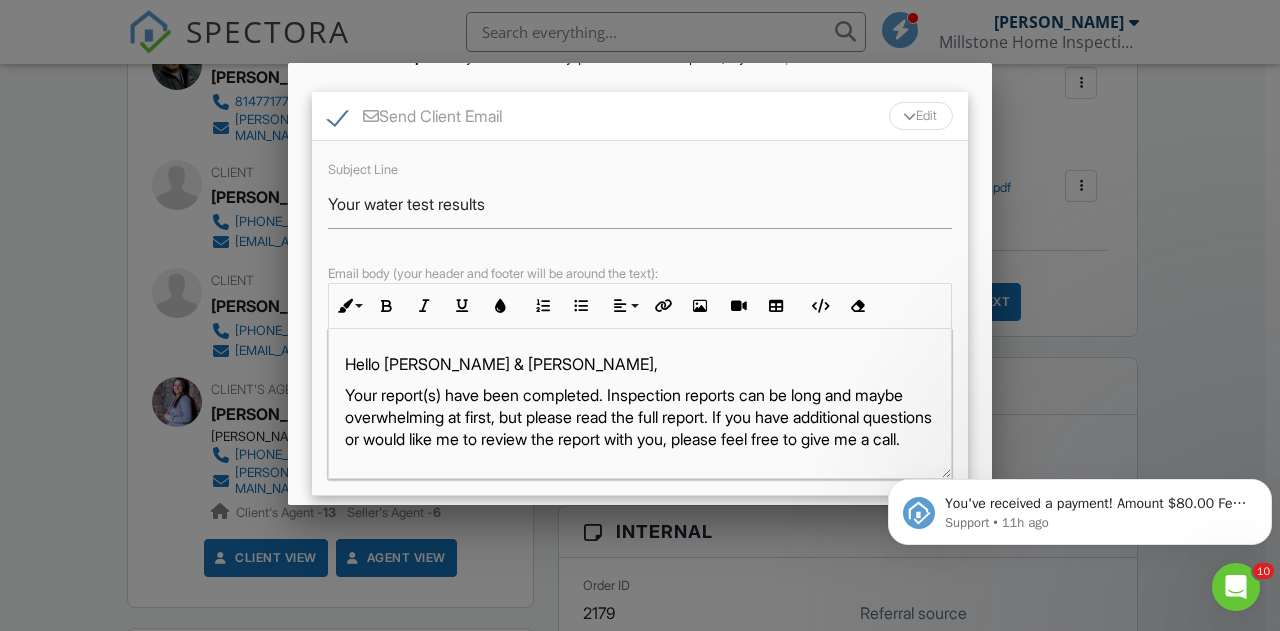 click on "Your report(s) have been completed. Inspection reports can be long and maybe overwhelming at first, but please read the full report. If you have additional questions or would like me to review the report with you, please feel free to give me a call. You can view them by clicking this link:" at bounding box center (640, 440) 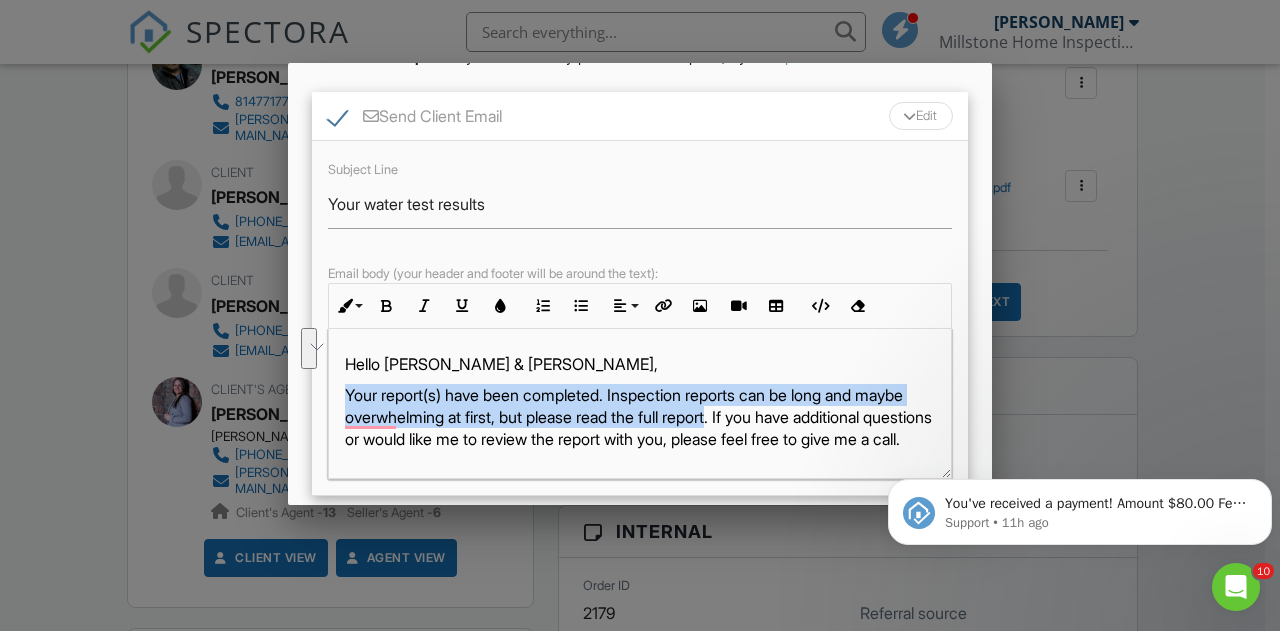 drag, startPoint x: 786, startPoint y: 416, endPoint x: 346, endPoint y: 392, distance: 440.65405 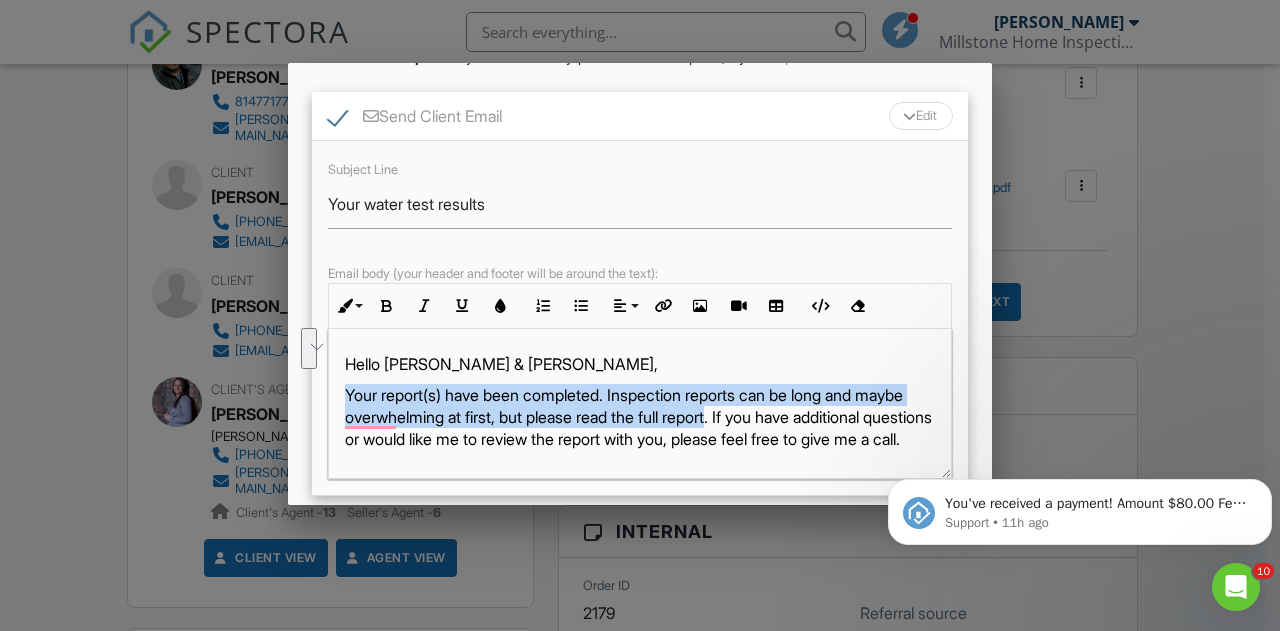 click on "Your report(s) have been completed. Inspection reports can be long and maybe overwhelming at first, but please read the full report. If you have additional questions or would like me to review the report with you, please feel free to give me a call. You can view them by clicking this link:" at bounding box center (640, 440) 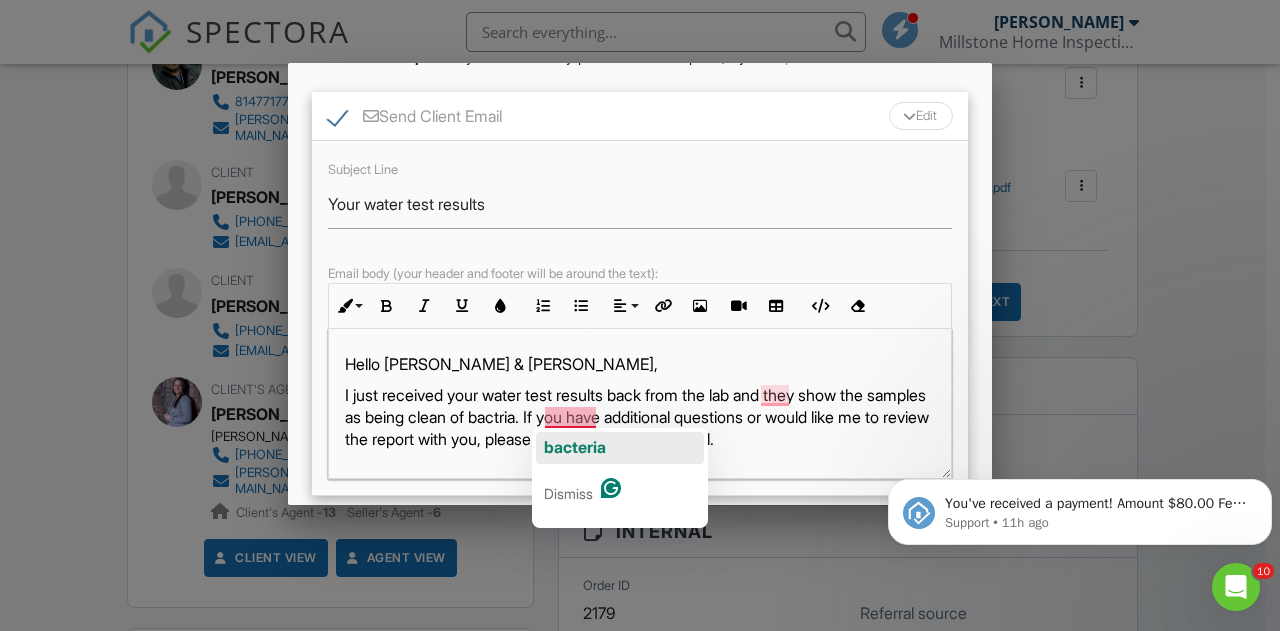 click on "bacteria" 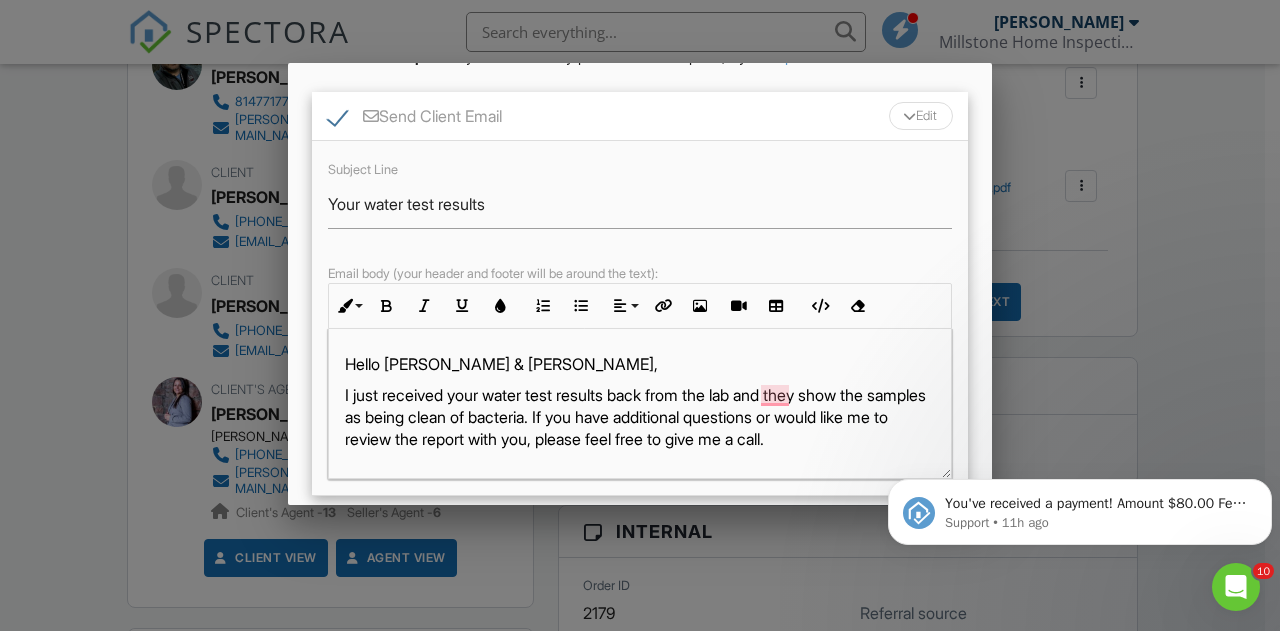 click on "I just received your water test results back from the lab and they show the samples as being clean of bacteria. If you have additional questions or would like me to review the report with you, please feel free to give me a call. You can view them by clicking this link:" at bounding box center [640, 440] 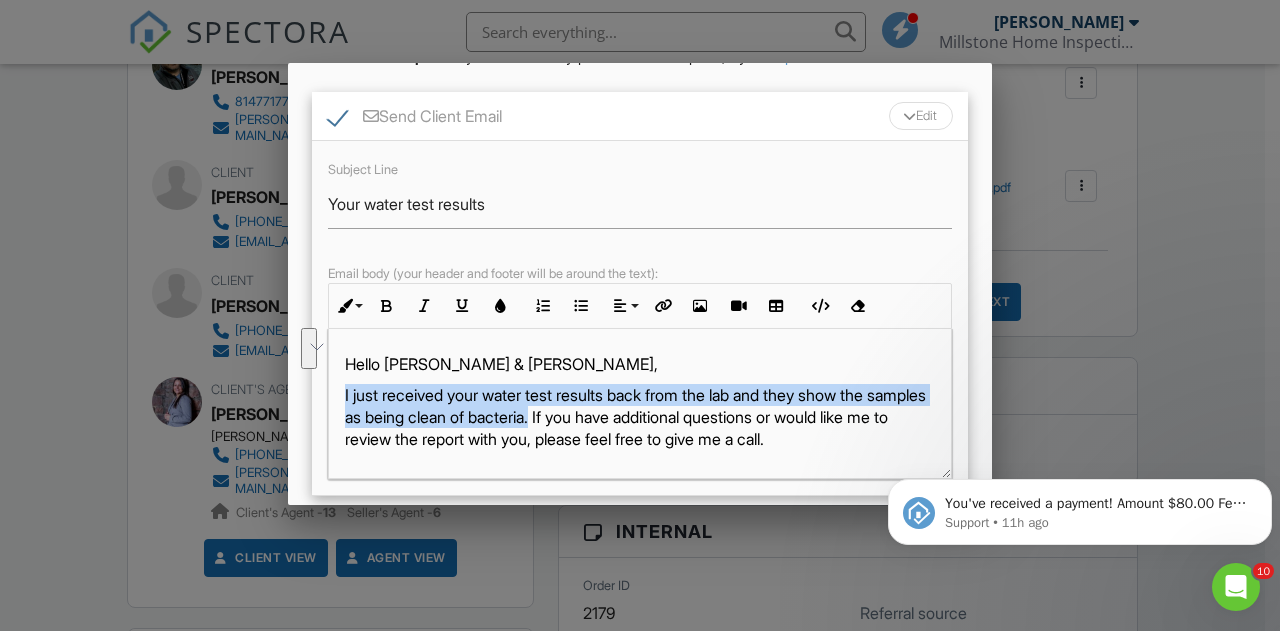 drag, startPoint x: 608, startPoint y: 415, endPoint x: 342, endPoint y: 394, distance: 266.82767 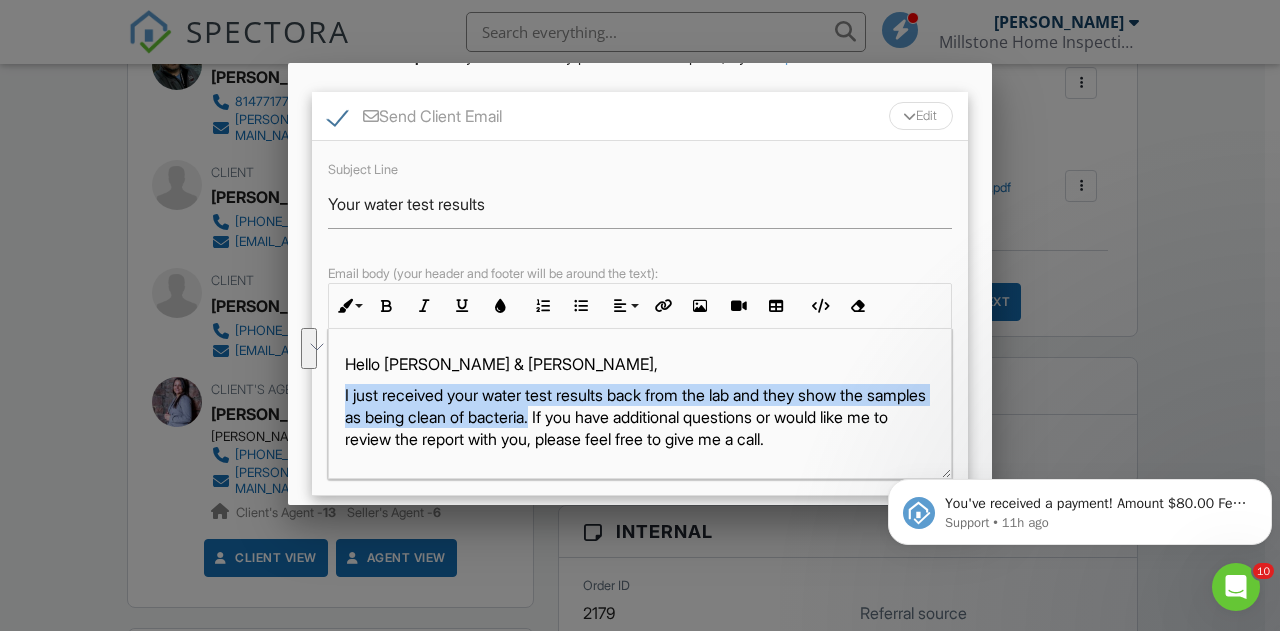 click on "Hello Maelyn & Jason, I just received your water test results back from the lab and they show the samples as being clean of bacteria. If you have additional questions or would like me to review the report with you, please feel free to give me a call. You can view them by clicking this link: View Residential Home Inspection View Water Test Results (Clean) If you had other services performed such as  radon, water quality or mold testing  these results will be emailed to you separately once they are completed or the results are returned from the labs. Note:  Be sure to bookmark the above link, save the report as a PDF file or print if you wish to view it again. If you wish, you can click the REPORT TOOLS tab in the upper right corner of the online report and create a list of repairs by simply checking the boxes. After completing you can then email this directly to your agent or seller for use in the home buying process. Thank you! Troy Baughman - CPI Inspector/Owner - Millstone Home Inspections" at bounding box center (640, 788) 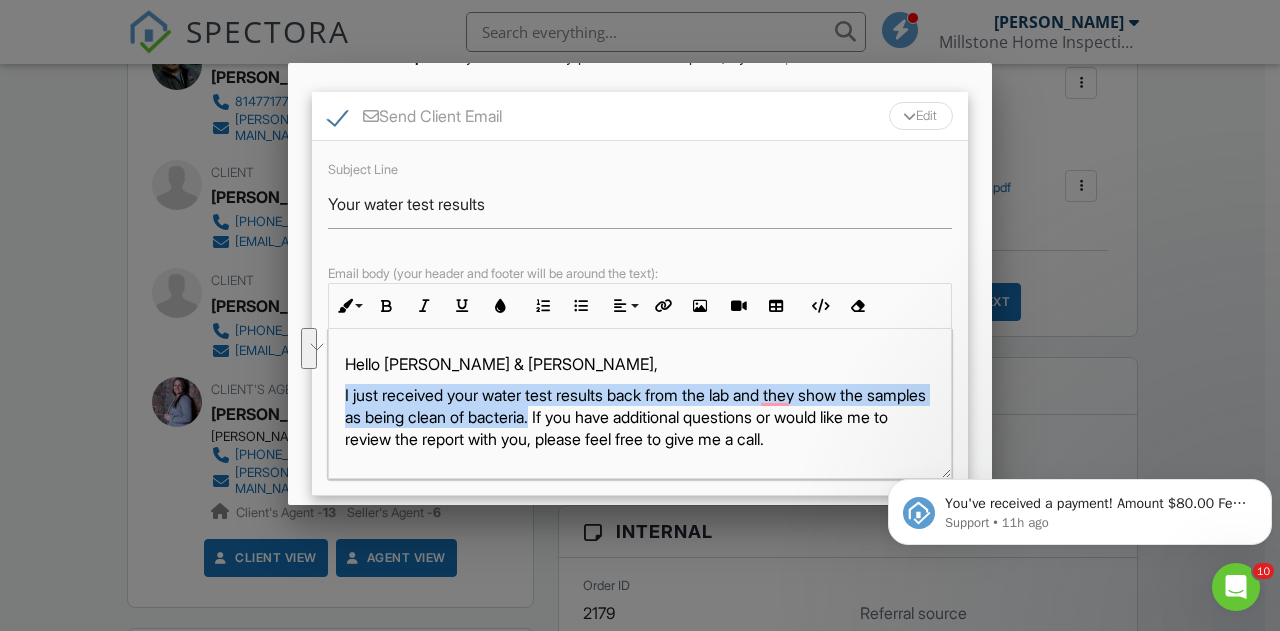 copy on "I just received your water test results back from the lab and they show the samples as being clean of bacteria." 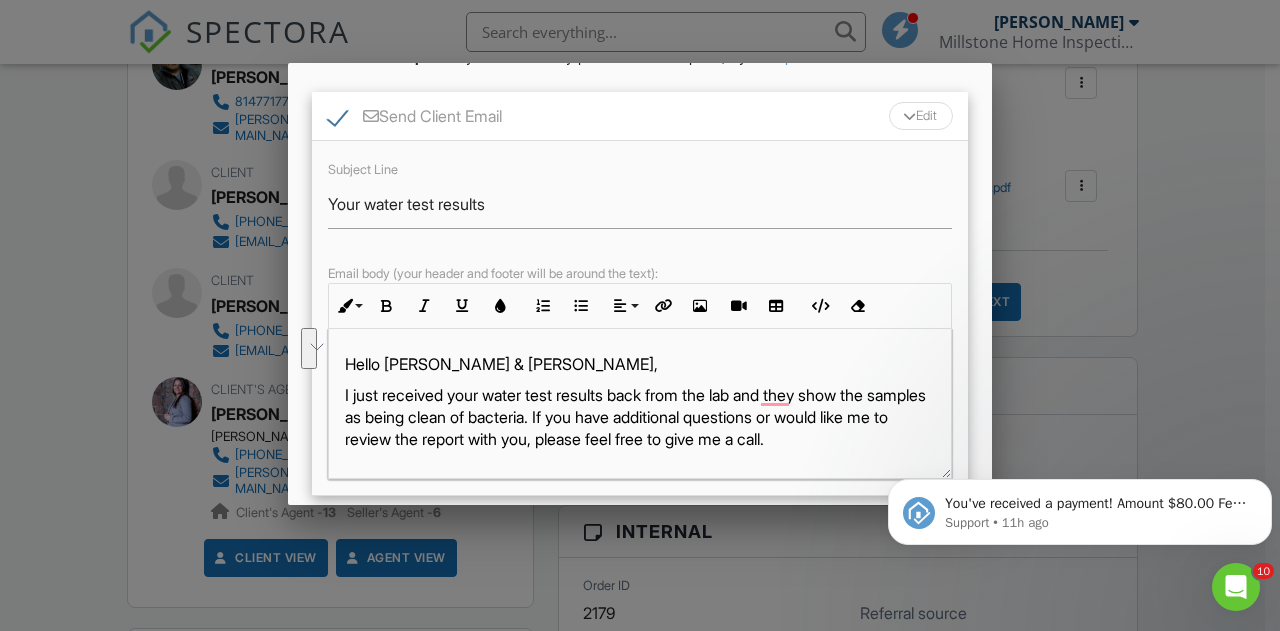 click on "I just received your water test results back from the lab and they show the samples as being clean of bacteria. If you have additional questions or would like me to review the report with you, please feel free to give me a call. You can view them by clicking this link:" at bounding box center (640, 440) 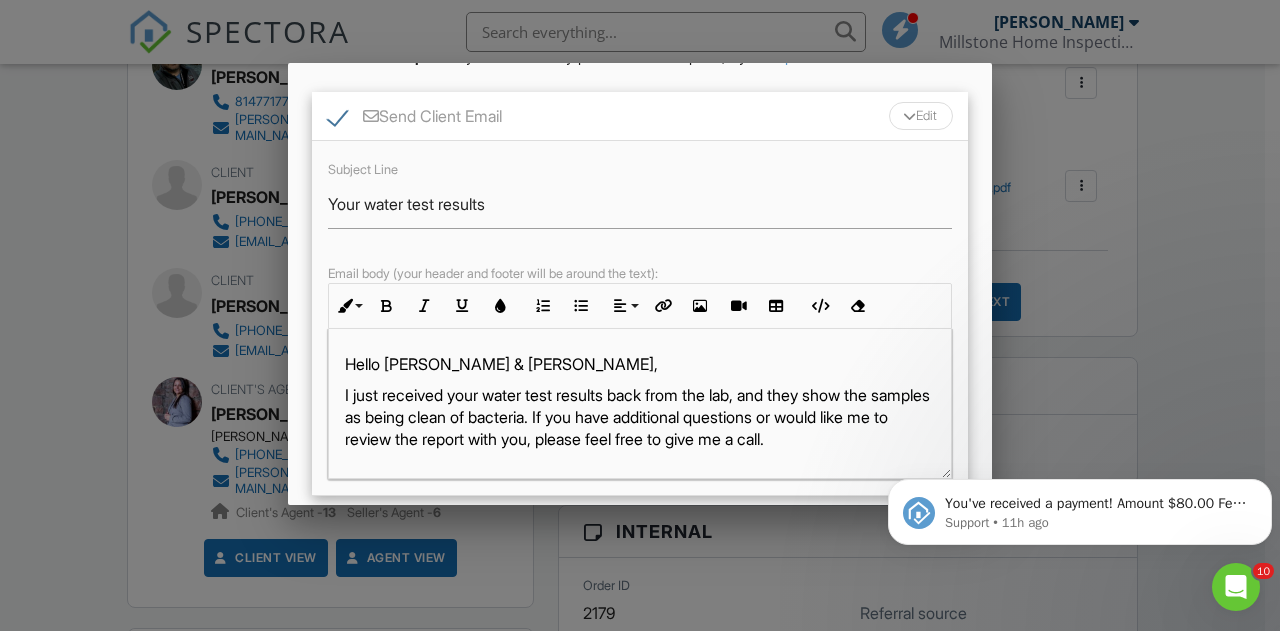 click on "I just received your water test results back from the lab, and they show the samples as being clean of bacteria. If you have additional questions or would like me to review the report with you, please fe ​ ​ el free to give me a call. You can view them by clicking this link:" at bounding box center (640, 440) 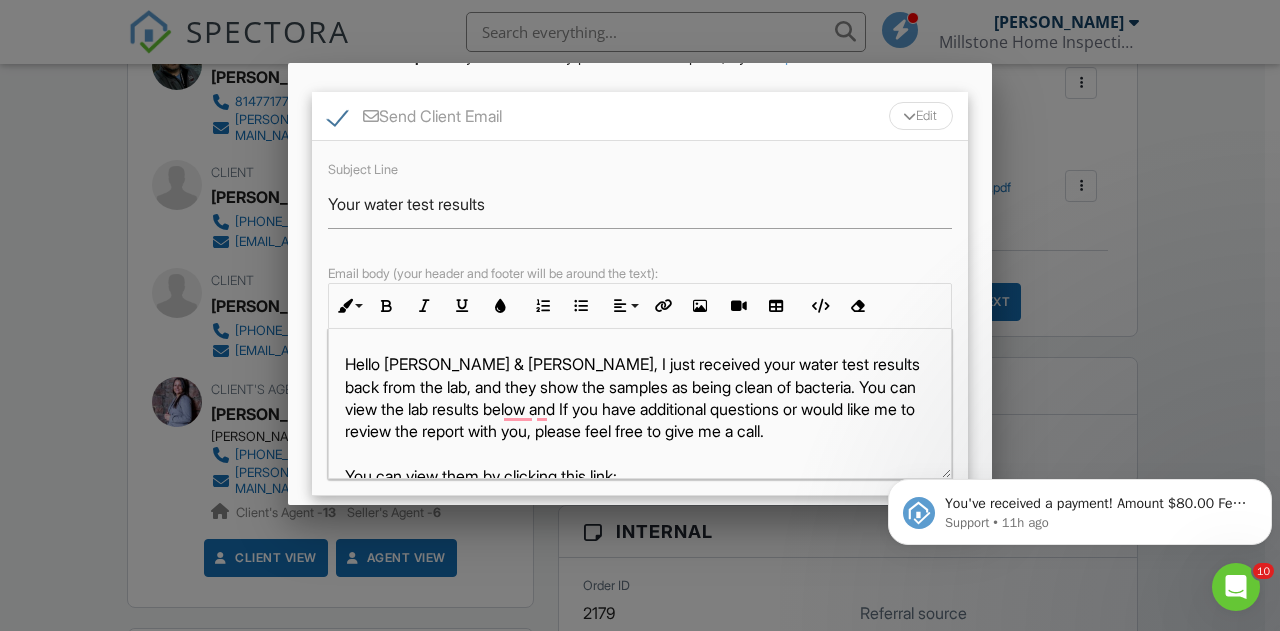 click on "Hello Maelyn & Jason, I just received your water test results back from the lab, and they show the samples as being clean of bacteria. You can view the lab results below and If you have additional questions or would like me to review the report with you, please feel free to give me a call. You can view them by clicking this link:" at bounding box center [640, 420] 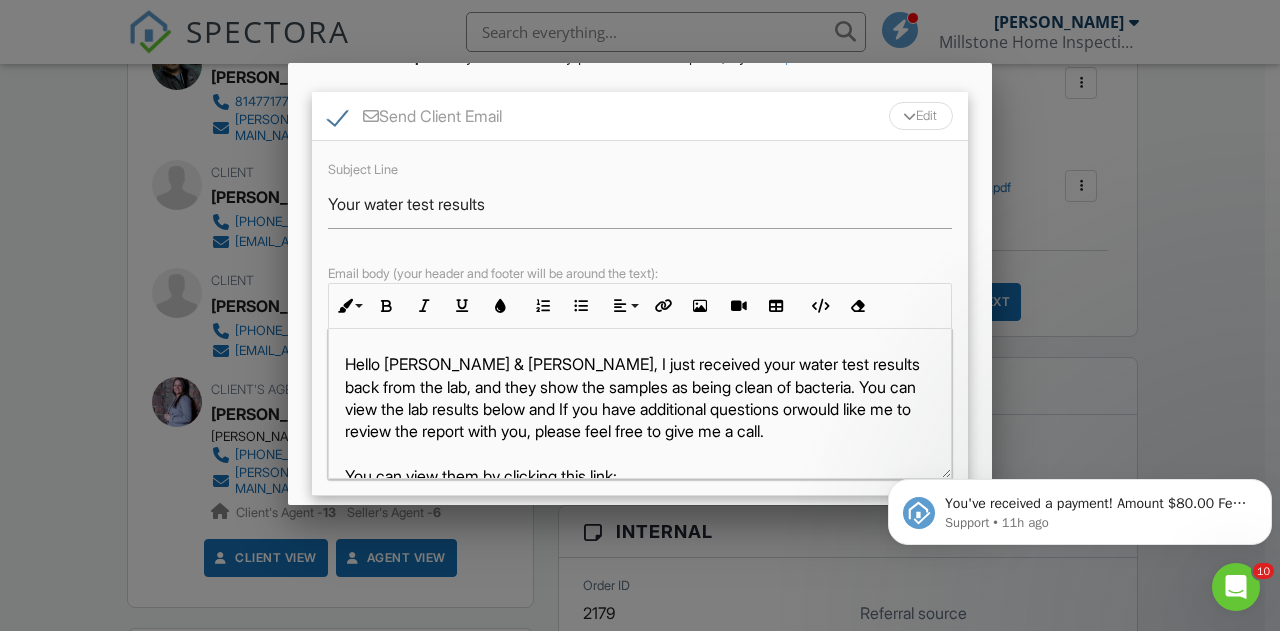 scroll, scrollTop: 100, scrollLeft: 0, axis: vertical 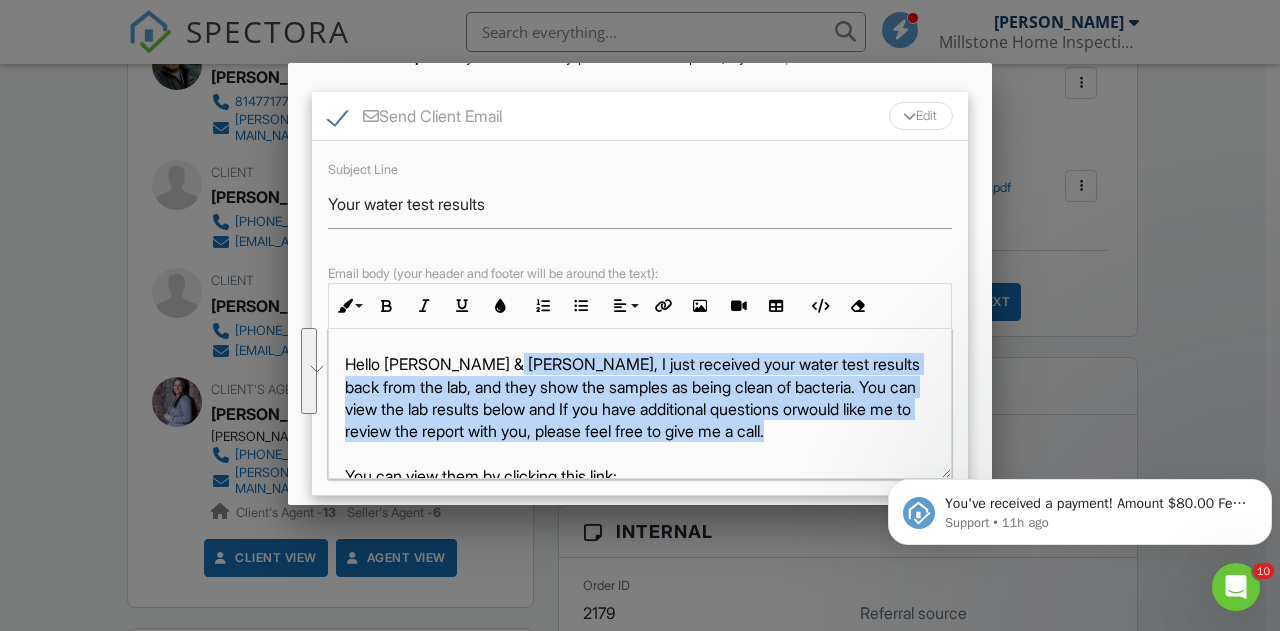 drag, startPoint x: 832, startPoint y: 429, endPoint x: 512, endPoint y: 354, distance: 328.67157 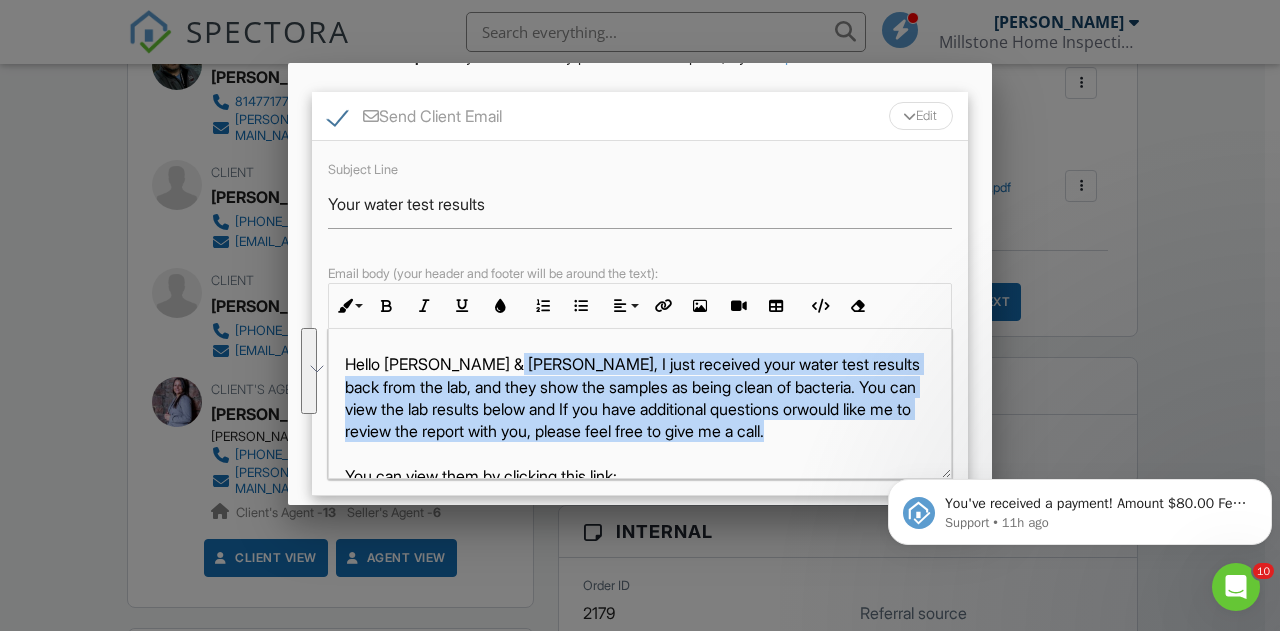 click on "Hello Maelyn & Jason, I just received your water test results back from the lab, and they show the samples as being clean of bacteria. You can view the lab results below and If you have additional questions or  ​ ​ would like me to review the report with you, please feel free to give me a call. You can view them by clicking this link:" at bounding box center [640, 420] 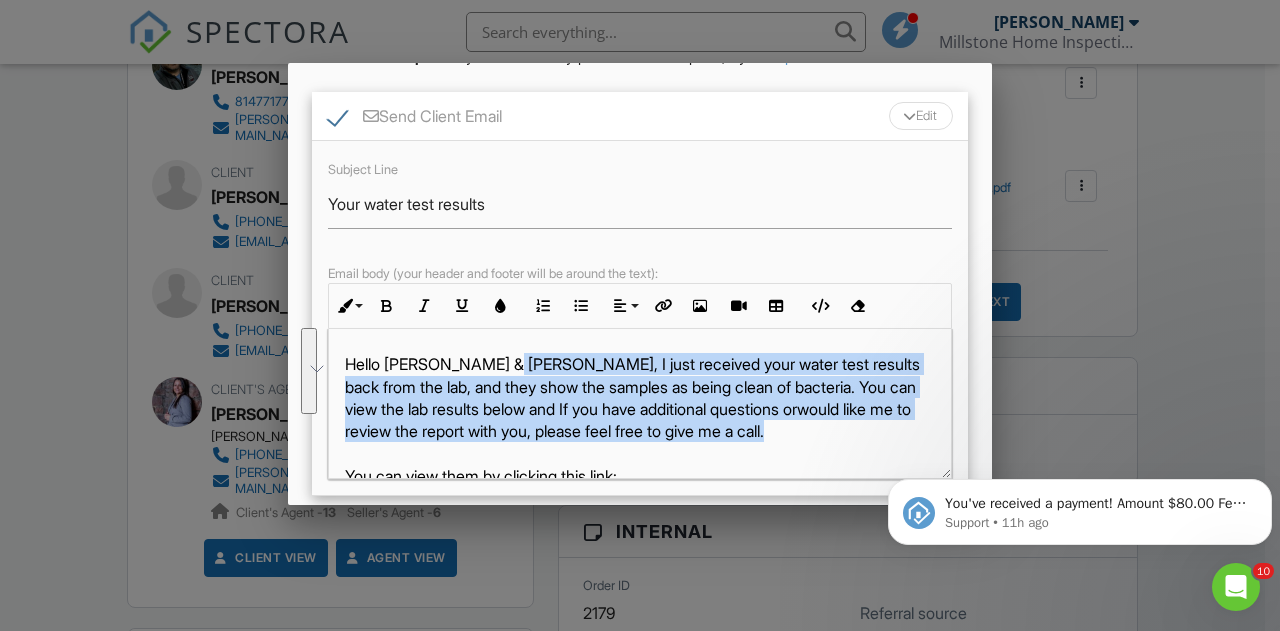copy on "I just received your water test results back from the lab, and they show the samples as being clean of bacteria. You can view the lab results below and If you have additional questions or  ​ ​ would like me to review the report with you, please feel free to give me a call." 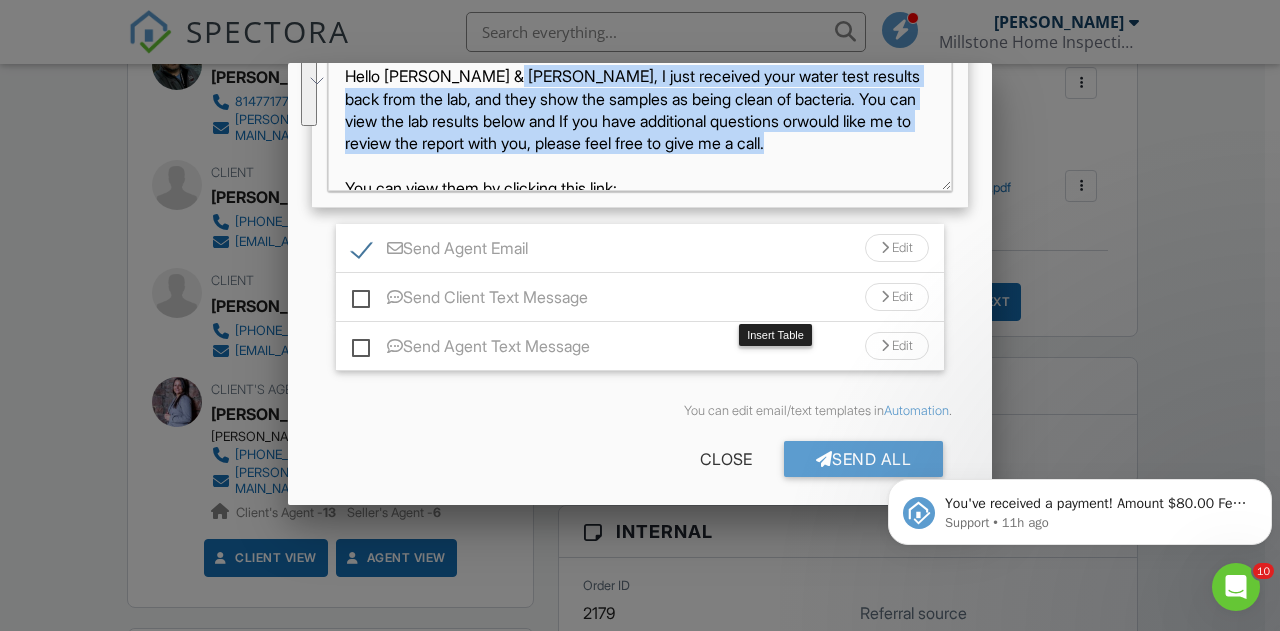 scroll, scrollTop: 494, scrollLeft: 0, axis: vertical 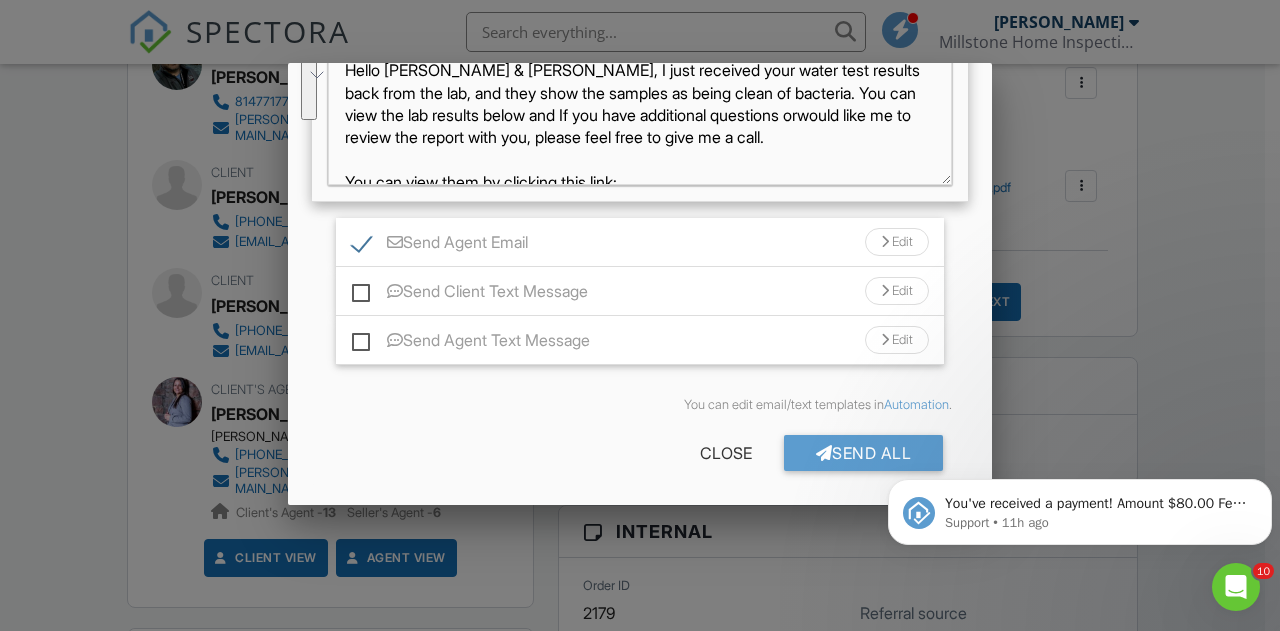 click at bounding box center (885, 242) 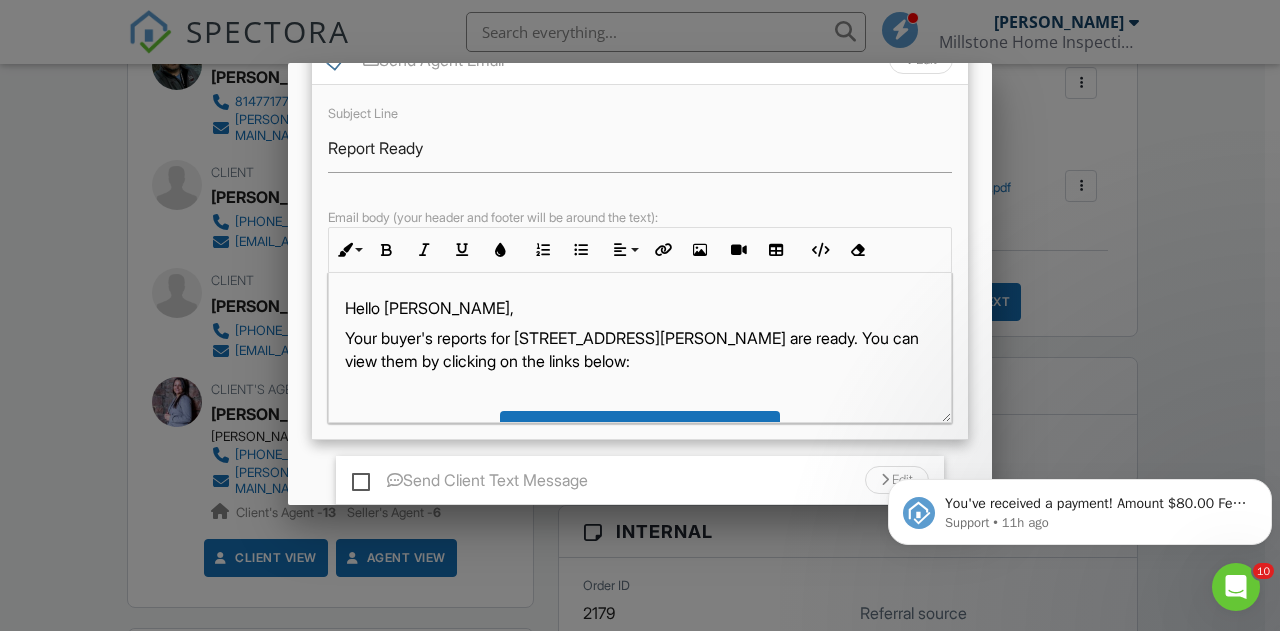 scroll, scrollTop: 694, scrollLeft: 0, axis: vertical 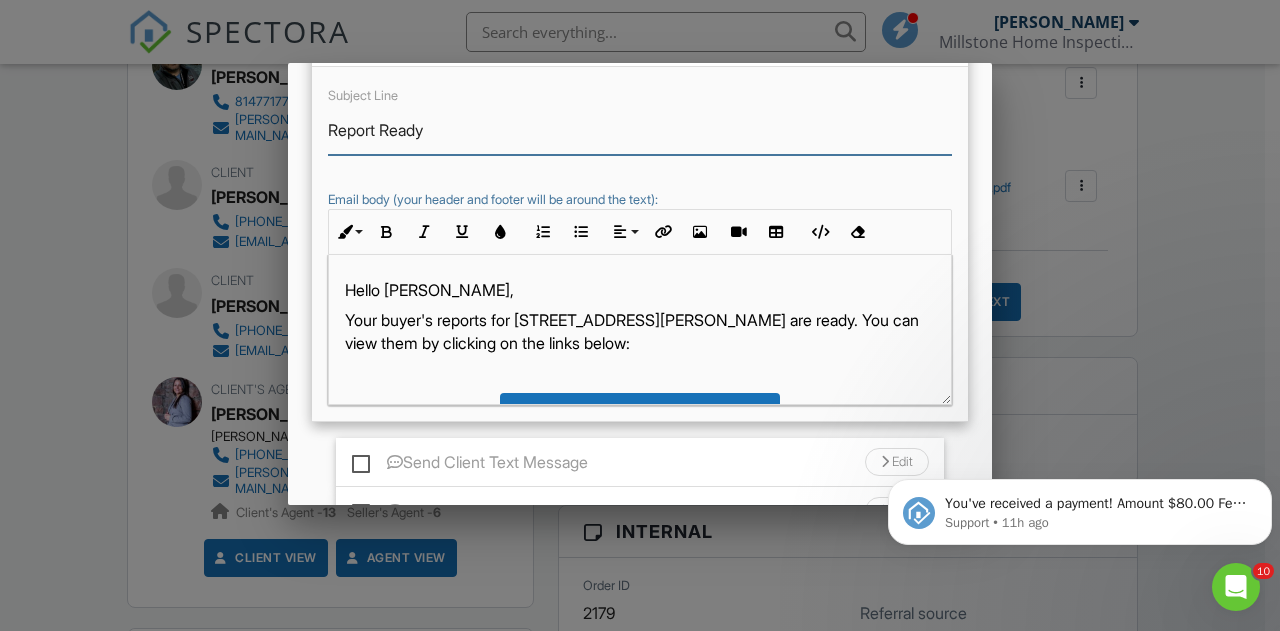 drag, startPoint x: 465, startPoint y: 124, endPoint x: 320, endPoint y: 120, distance: 145.05516 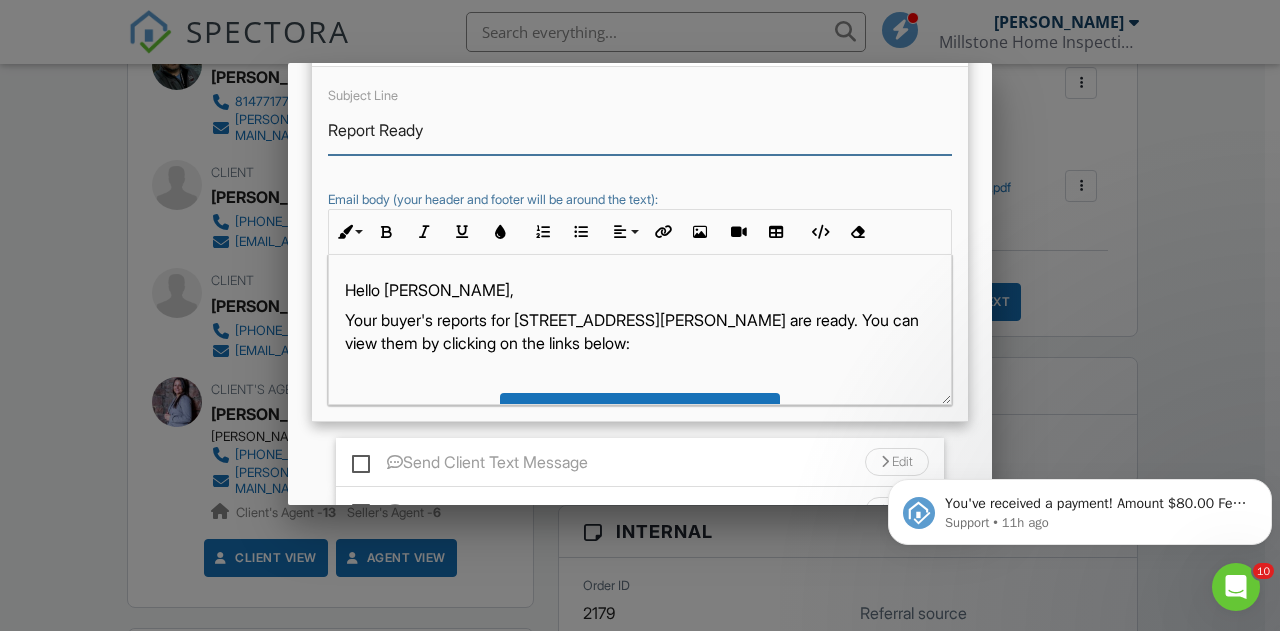 click on "Subject Line
Report Ready
Email body (your header and footer will be around the text):
Inline Style XLarge Large Normal Small Light Small/Light Bold Italic Underline Colors Ordered List Unordered List Align Align Left Align Center Align Right Align Justify Insert Link Insert Image Insert Video Insert Table Code View Clear Formatting Hello Natasha, Your buyer's reports for 3477 Schoonover Rd are ready. You can view them by clicking on the links below: View Residential Home Inspection View Water Test Results (Clean) Please remember to  bookmark  the above link, save the report as a PDF file or print if you wish to view again. Note: For a home inspection, you click the REPORT TOOLS tab in the upper right corner of the online report, you and the buyer can easily create a list of repairs by simply checking the boxes which can then be emailed directly to the listing agent or seller.   Troy Baughman - CPI Inspector/Owner - Millstone Home Inspections Home, Commercial, Radon, Pest, Water, Septic, Mold" at bounding box center [640, 244] 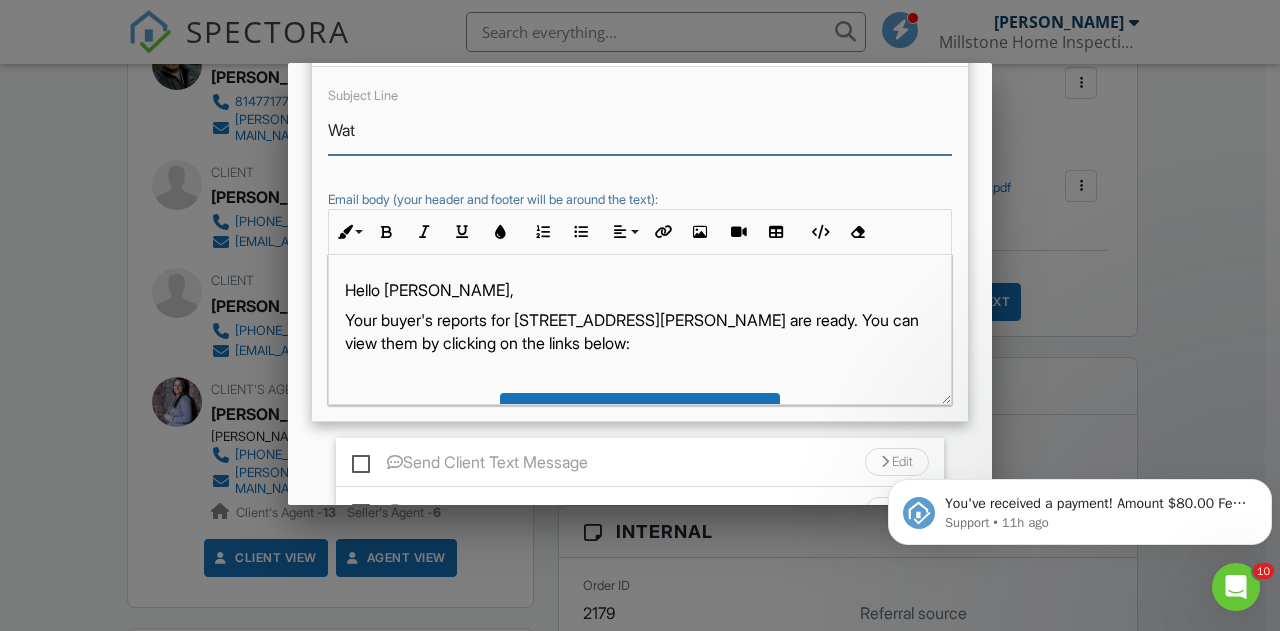 type on "Water Test Results - Clean" 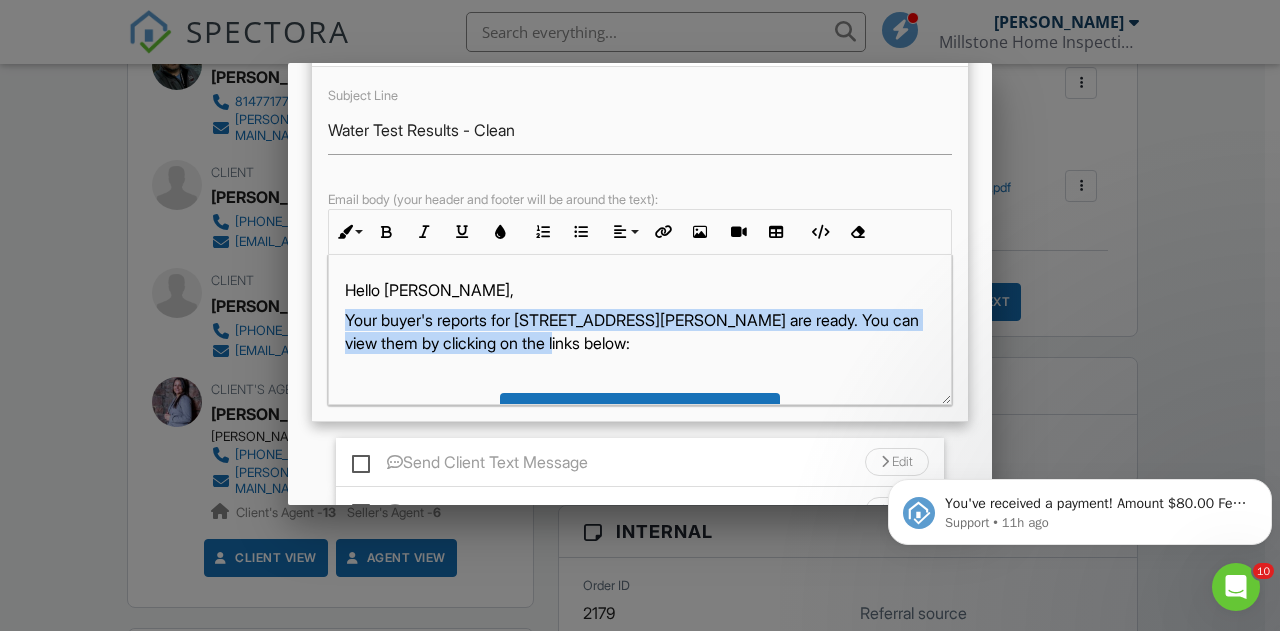 drag, startPoint x: 630, startPoint y: 348, endPoint x: 334, endPoint y: 310, distance: 298.42923 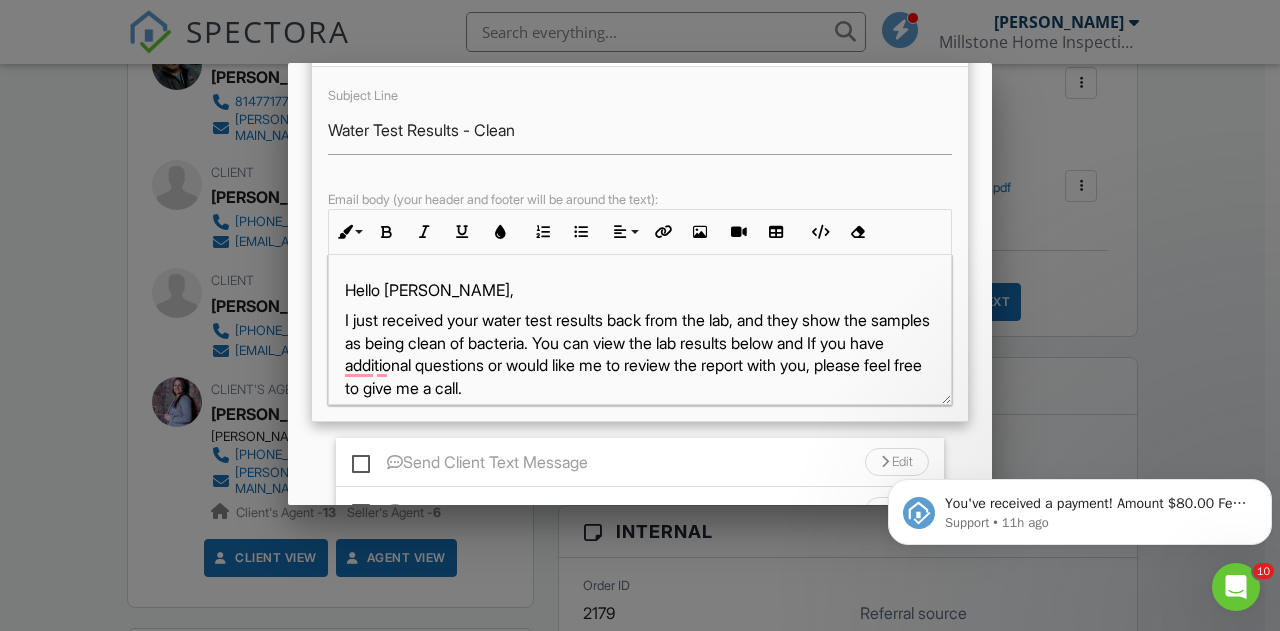 click on "I just received your water test results back from the lab, and they show the samples as being clean of bacteria. You can view the lab results below and If you have additional questions or would like me to review the report with you, please feel free to give me a call." at bounding box center (640, 354) 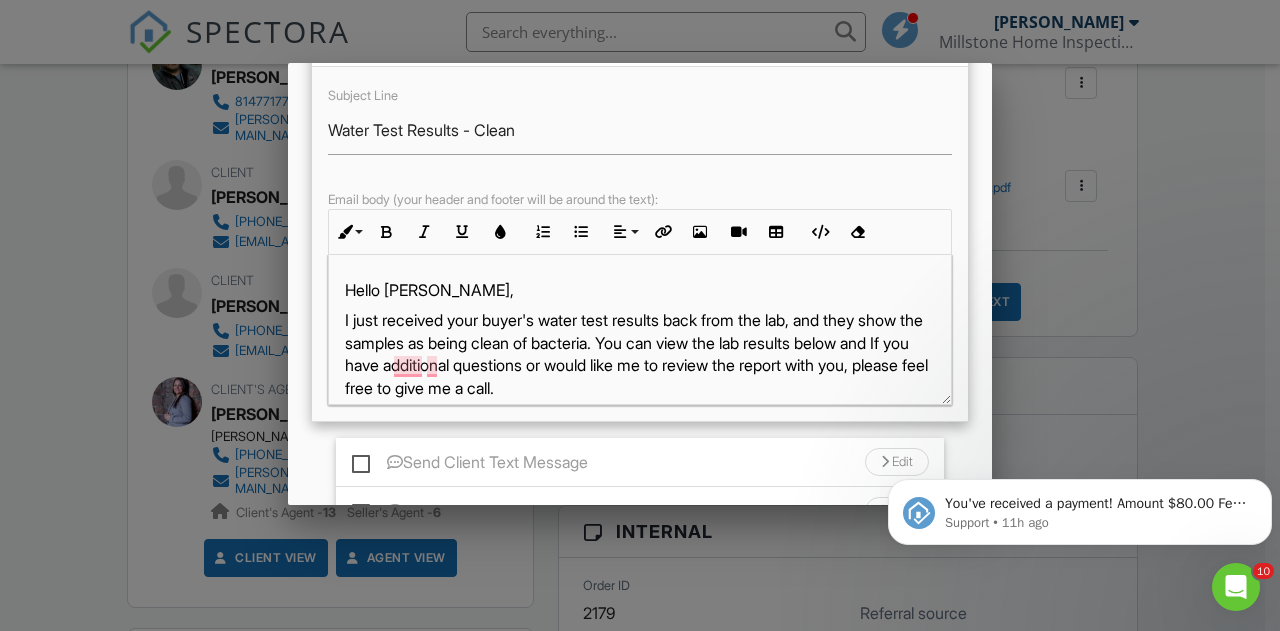 scroll, scrollTop: 69, scrollLeft: 0, axis: vertical 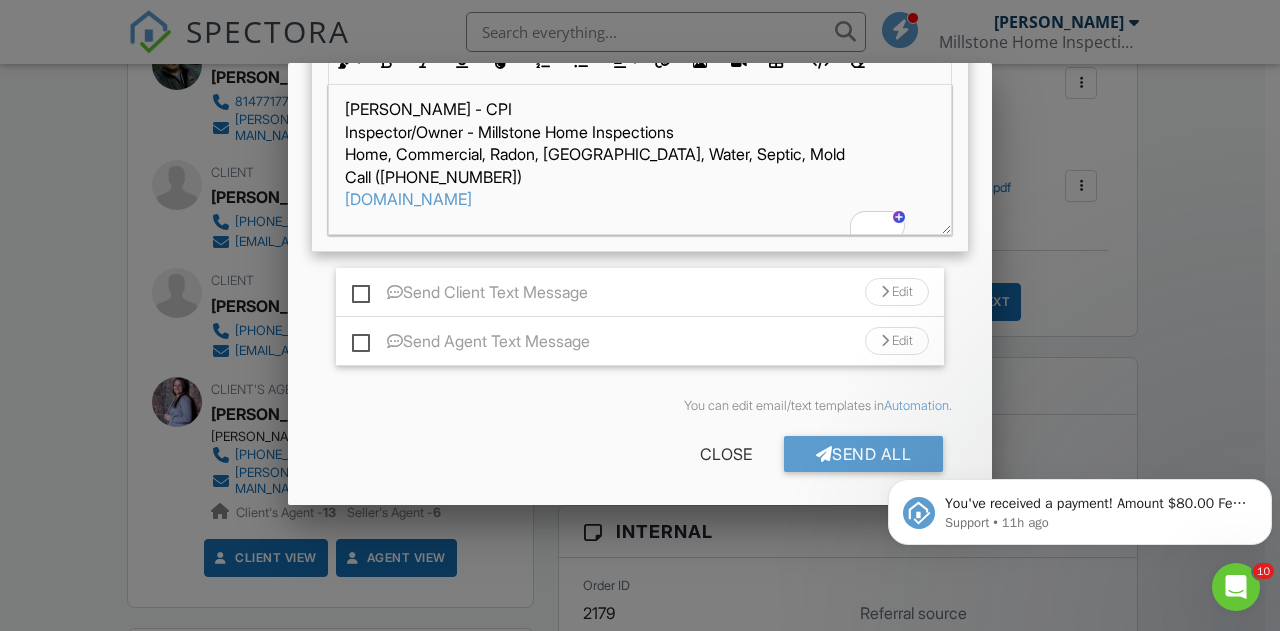 click on "Send All" at bounding box center [864, 454] 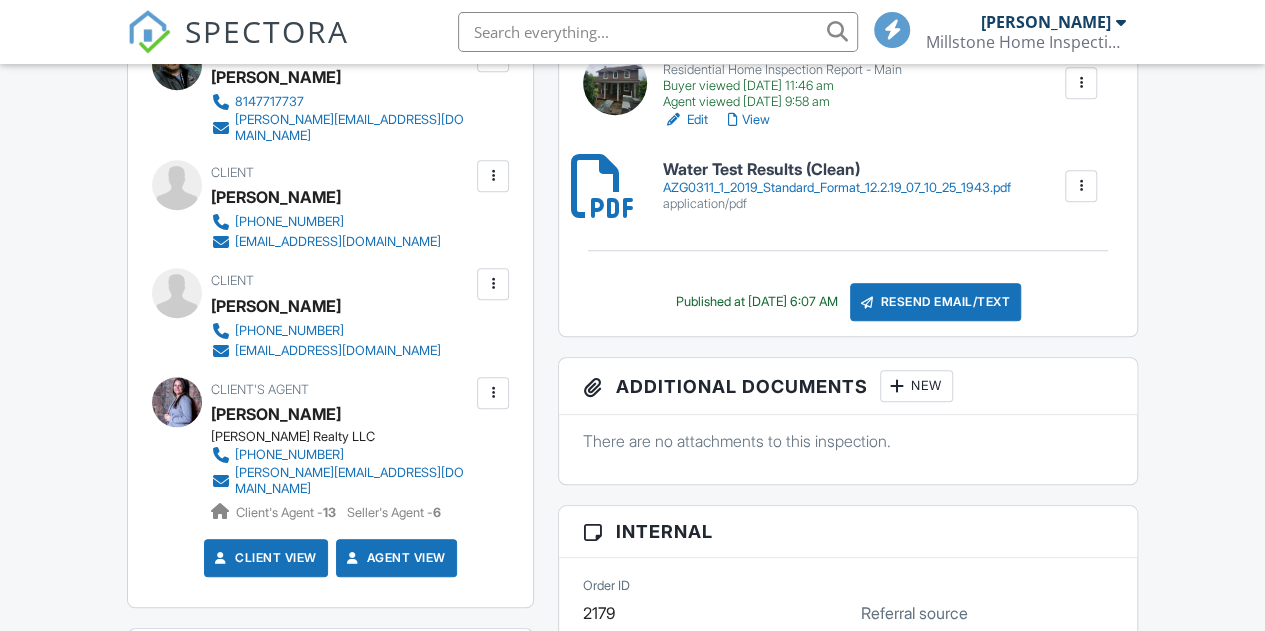 scroll, scrollTop: 700, scrollLeft: 0, axis: vertical 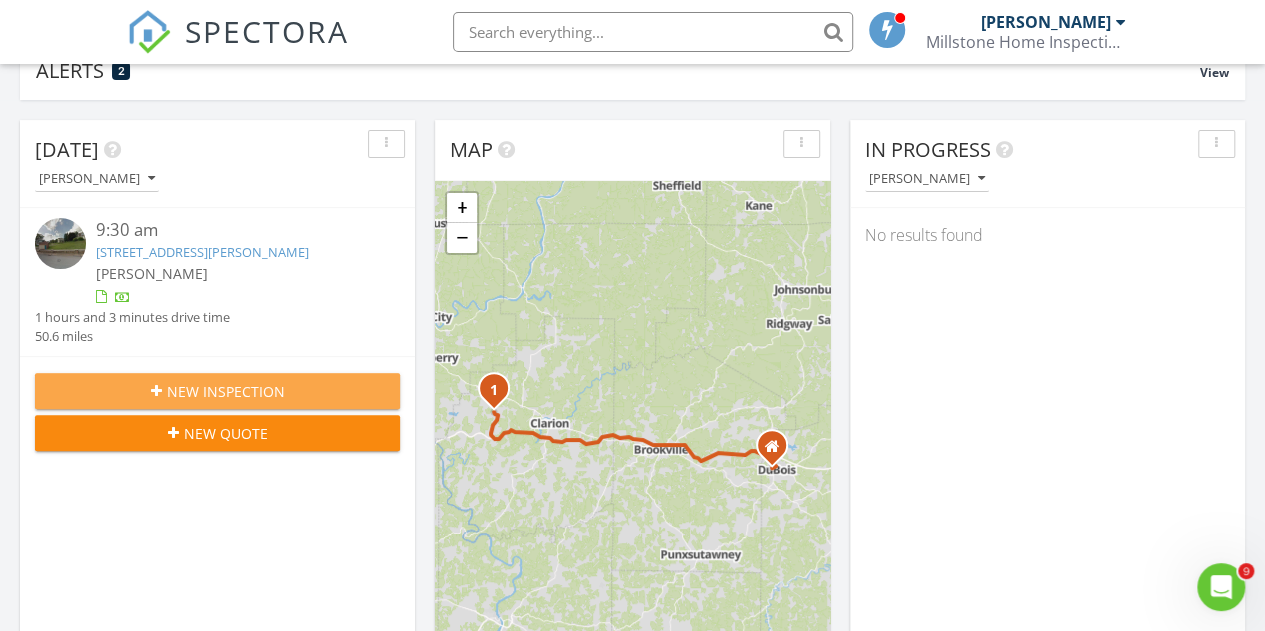 click on "New Inspection" at bounding box center [217, 391] 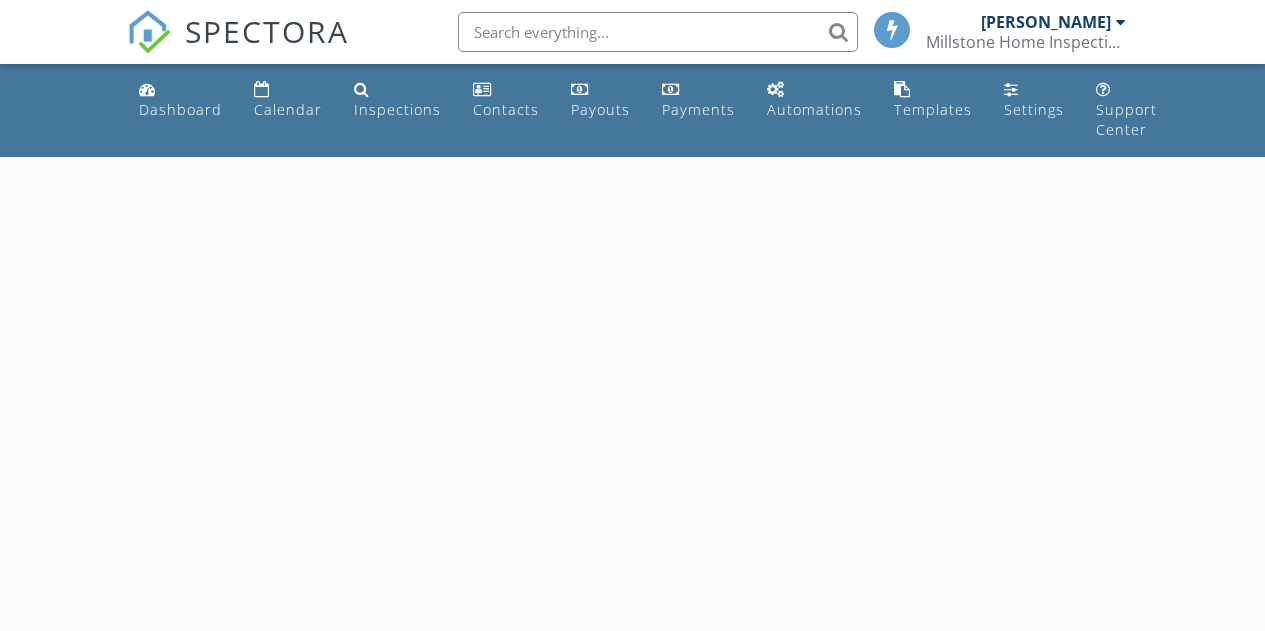 scroll, scrollTop: 0, scrollLeft: 0, axis: both 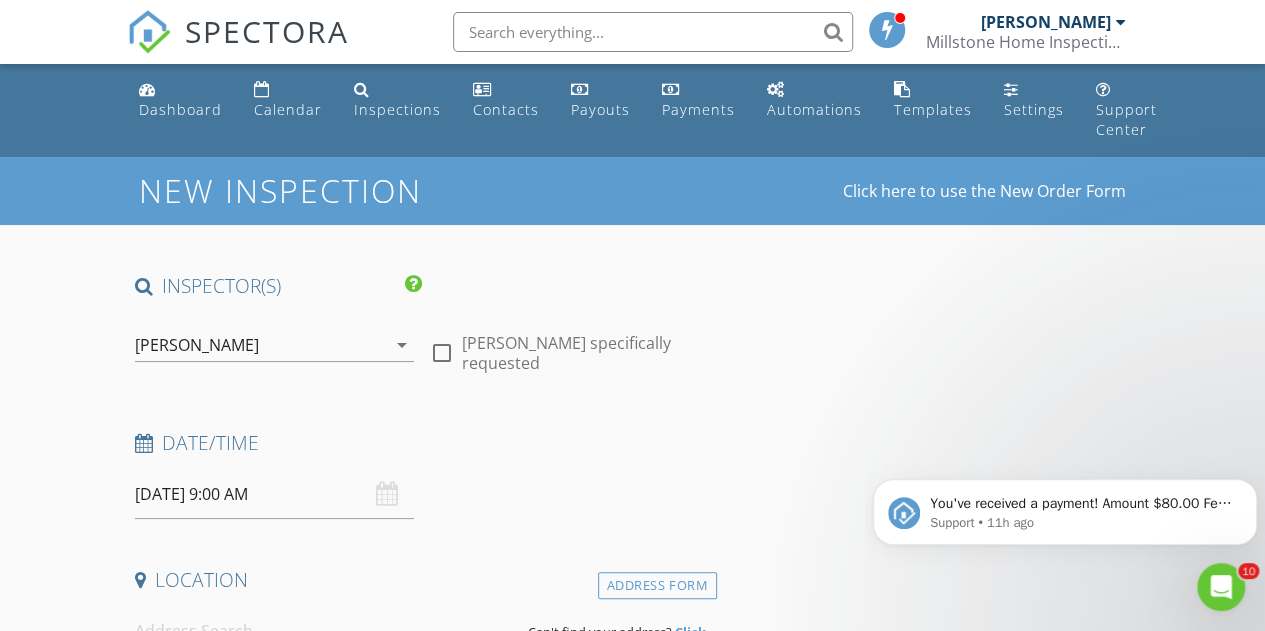 click on "[DATE] 9:00 AM" at bounding box center [274, 494] 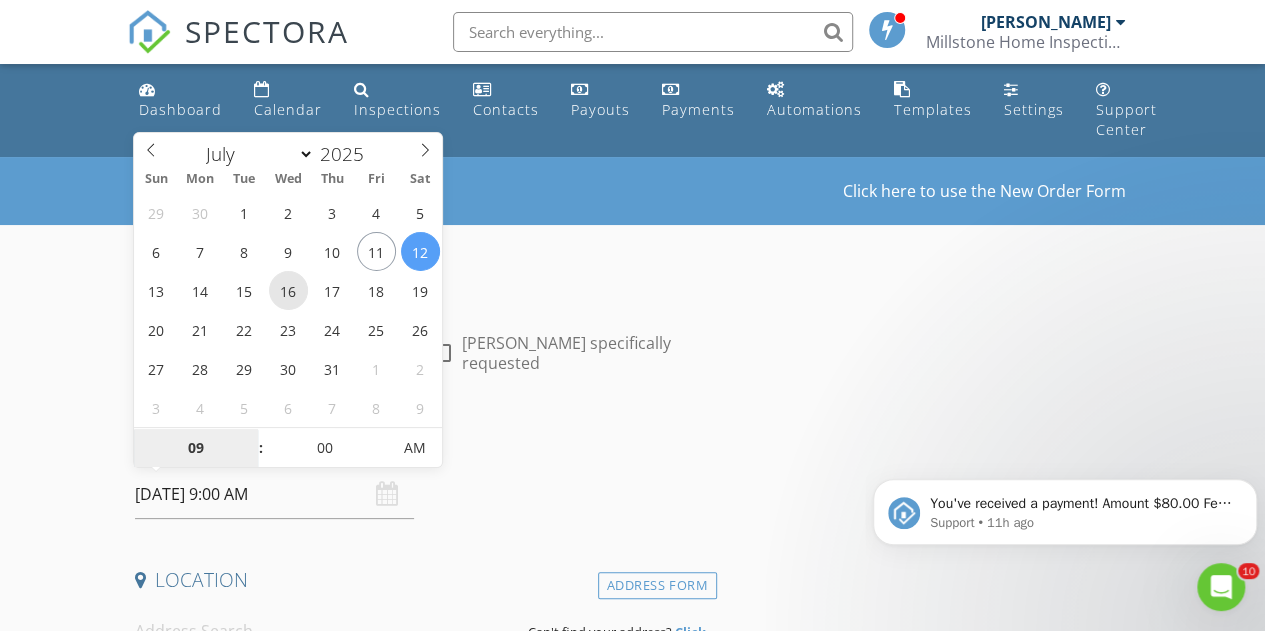 type on "[DATE] 9:00 AM" 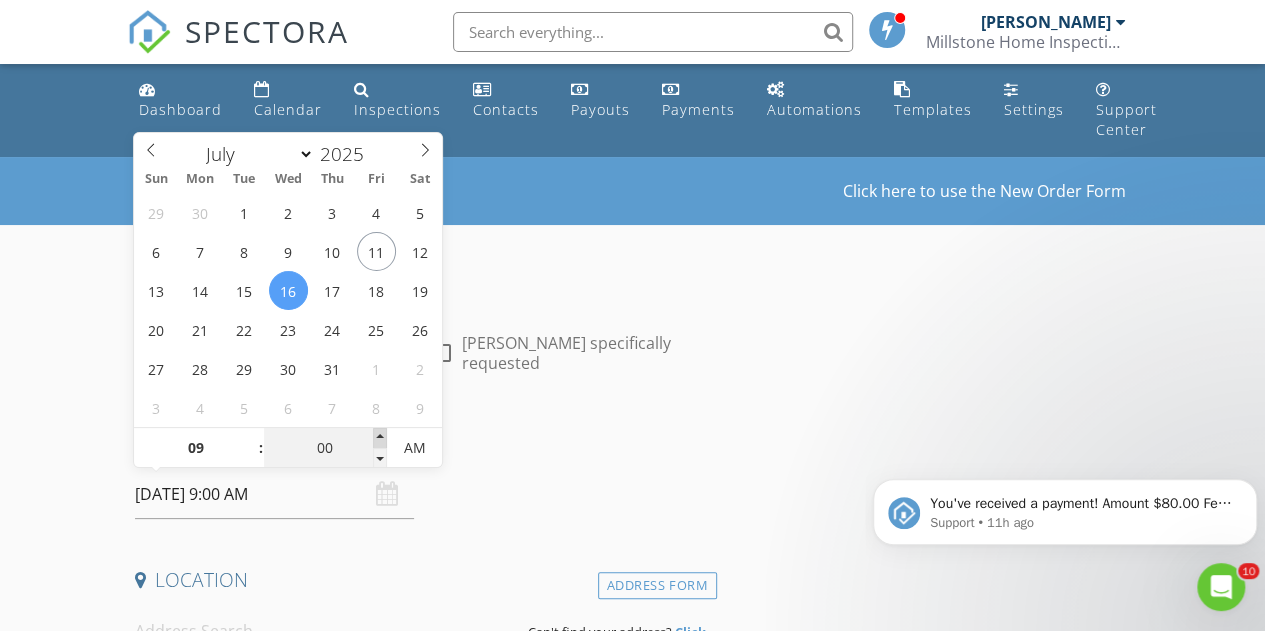type on "05" 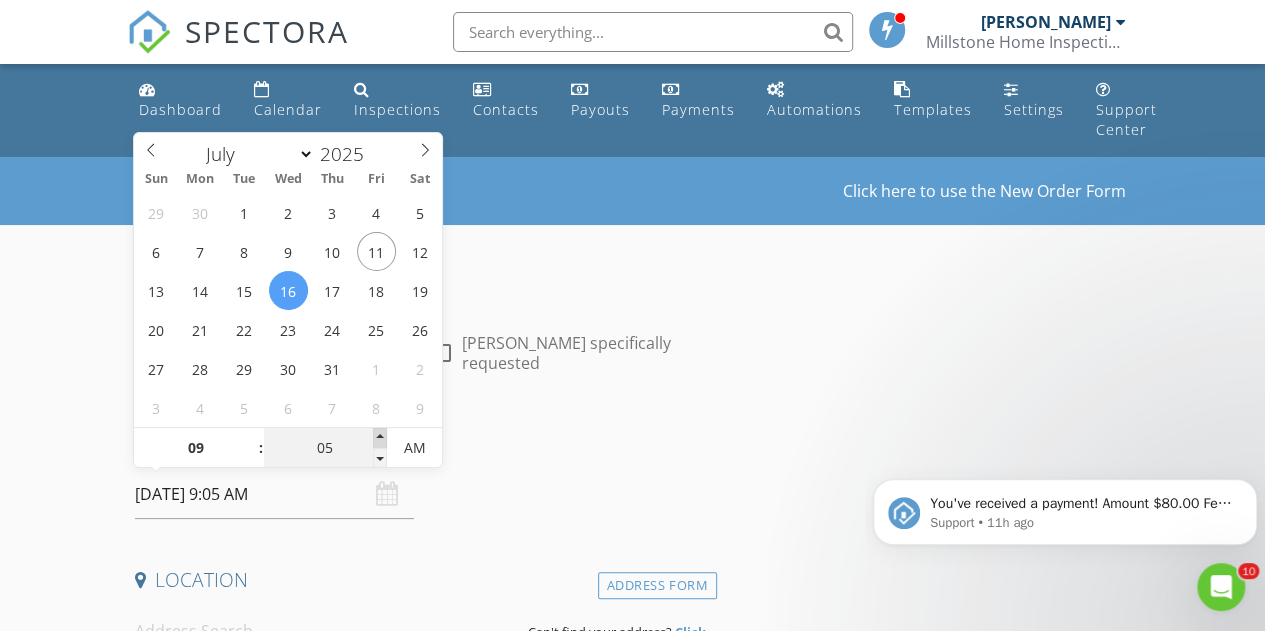 click at bounding box center [380, 438] 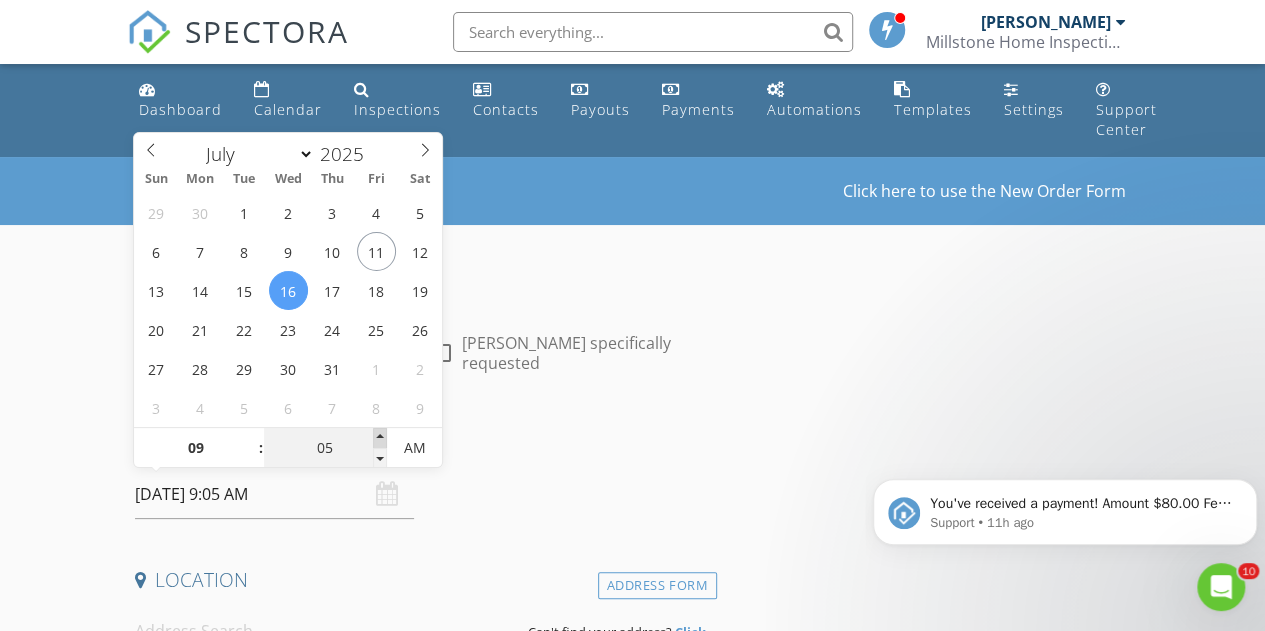 type on "10" 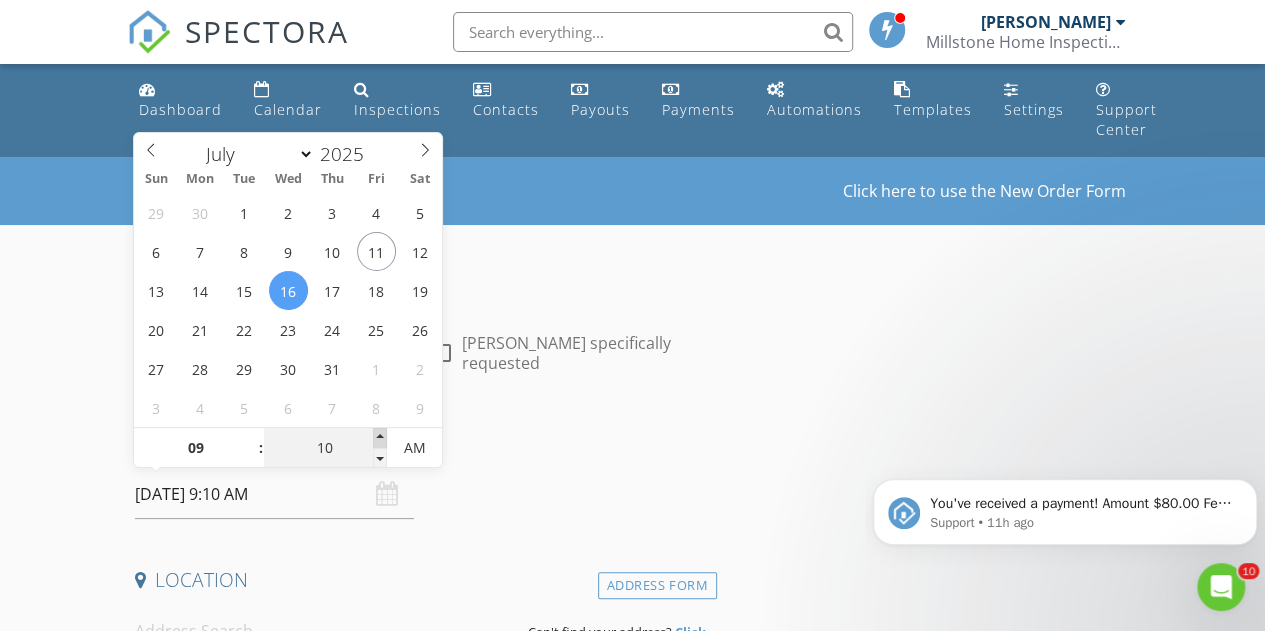 click at bounding box center [380, 438] 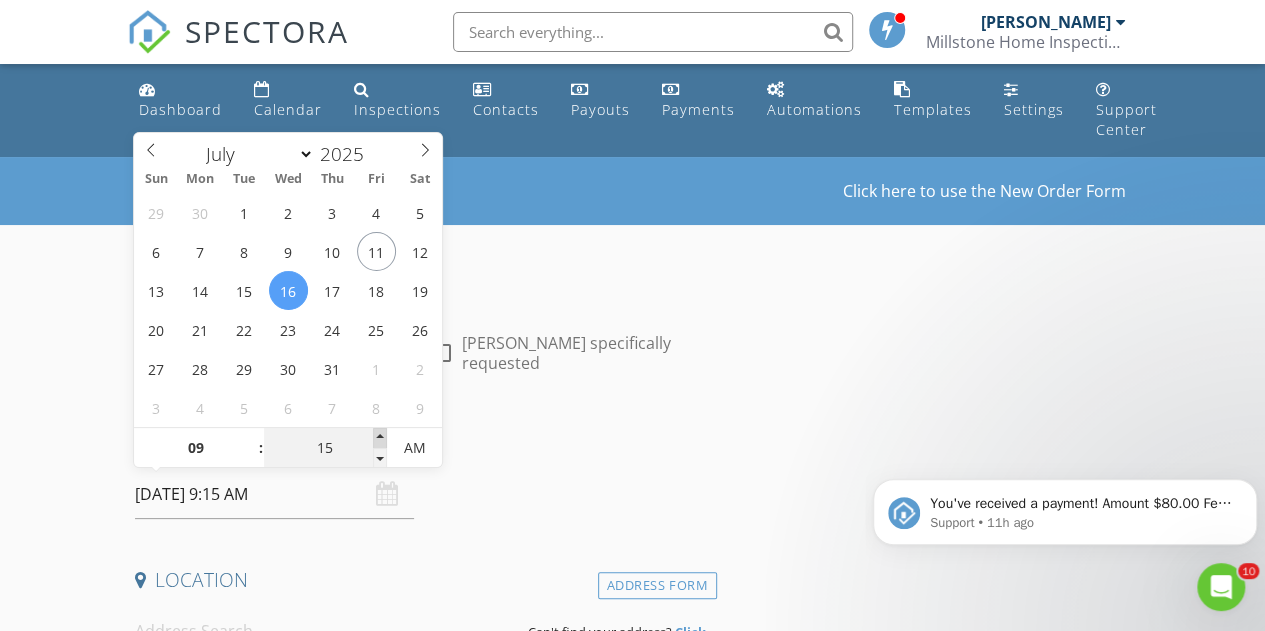 click at bounding box center (380, 438) 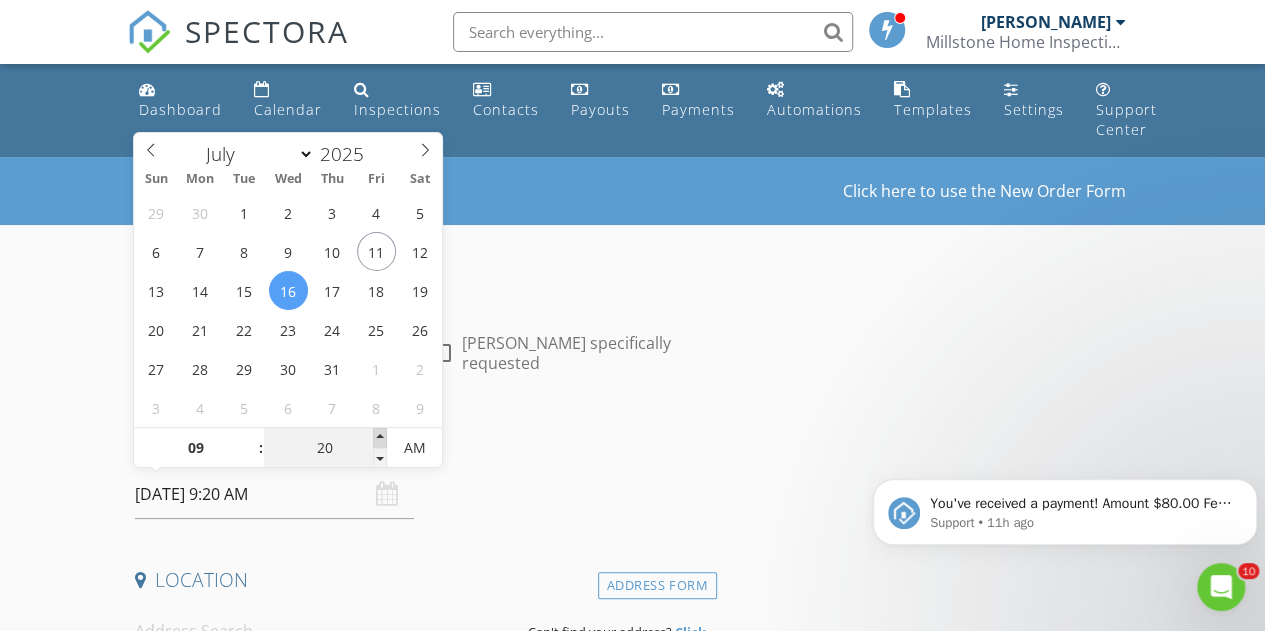 click at bounding box center [380, 438] 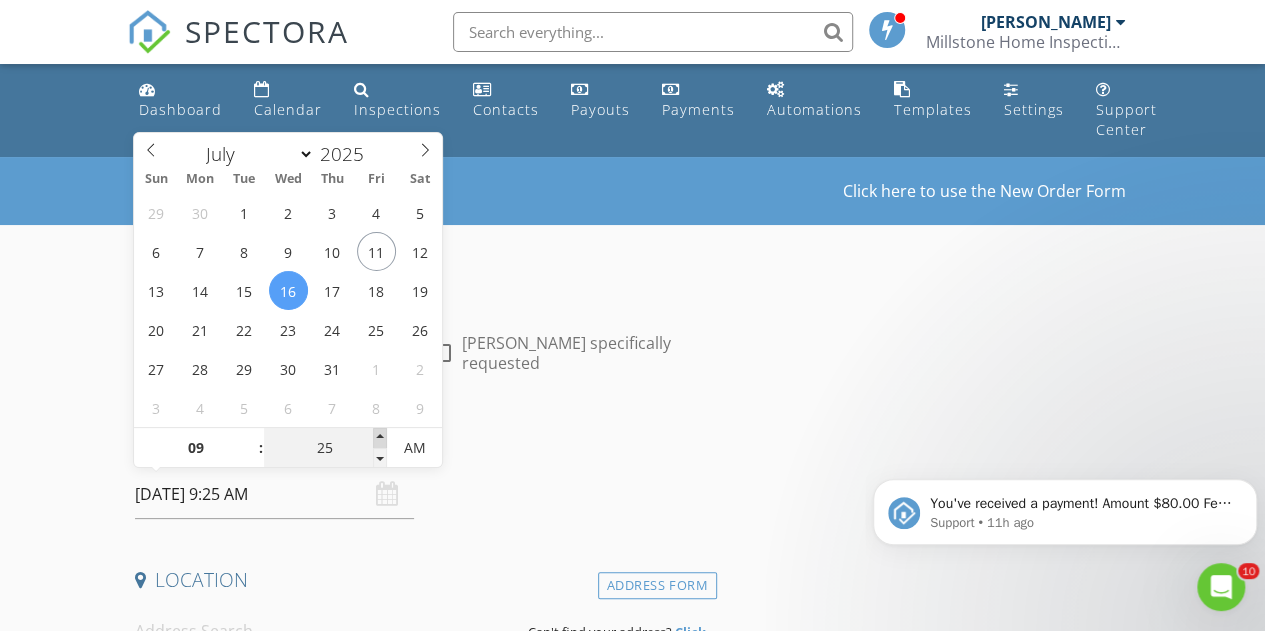 click at bounding box center (380, 438) 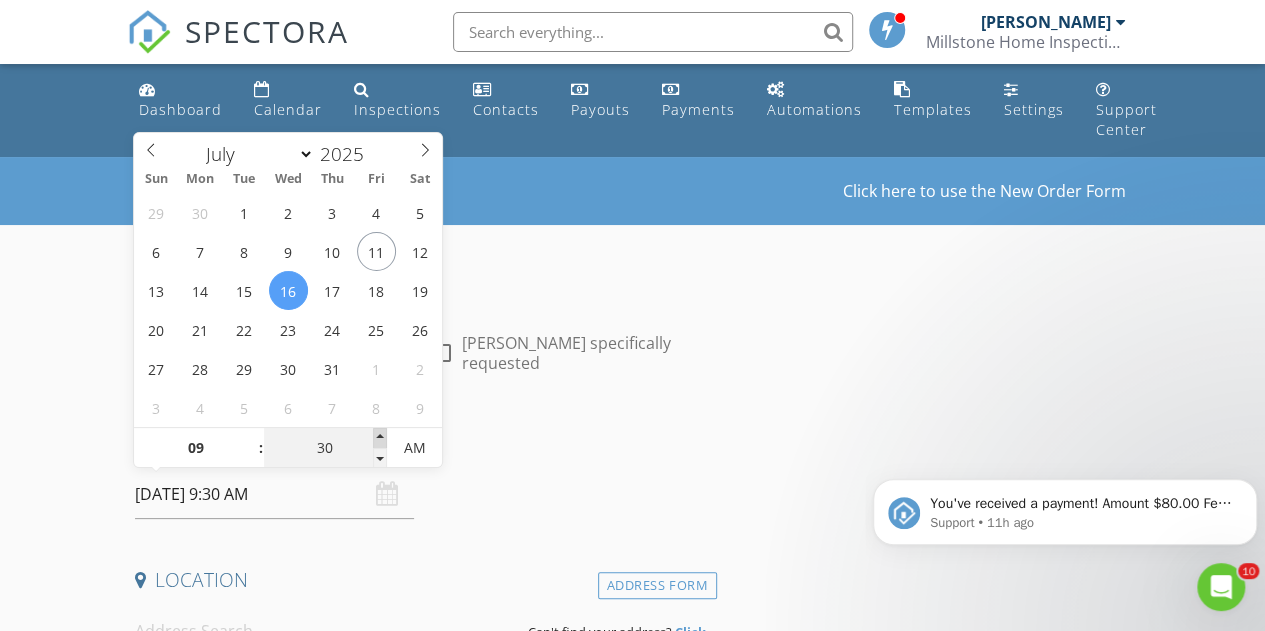 click at bounding box center (380, 438) 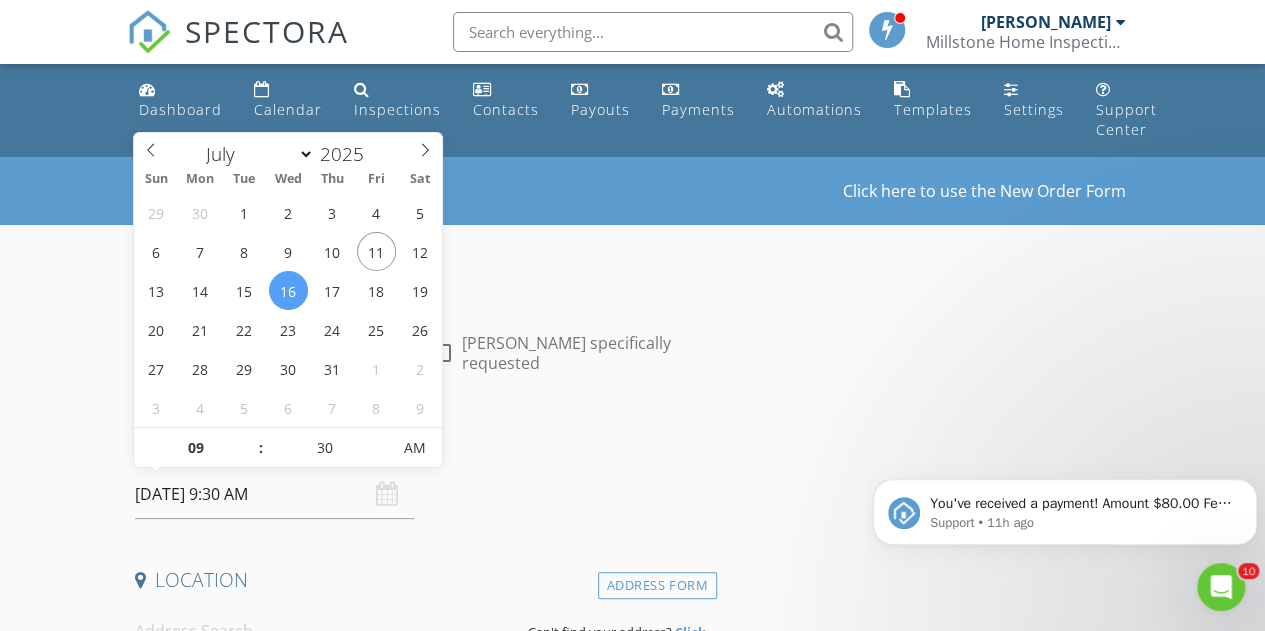 click on "Date/Time" at bounding box center (422, 443) 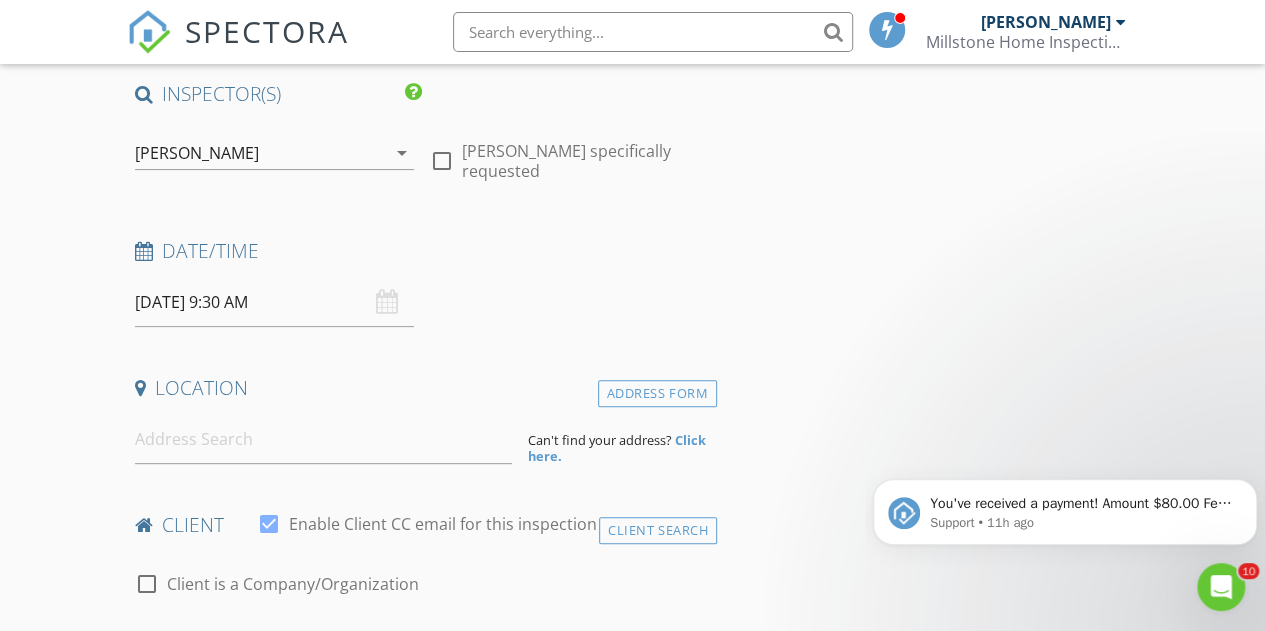 scroll, scrollTop: 200, scrollLeft: 0, axis: vertical 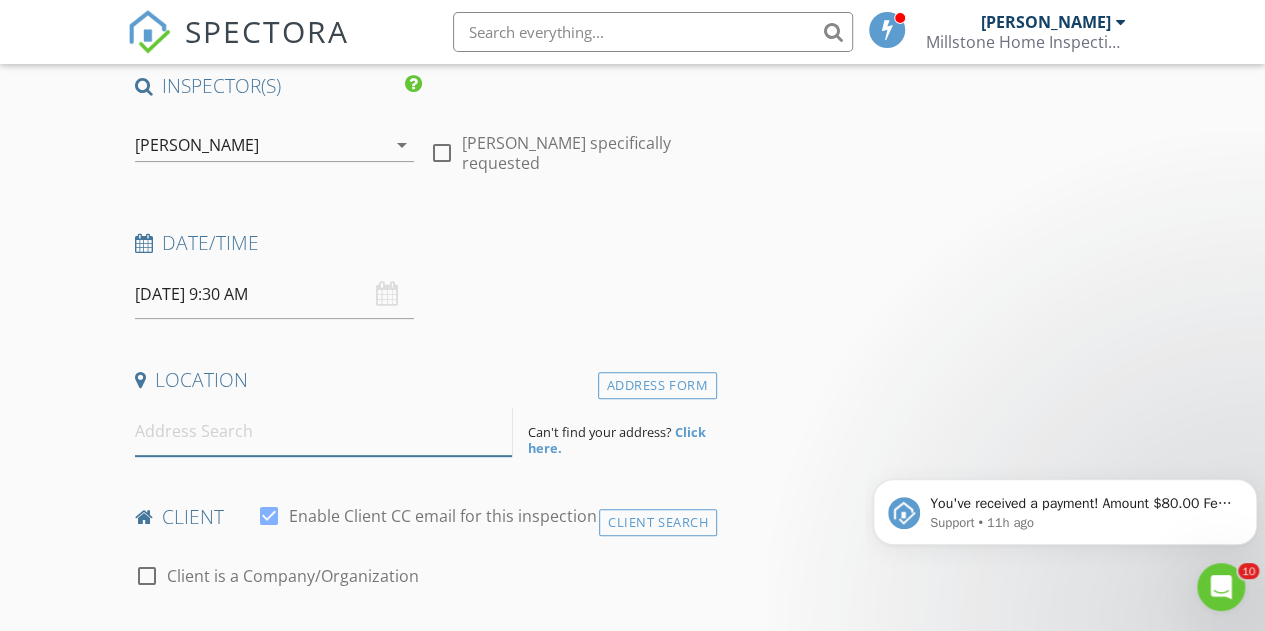 click at bounding box center [324, 431] 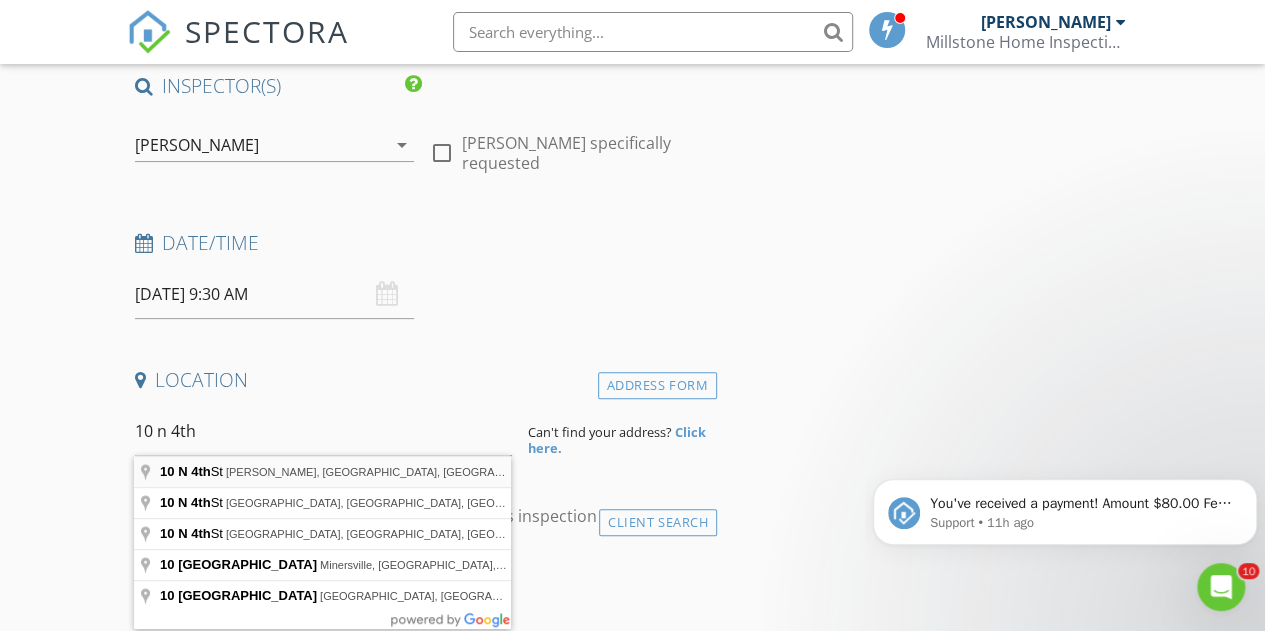 type on "10 N 4th St, DuBois, PA, USA" 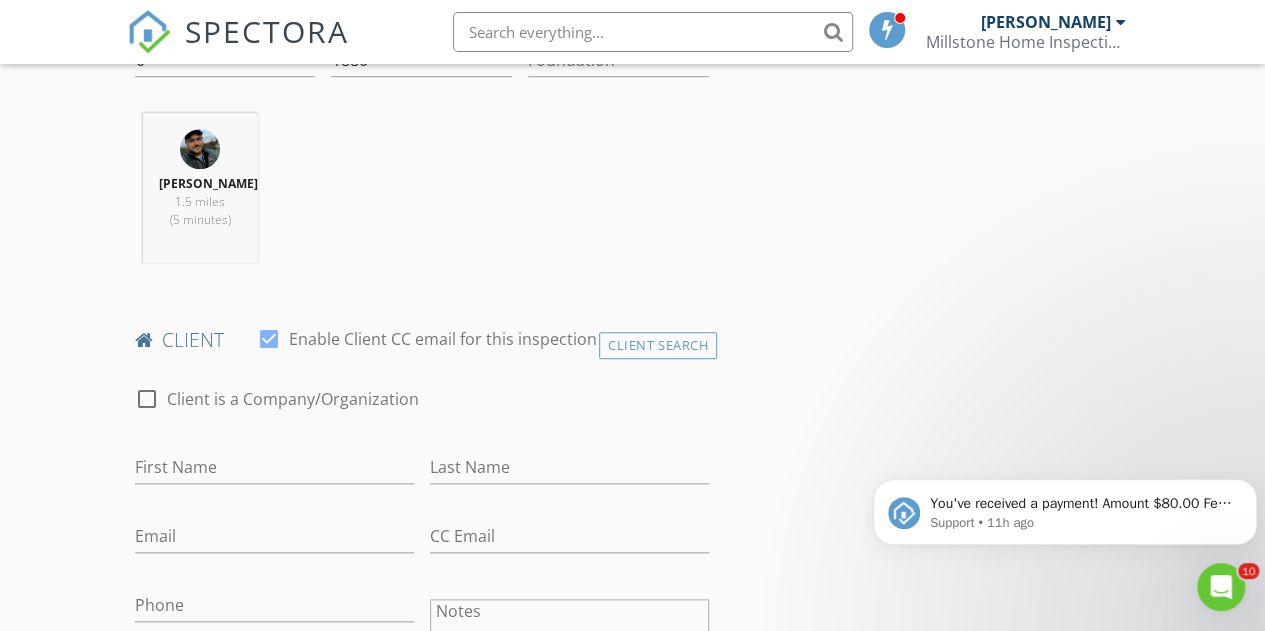 scroll, scrollTop: 800, scrollLeft: 0, axis: vertical 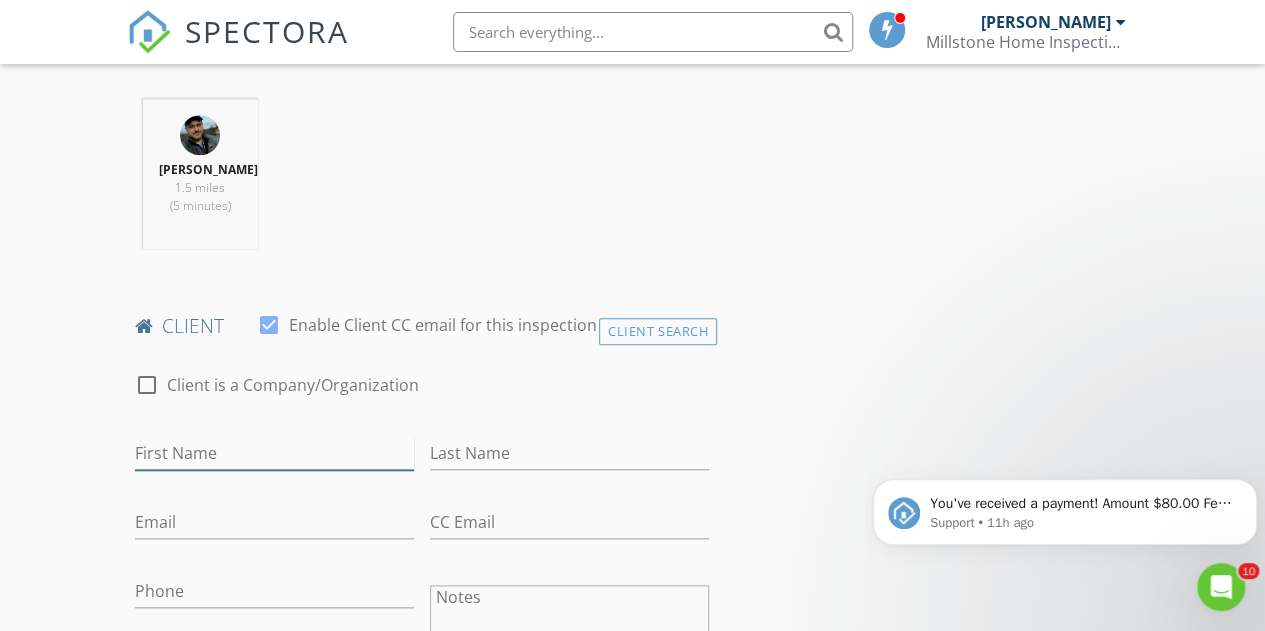 click on "First Name" at bounding box center [274, 453] 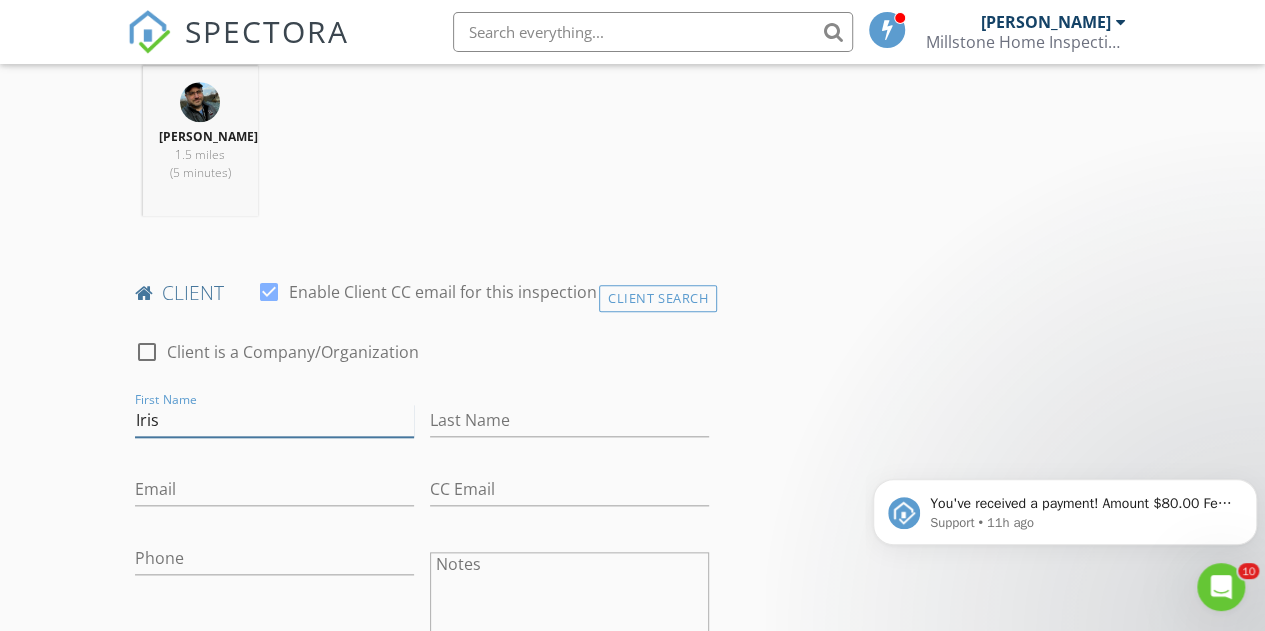 type on "Iris" 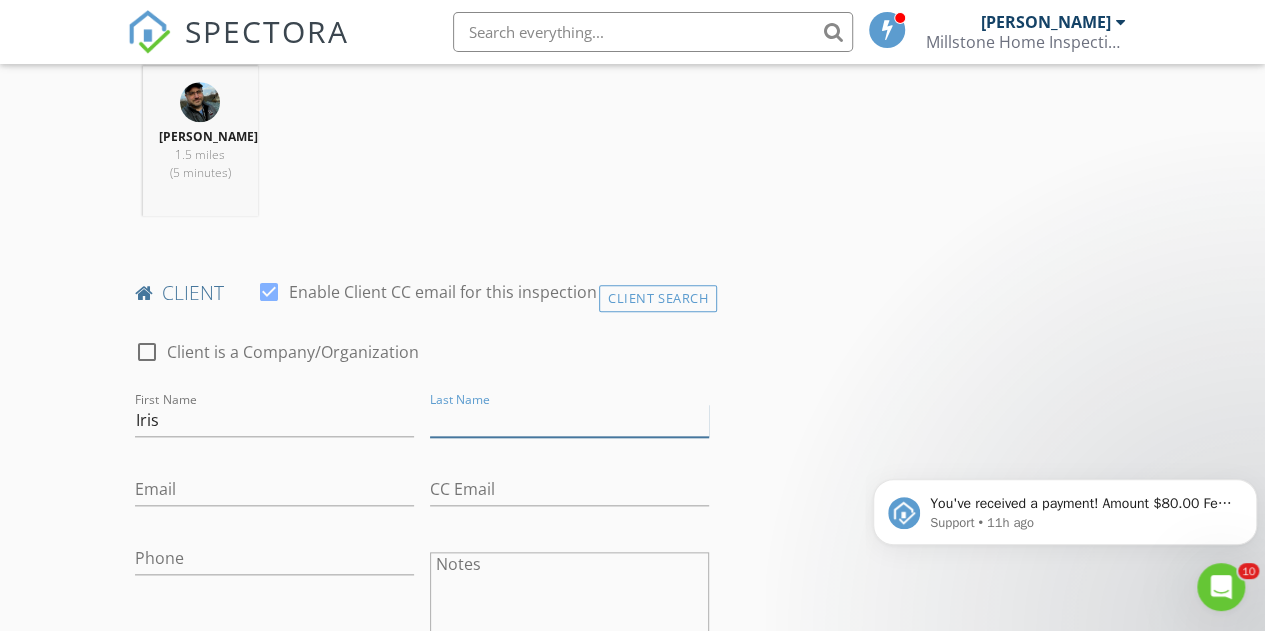 click on "Last Name" at bounding box center (569, 420) 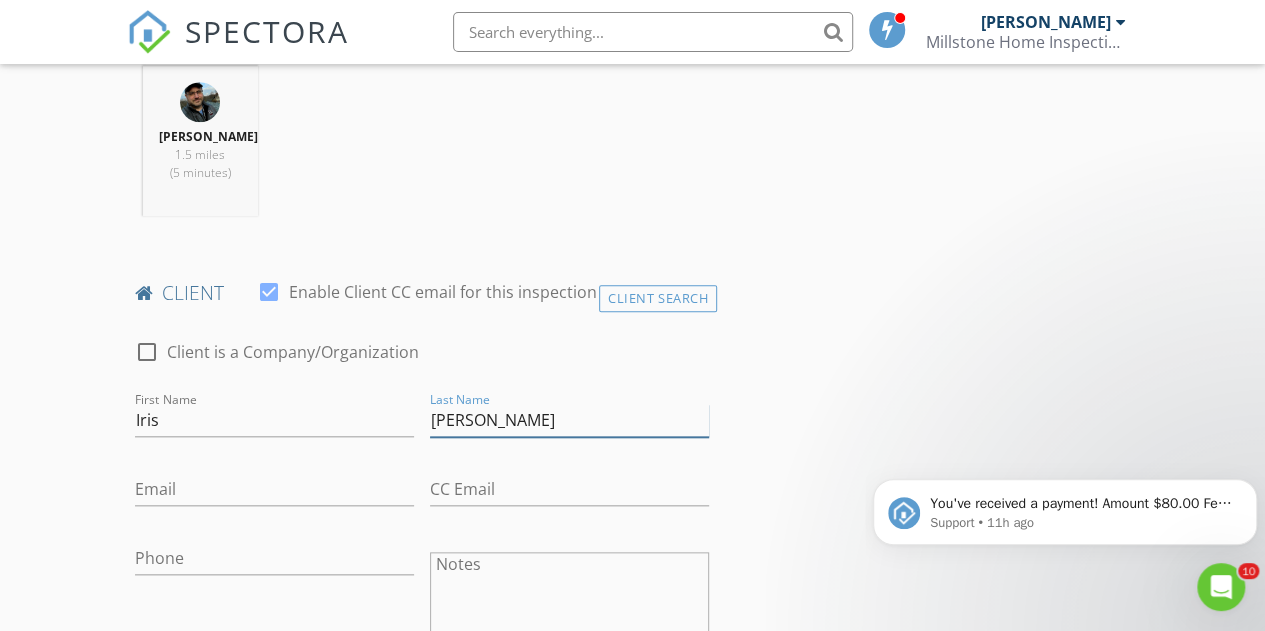 type on "Slagle" 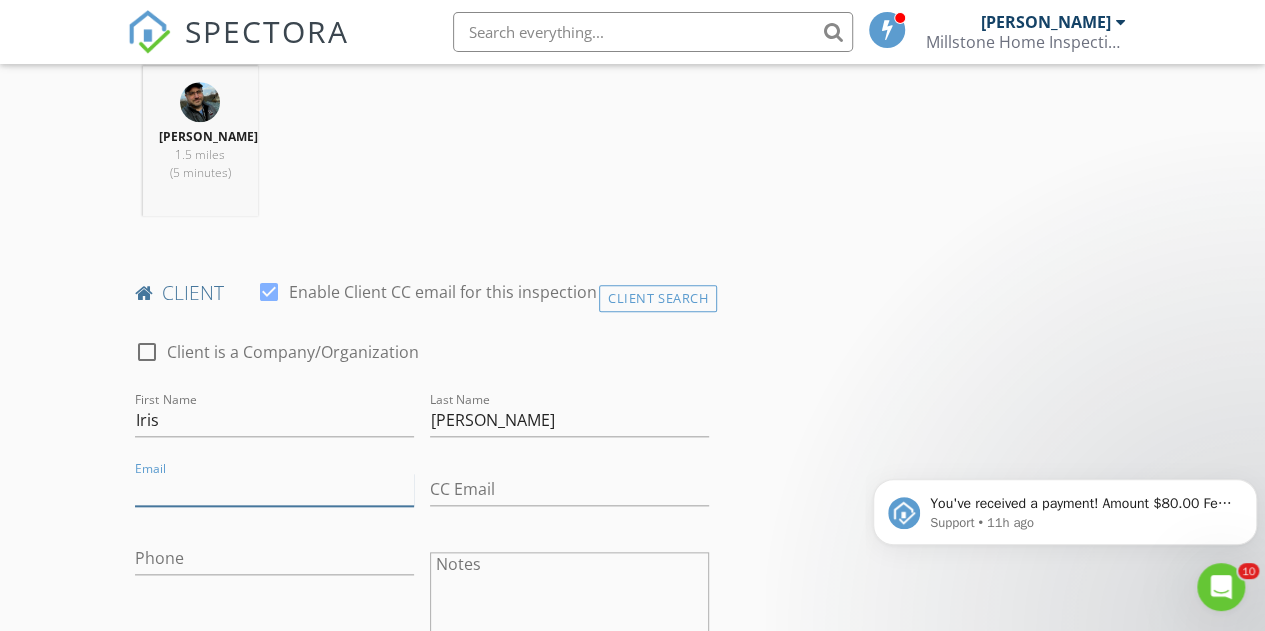 click on "Email" at bounding box center [274, 489] 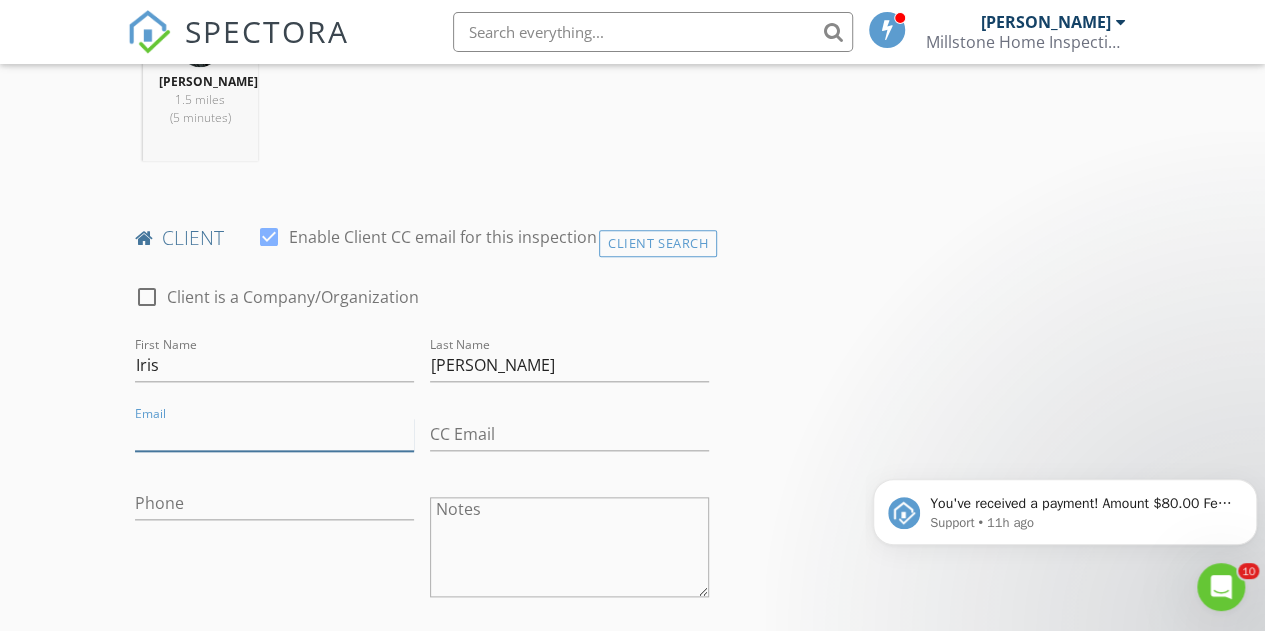 scroll, scrollTop: 902, scrollLeft: 0, axis: vertical 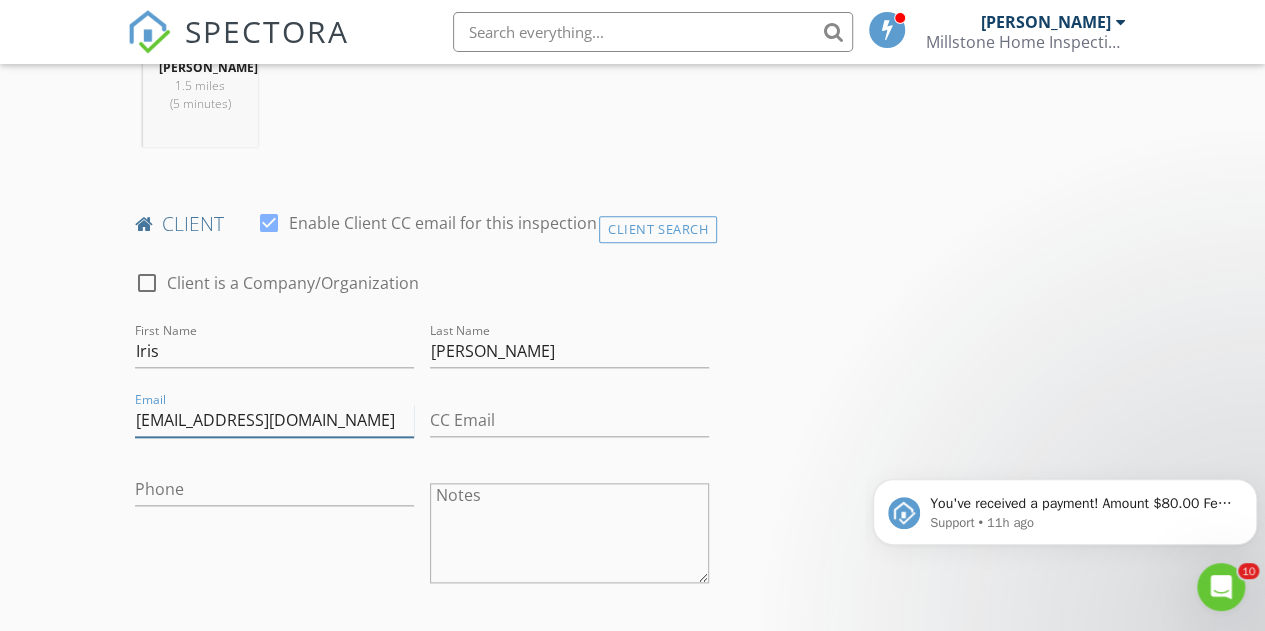 type on "irisj100@gmail.com" 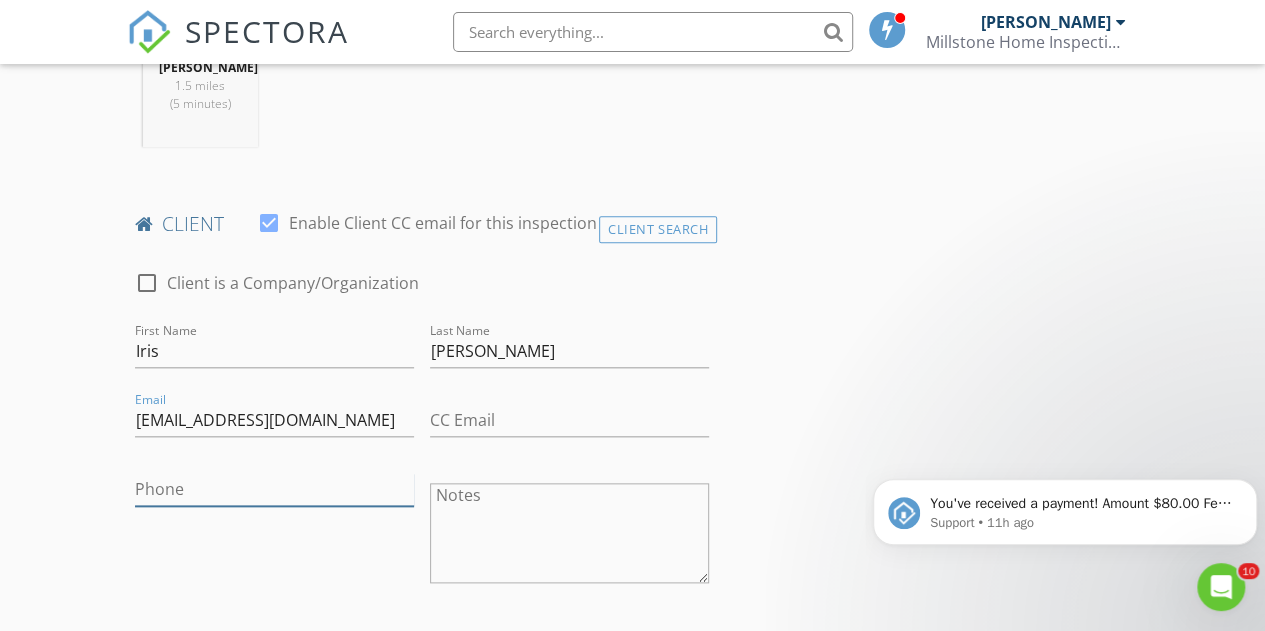 click on "Phone" at bounding box center (274, 489) 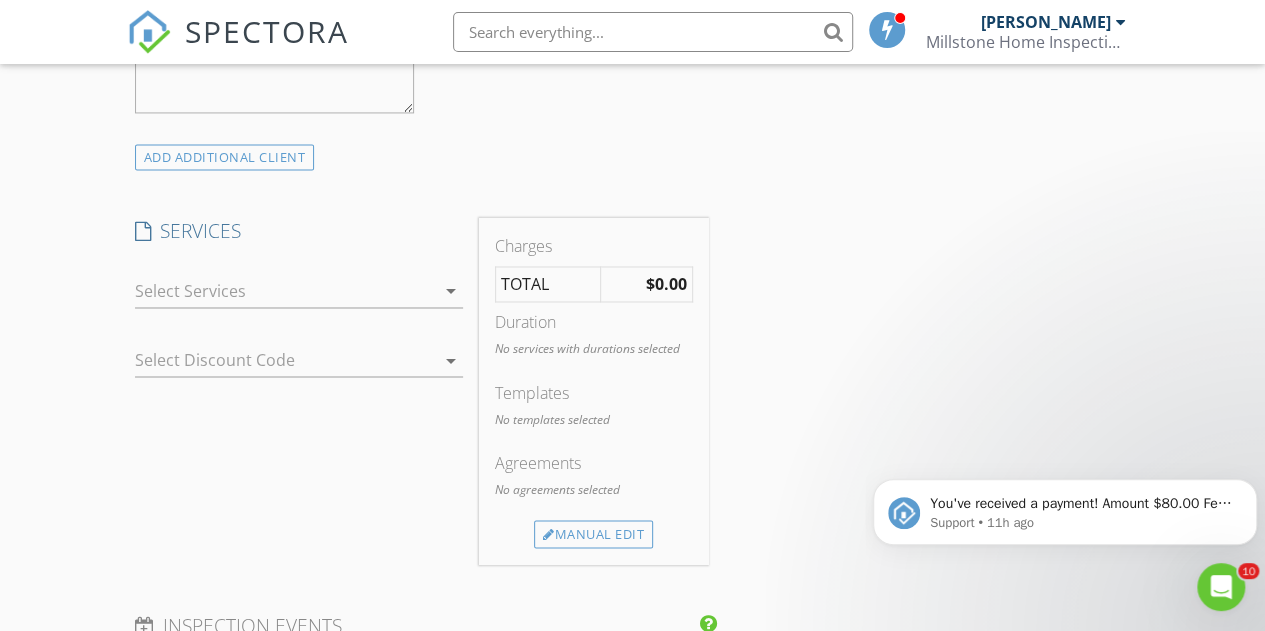scroll, scrollTop: 1570, scrollLeft: 0, axis: vertical 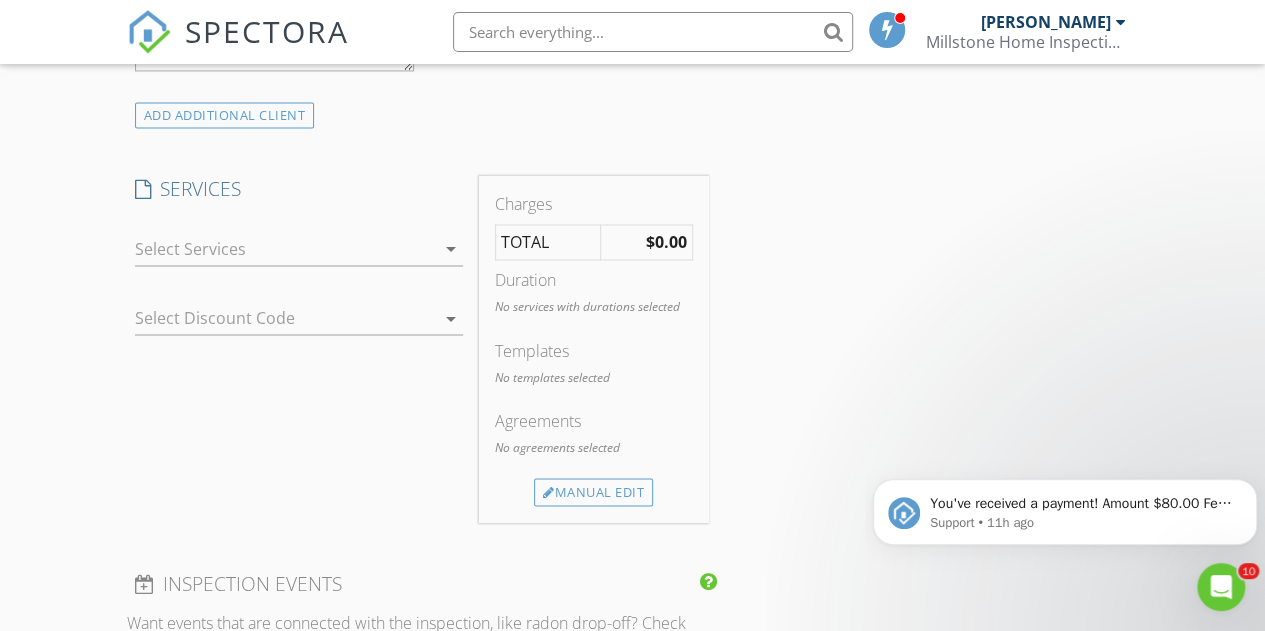 type on "814-590-3833" 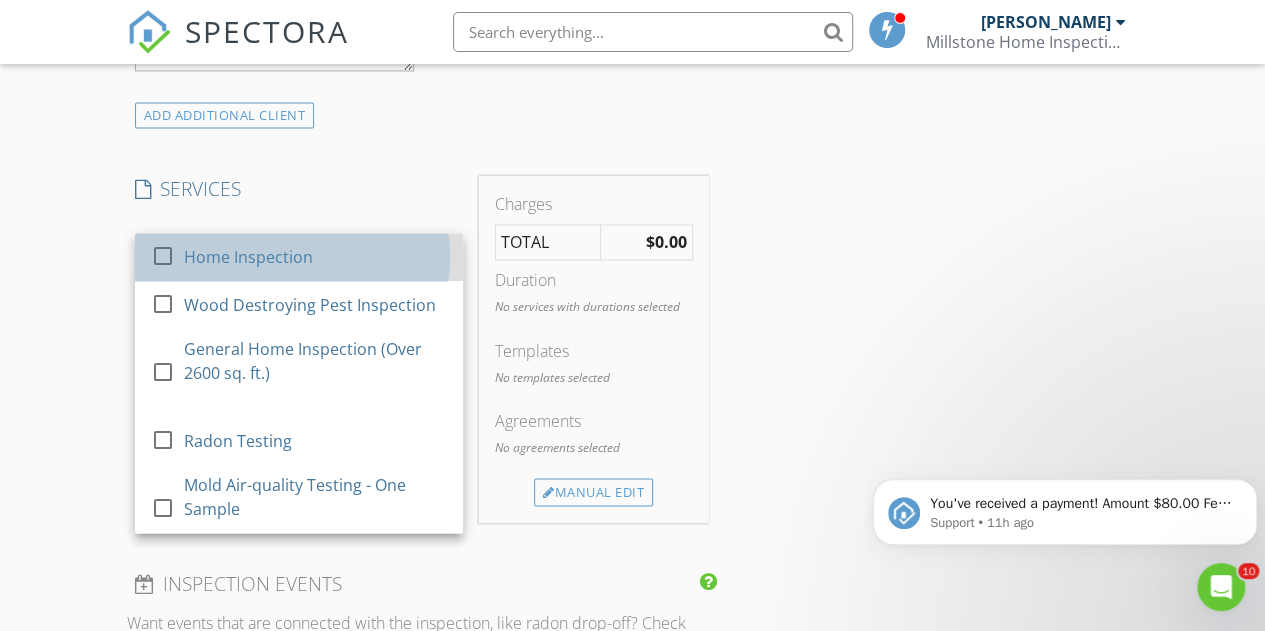 click on "Home Inspection" at bounding box center [314, 257] 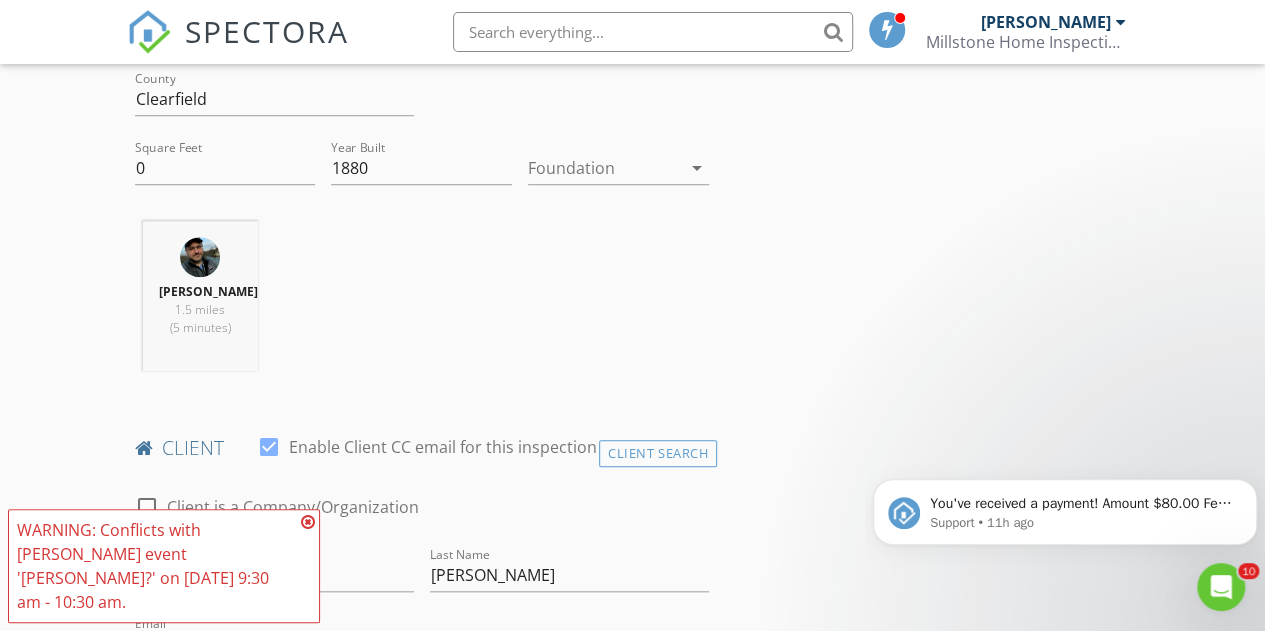 scroll, scrollTop: 370, scrollLeft: 0, axis: vertical 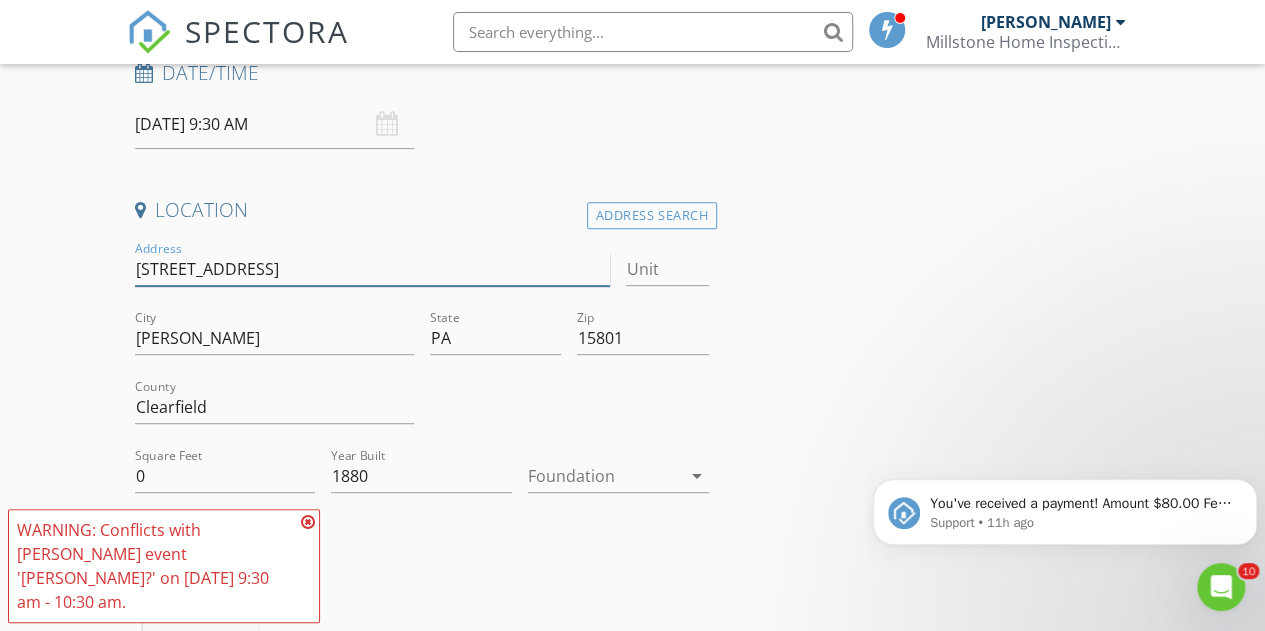 drag, startPoint x: 232, startPoint y: 268, endPoint x: 135, endPoint y: 267, distance: 97.00516 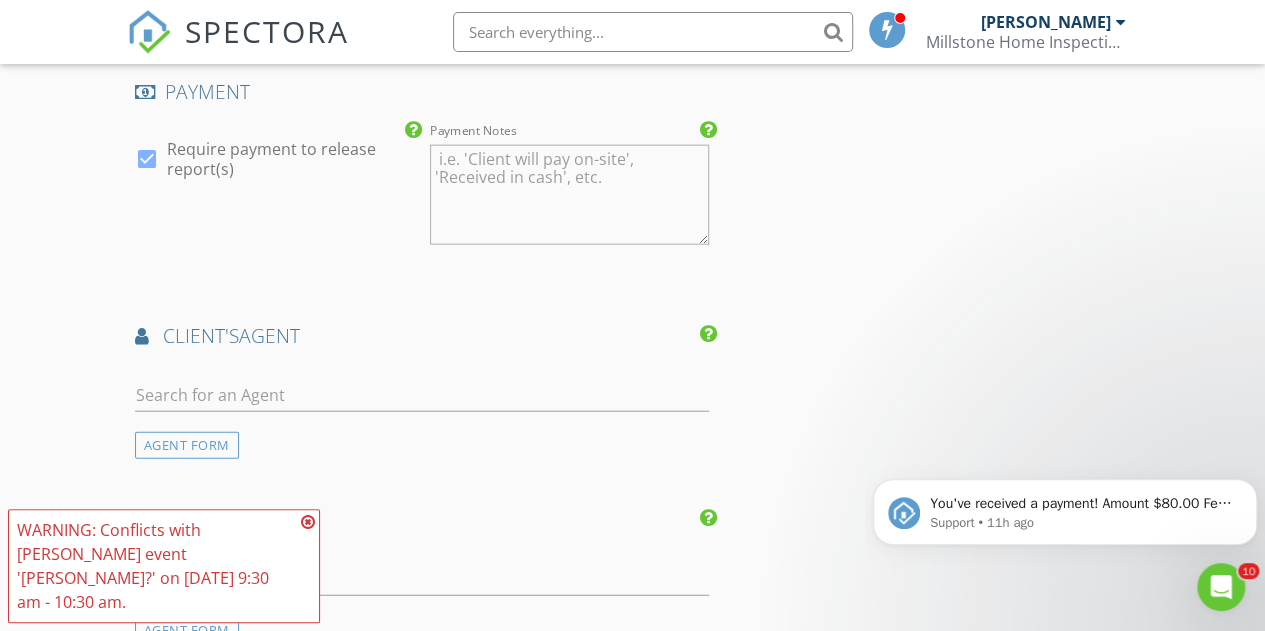 scroll, scrollTop: 2370, scrollLeft: 0, axis: vertical 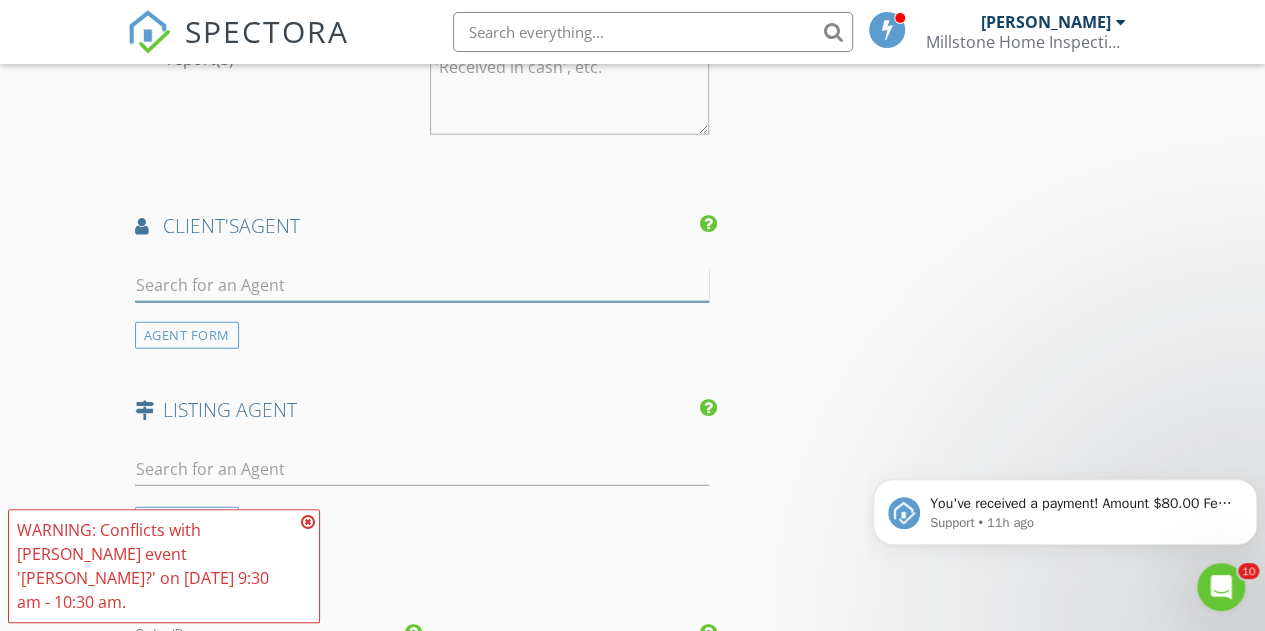 click at bounding box center (422, 285) 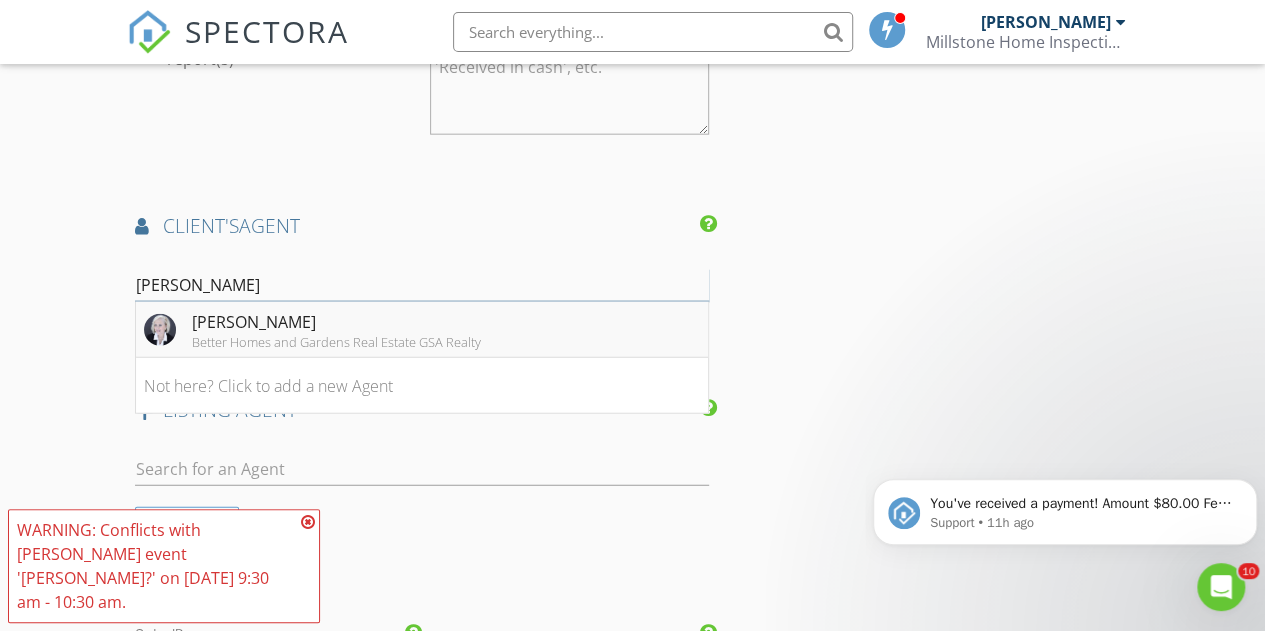 type on "penny" 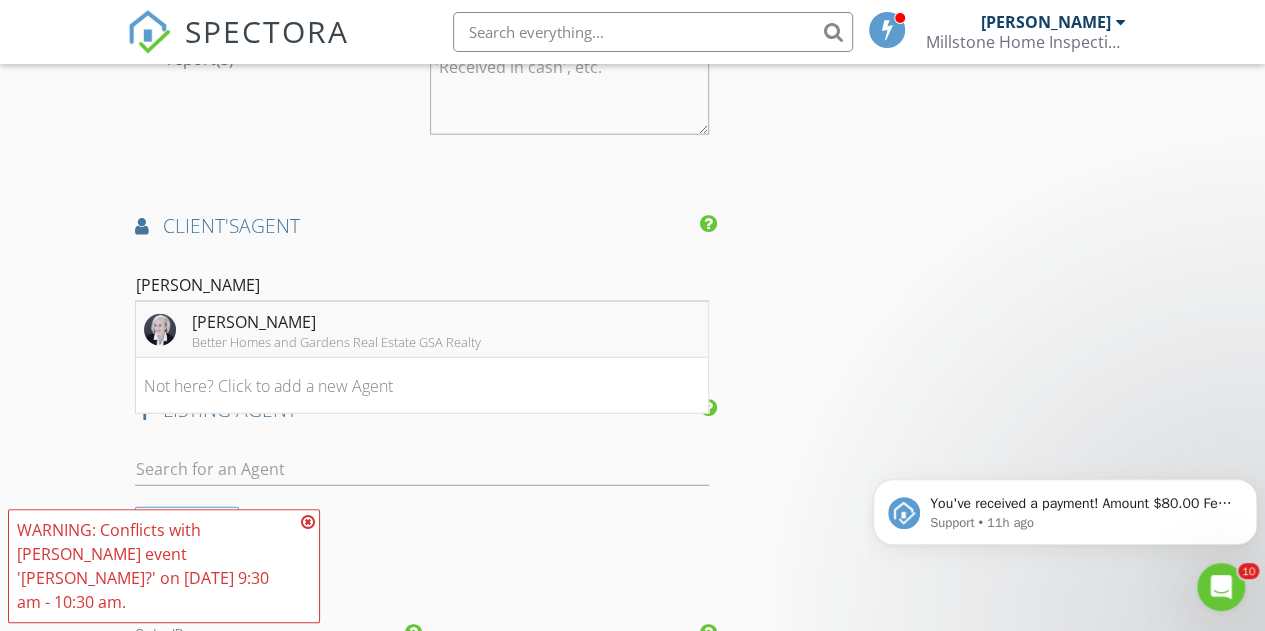 click on "Penny Jones" at bounding box center [336, 322] 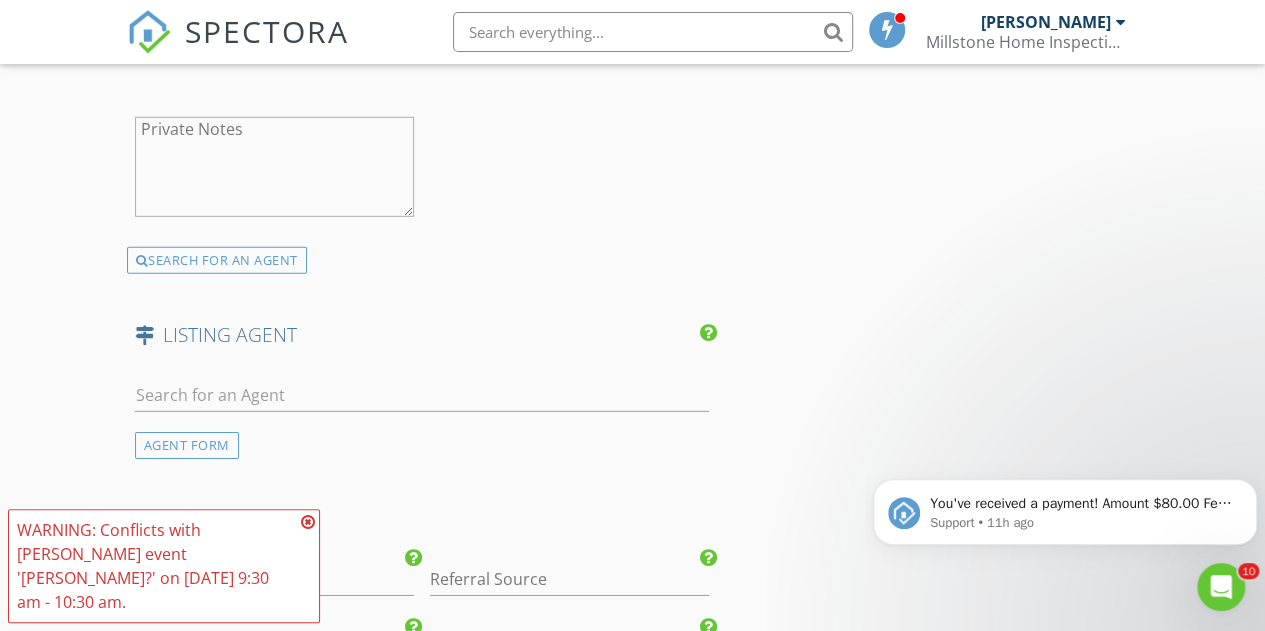 scroll, scrollTop: 2970, scrollLeft: 0, axis: vertical 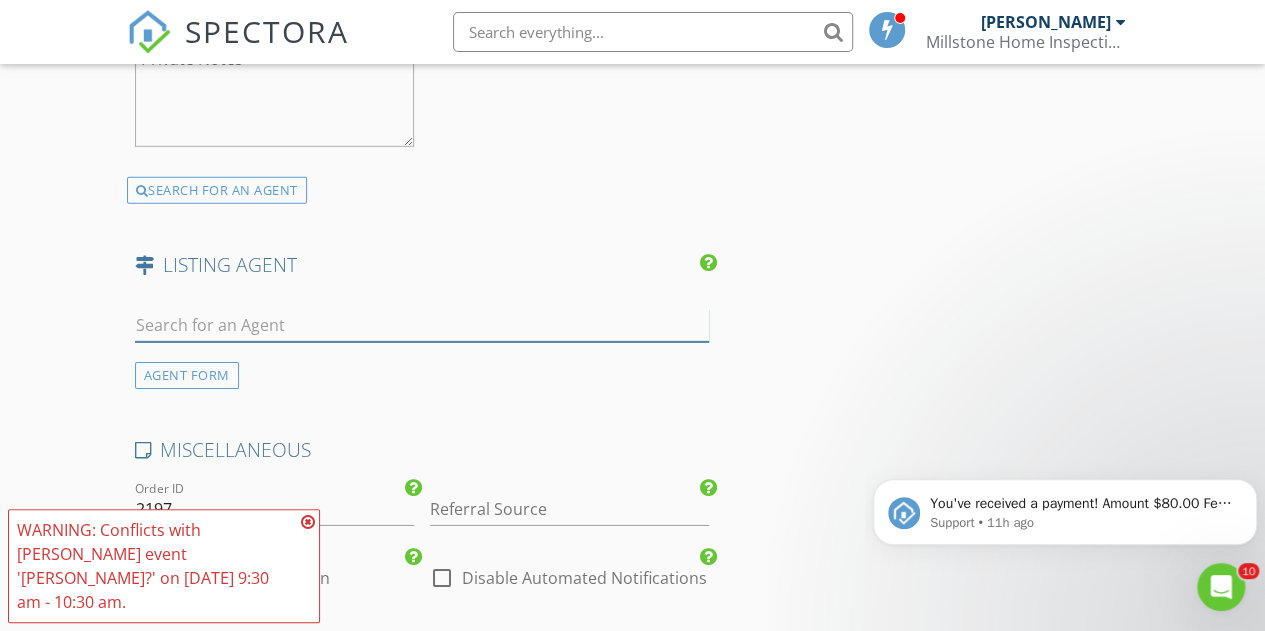 click at bounding box center [422, 325] 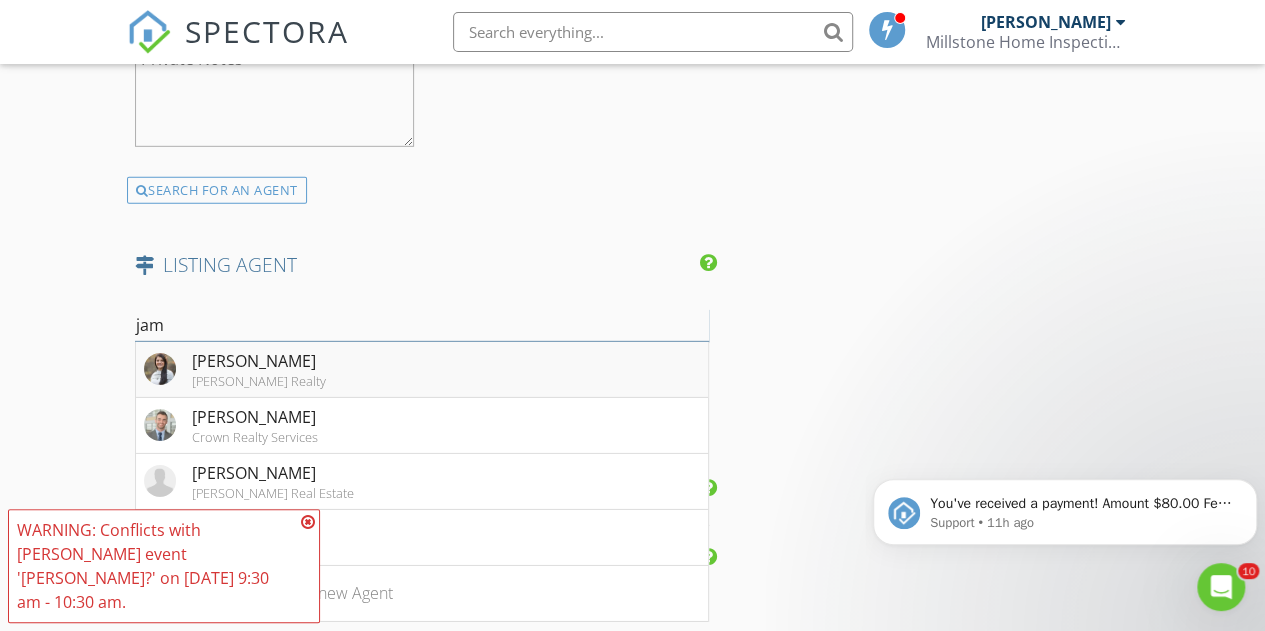 type on "jam" 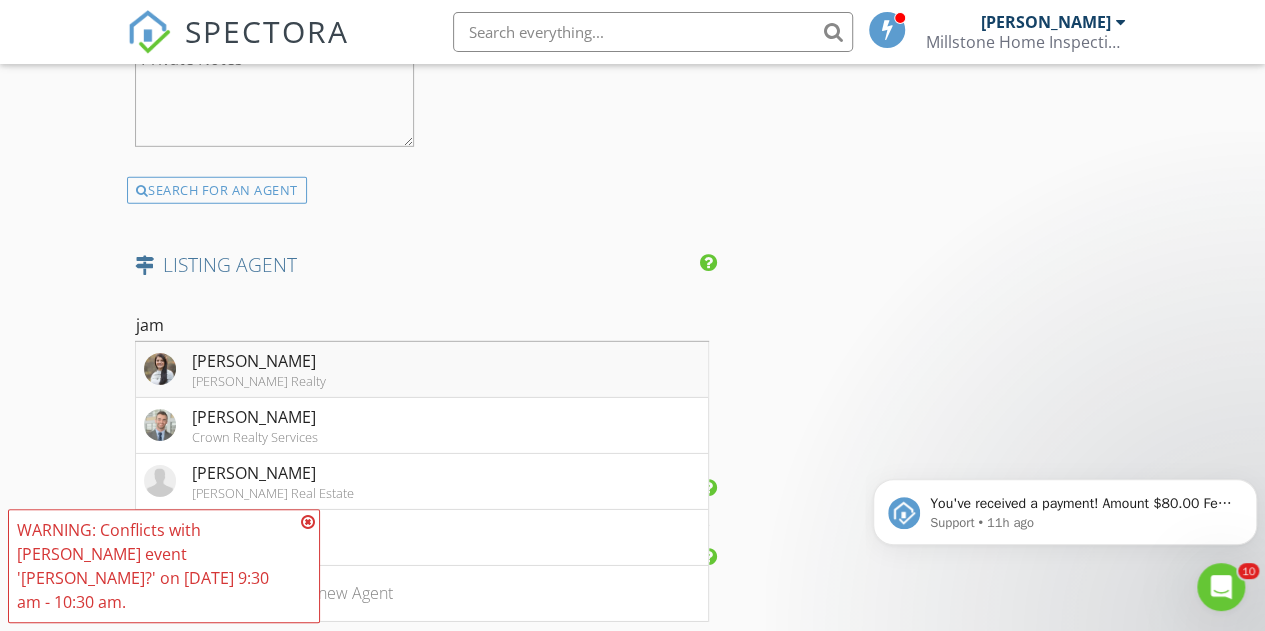 click on "Jamie Hoffer" at bounding box center [259, 361] 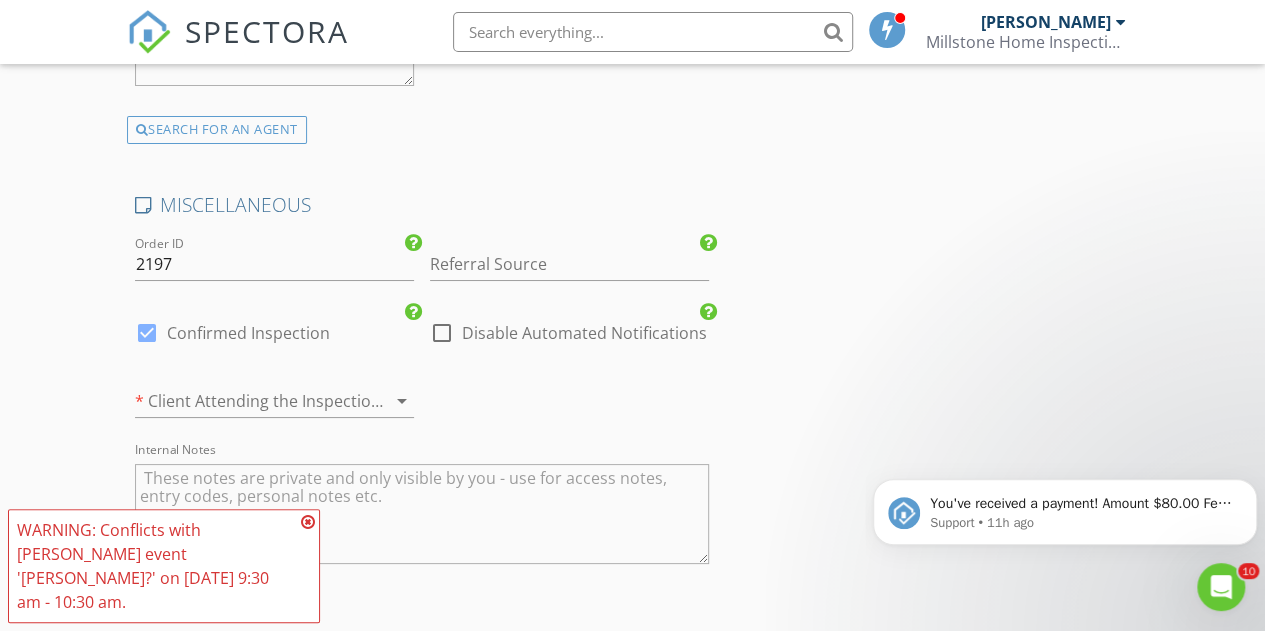 scroll, scrollTop: 3870, scrollLeft: 0, axis: vertical 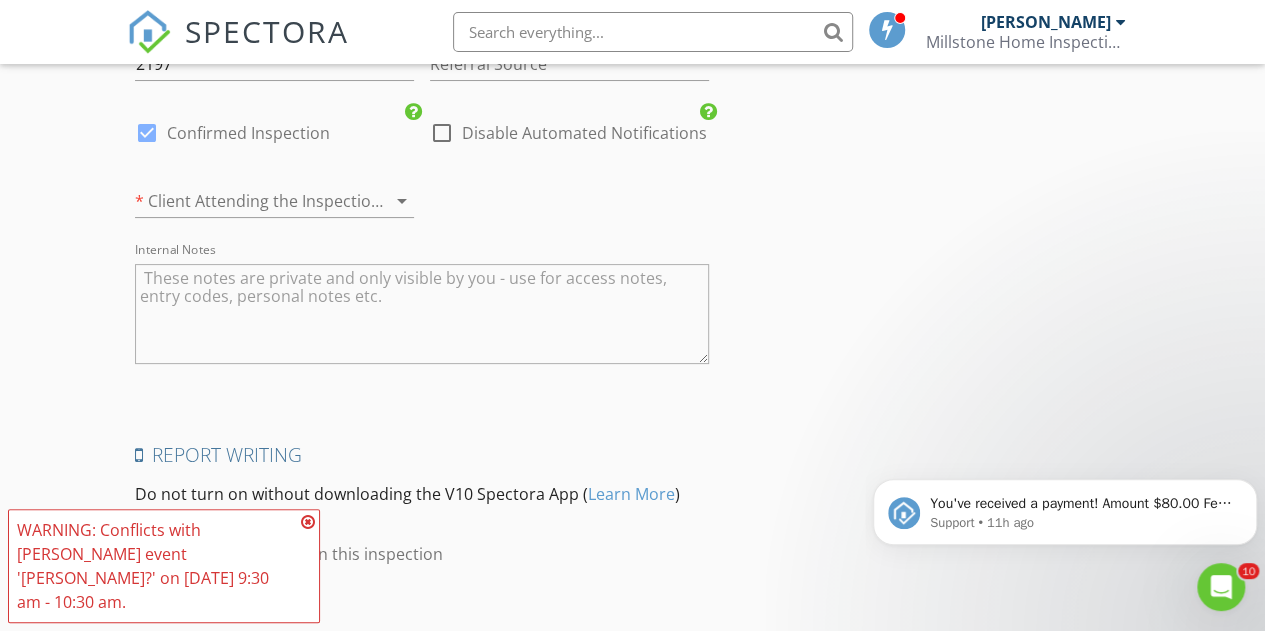 click at bounding box center [422, 314] 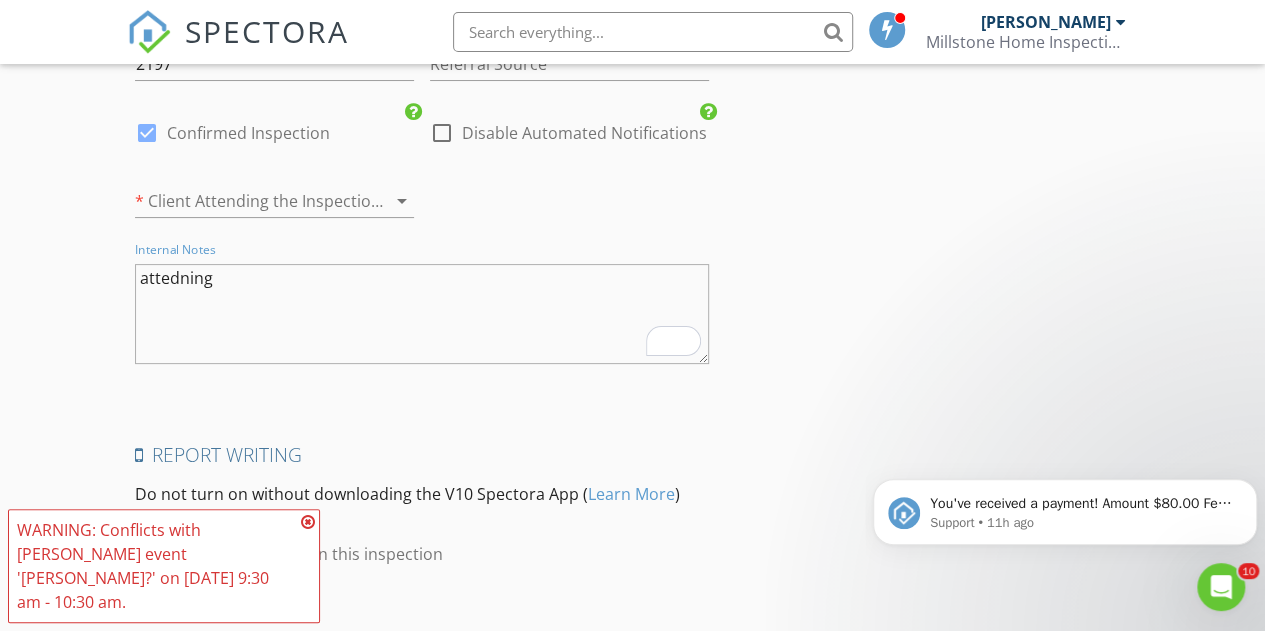 drag, startPoint x: 233, startPoint y: 284, endPoint x: 0, endPoint y: 257, distance: 234.55916 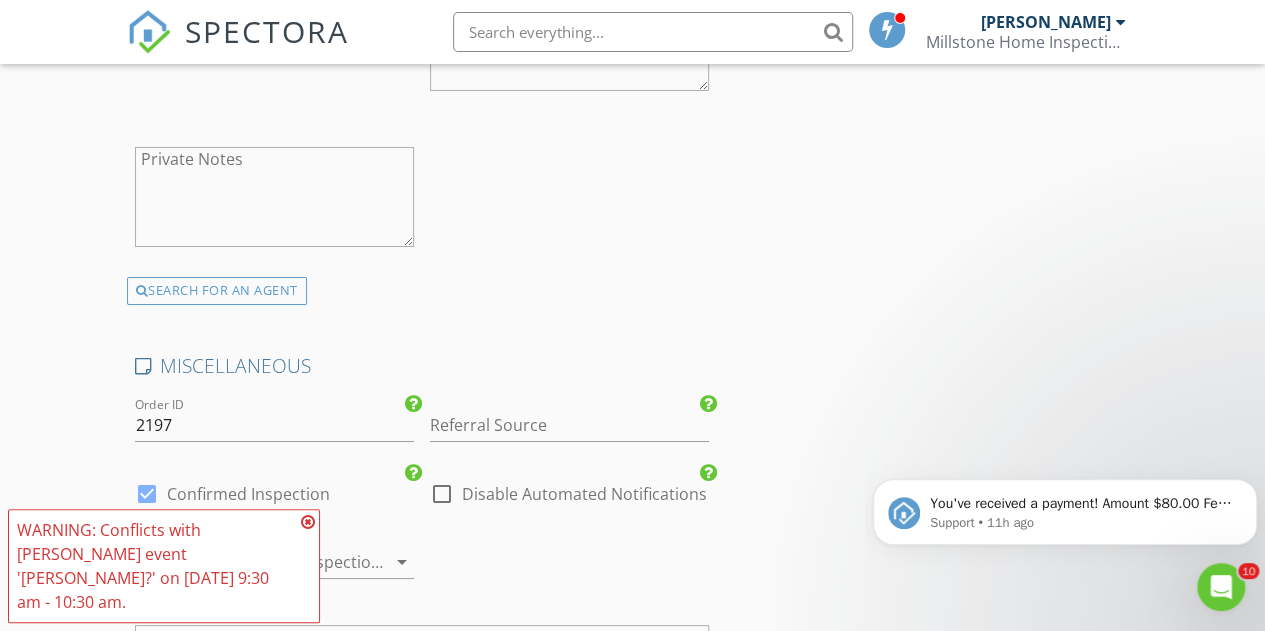 scroll, scrollTop: 4002, scrollLeft: 0, axis: vertical 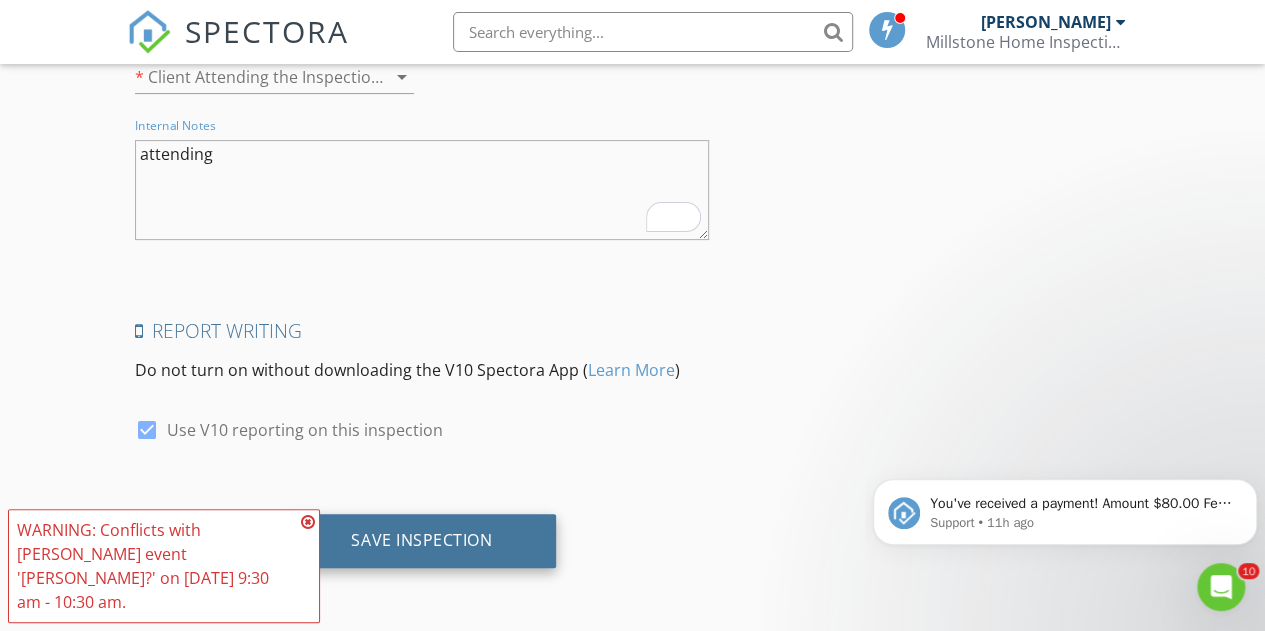 type on "attending" 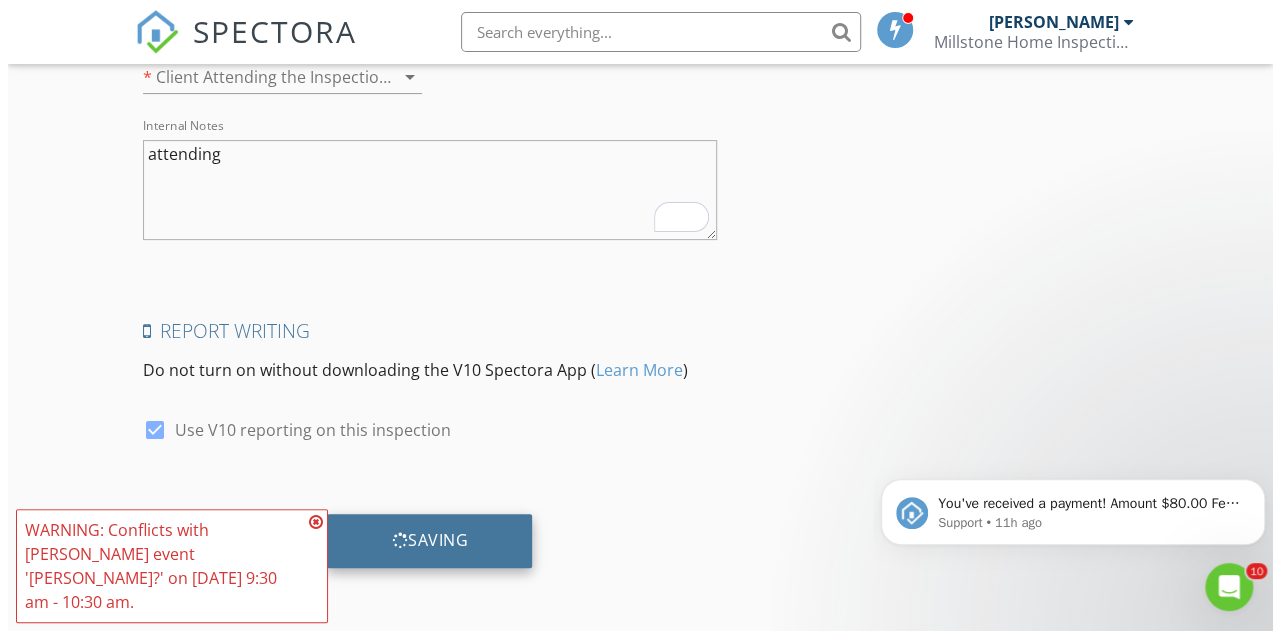 scroll, scrollTop: 3986, scrollLeft: 0, axis: vertical 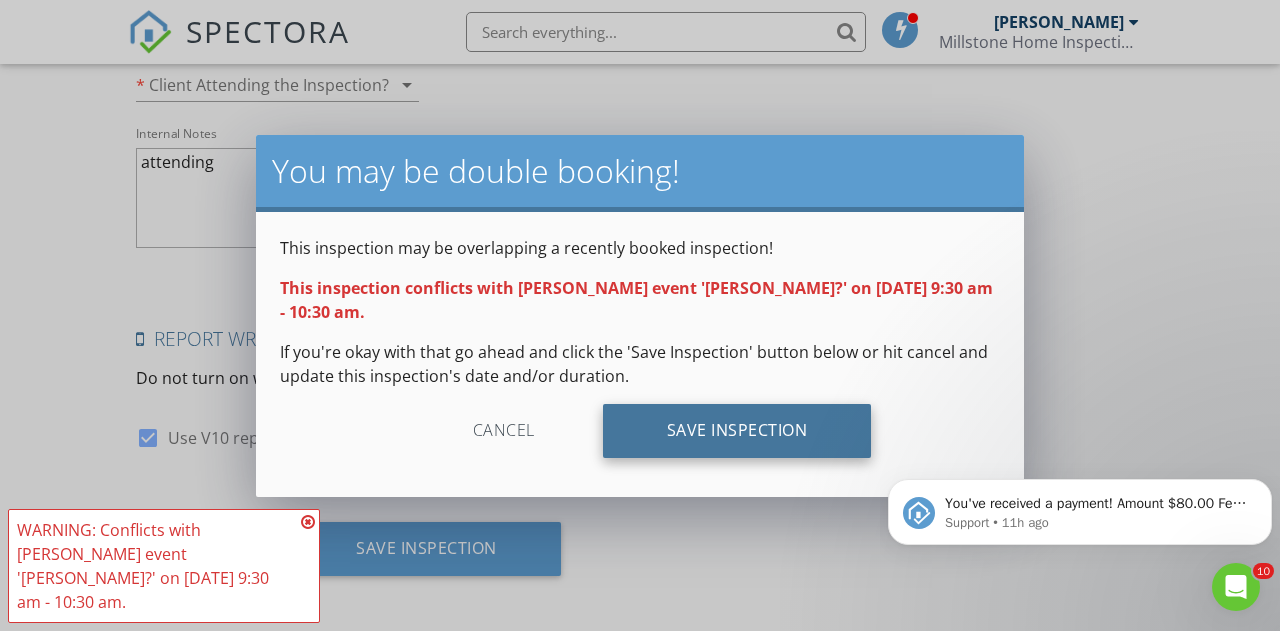 click on "Save Inspection" at bounding box center (737, 431) 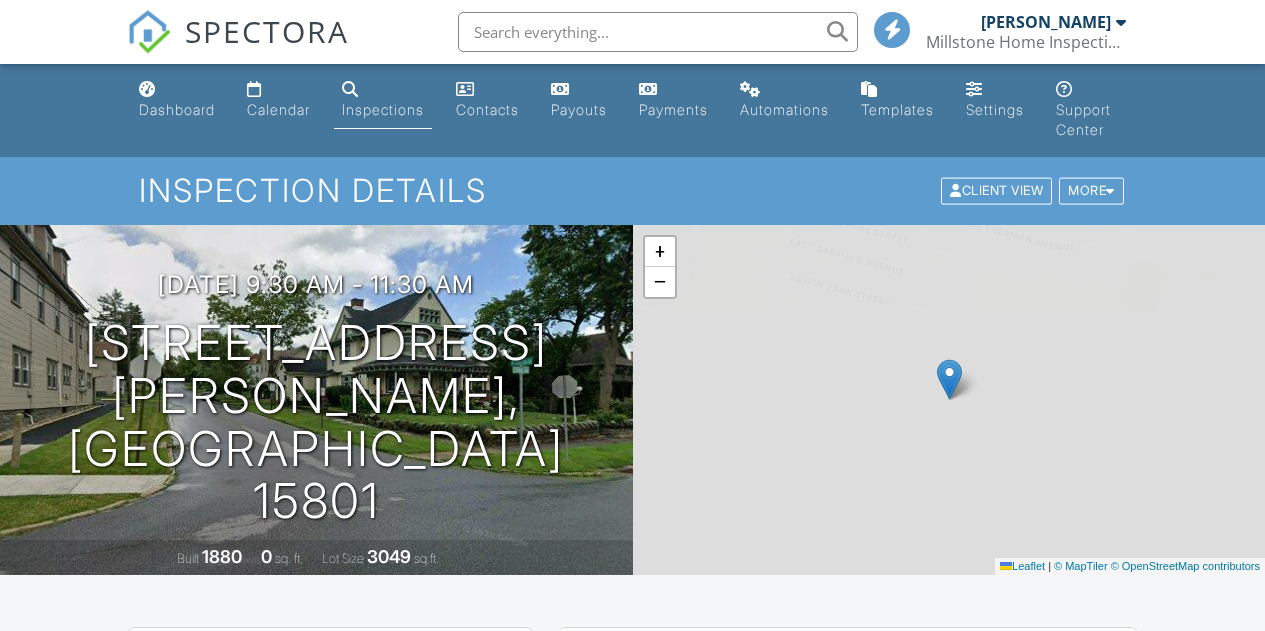 scroll, scrollTop: 0, scrollLeft: 0, axis: both 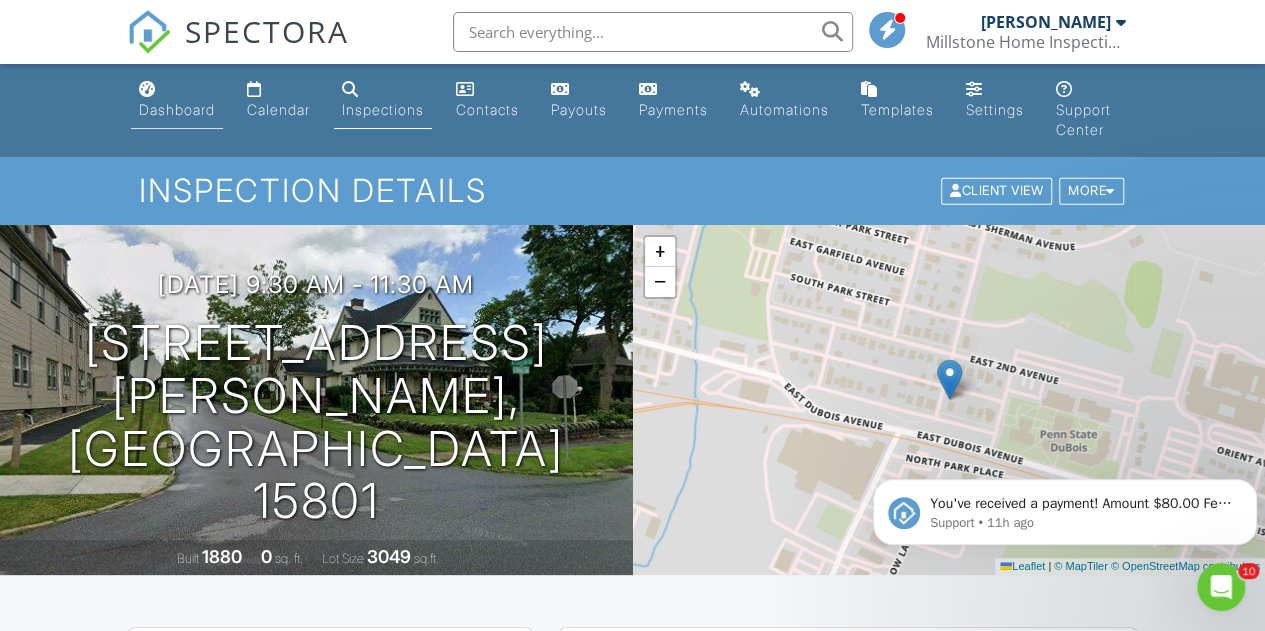 click on "Dashboard" at bounding box center (177, 109) 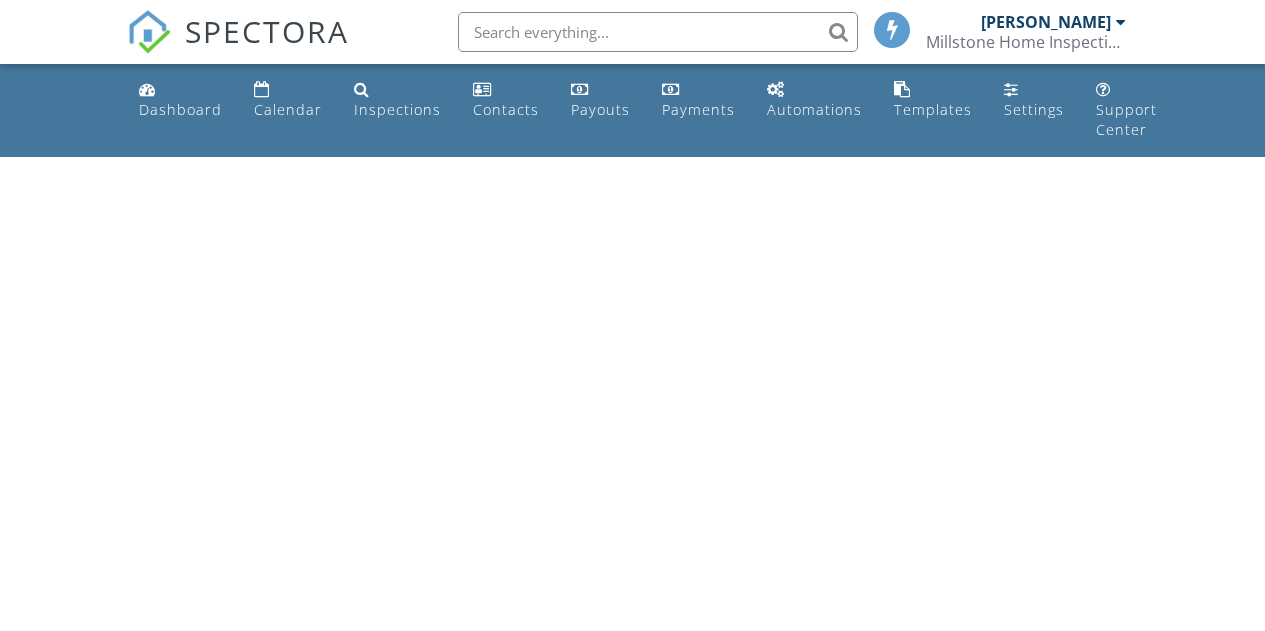 scroll, scrollTop: 0, scrollLeft: 0, axis: both 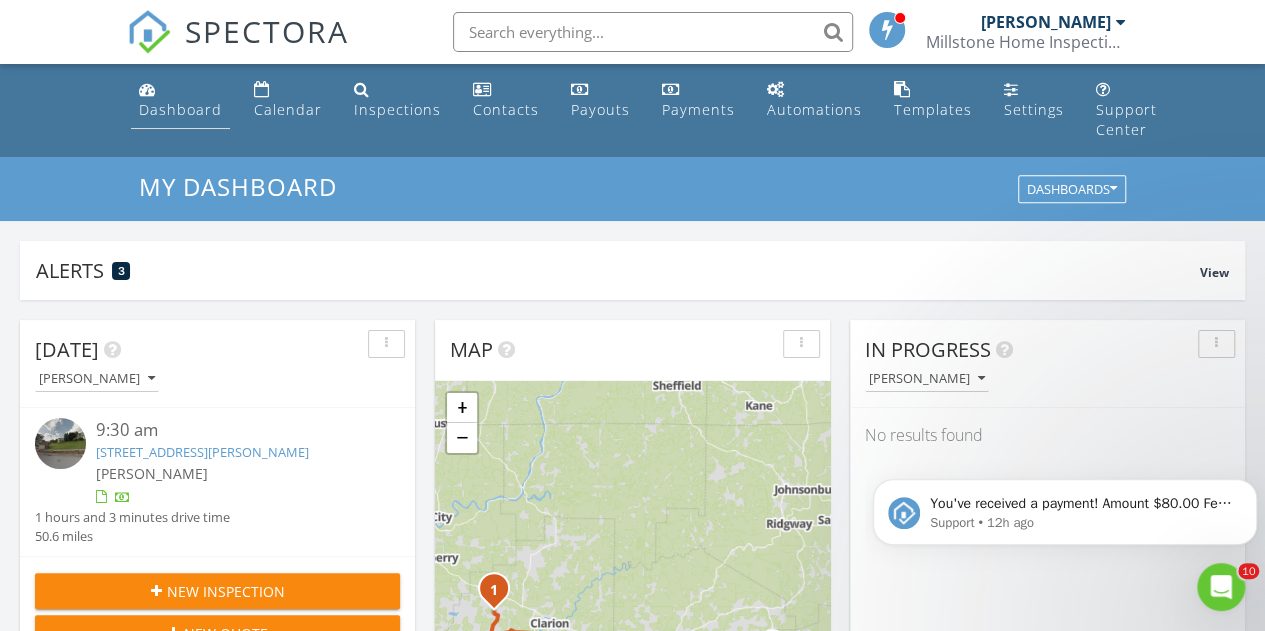 click on "Dashboard" at bounding box center [180, 100] 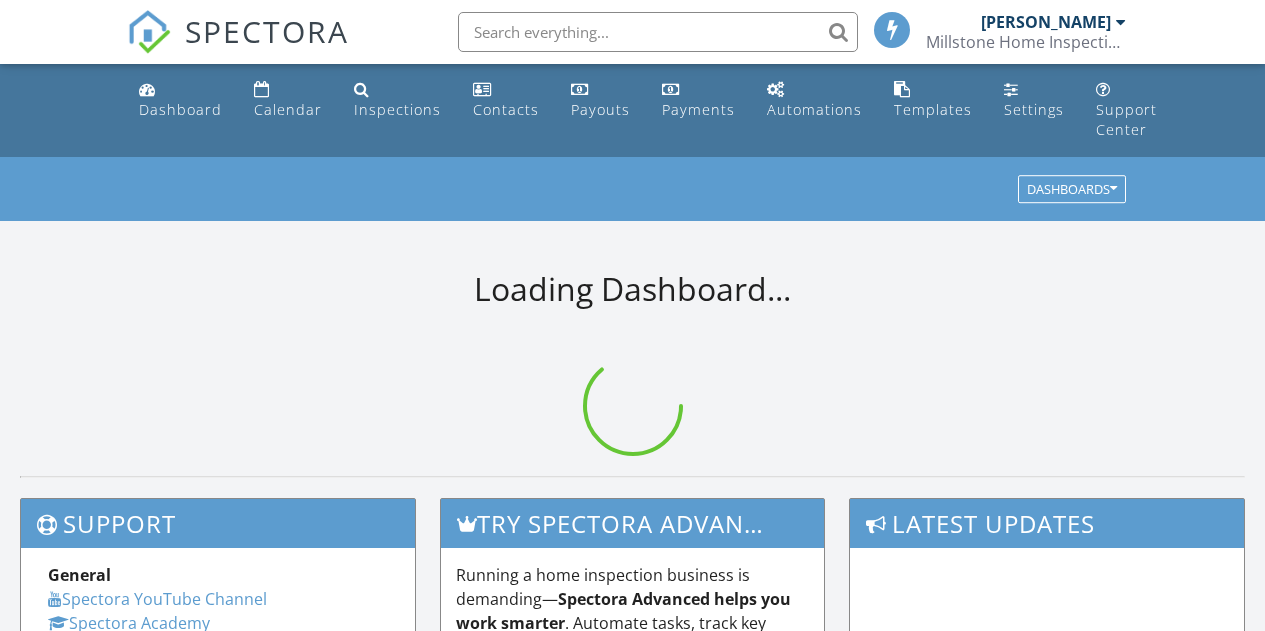 scroll, scrollTop: 0, scrollLeft: 0, axis: both 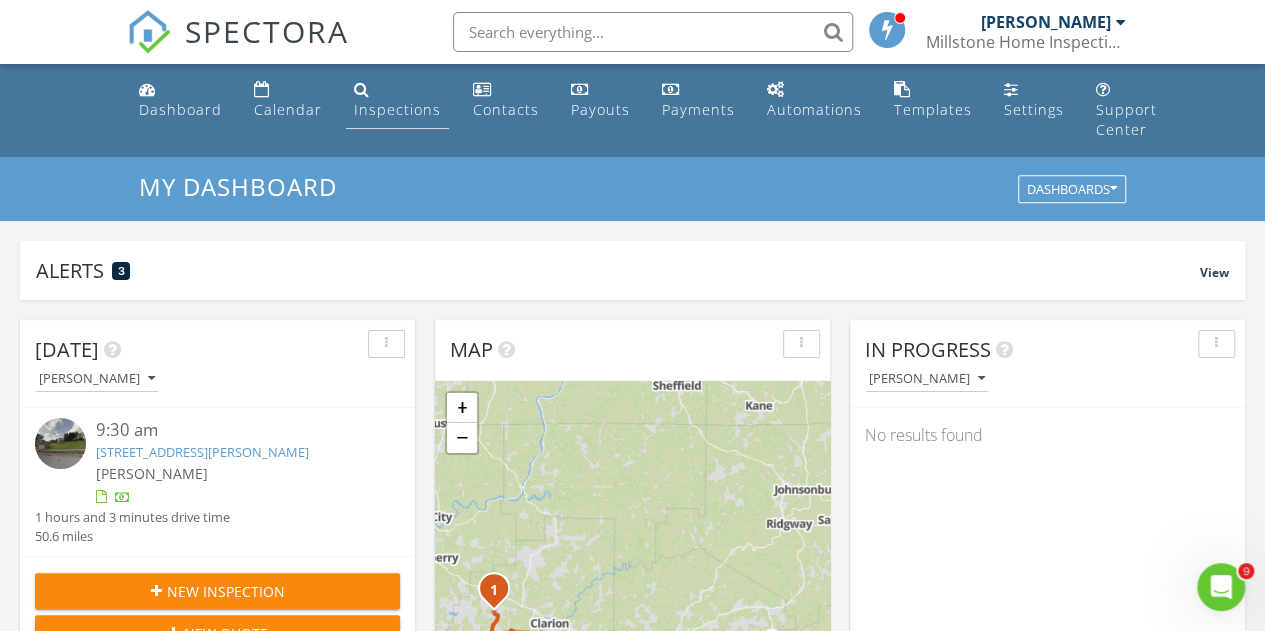 click on "Inspections" at bounding box center [397, 109] 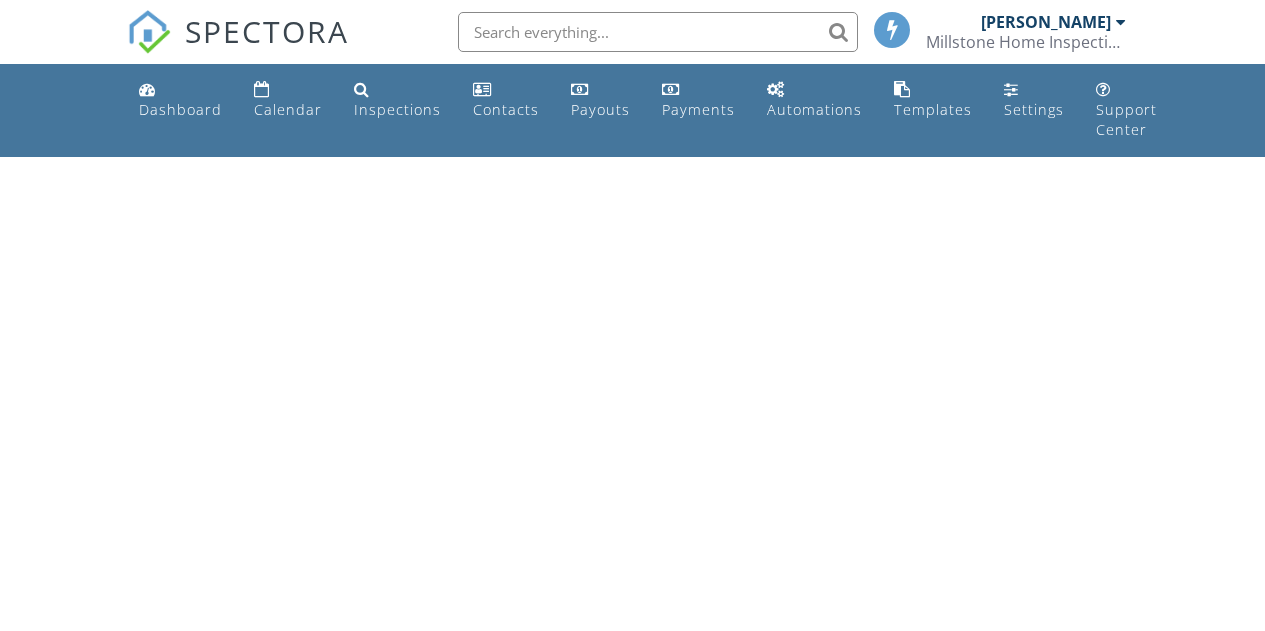 scroll, scrollTop: 0, scrollLeft: 0, axis: both 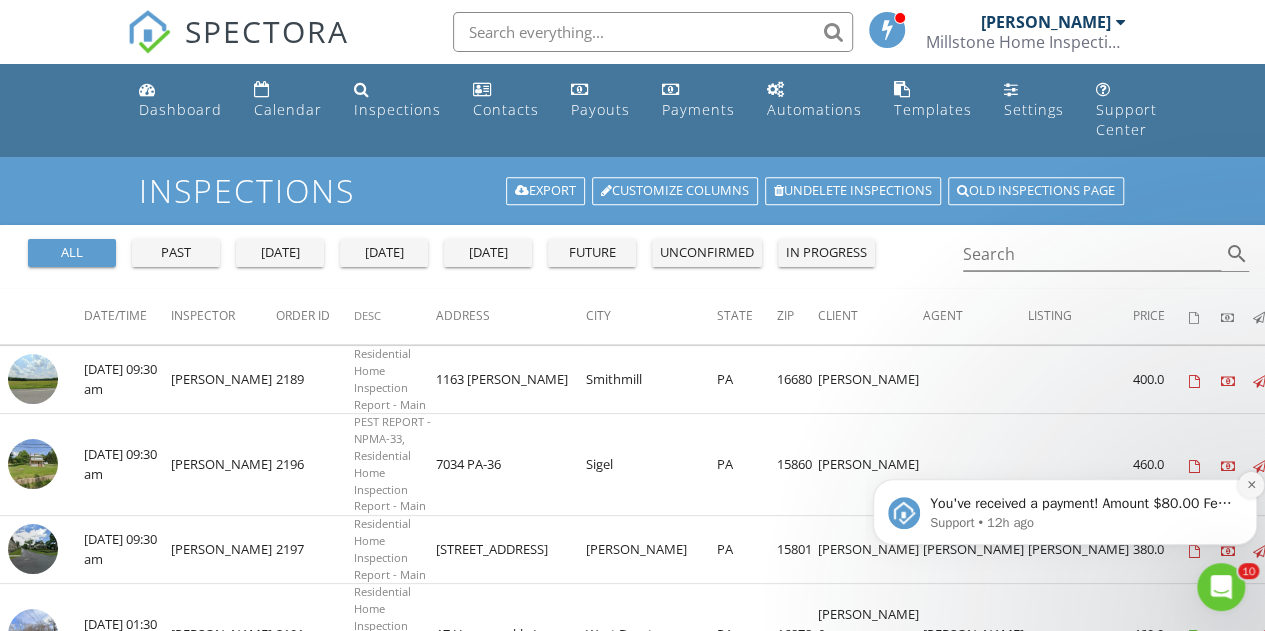 click 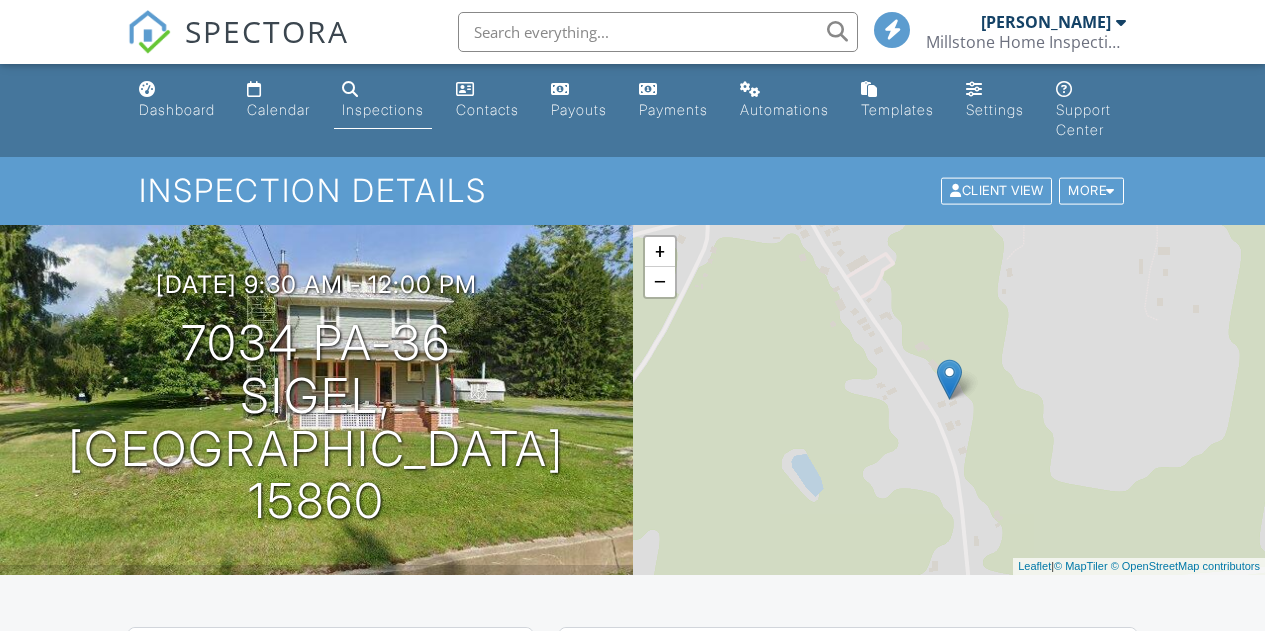 scroll, scrollTop: 268, scrollLeft: 0, axis: vertical 